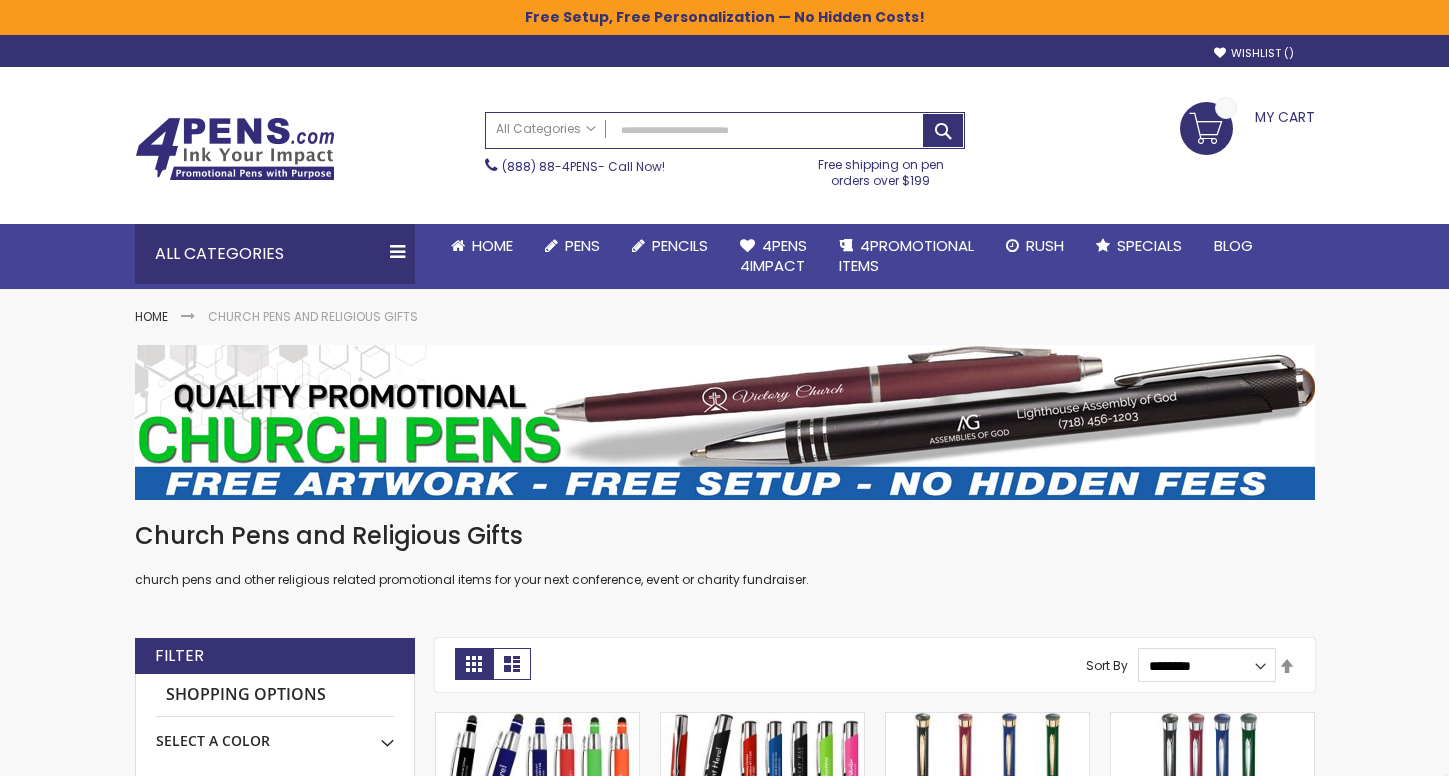 scroll, scrollTop: 0, scrollLeft: 0, axis: both 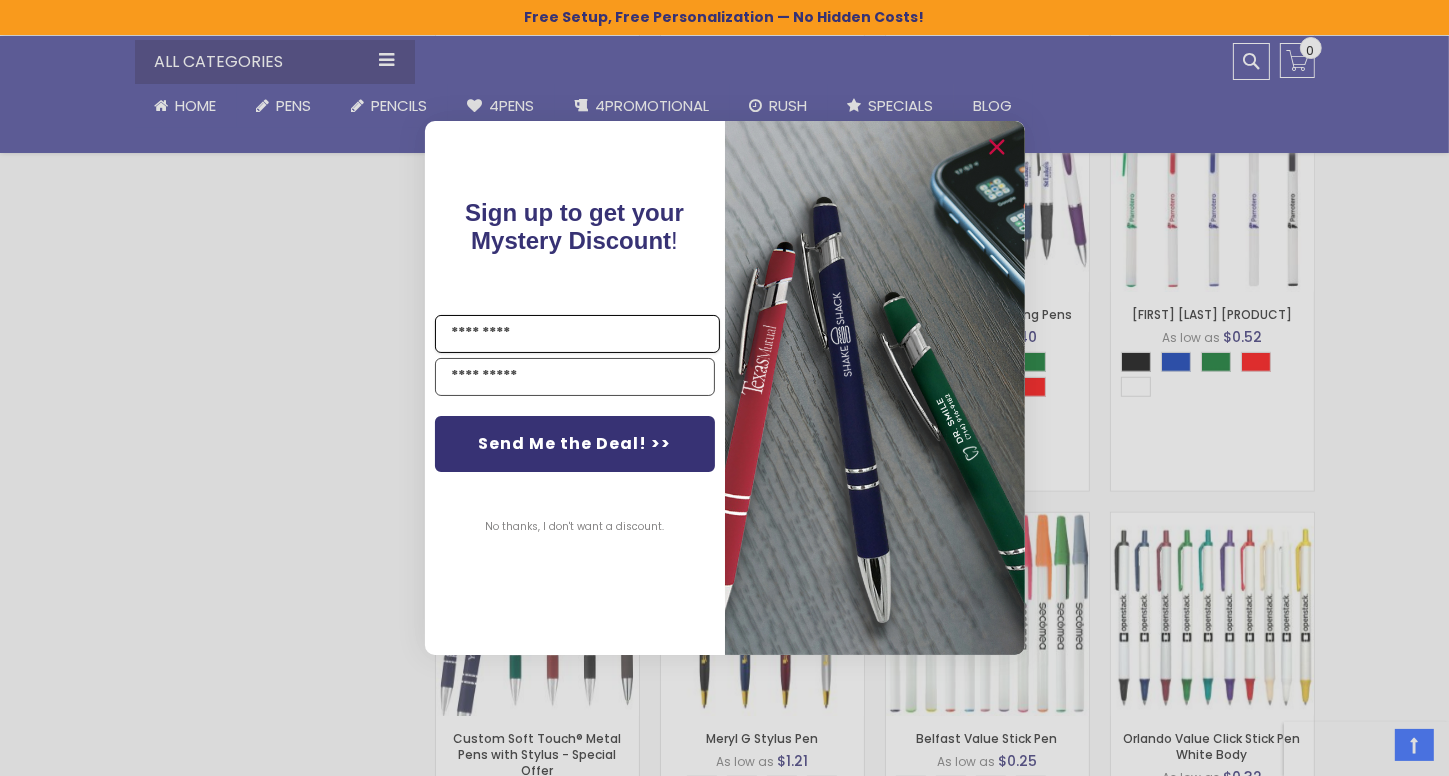click on "Name" at bounding box center (577, 334) 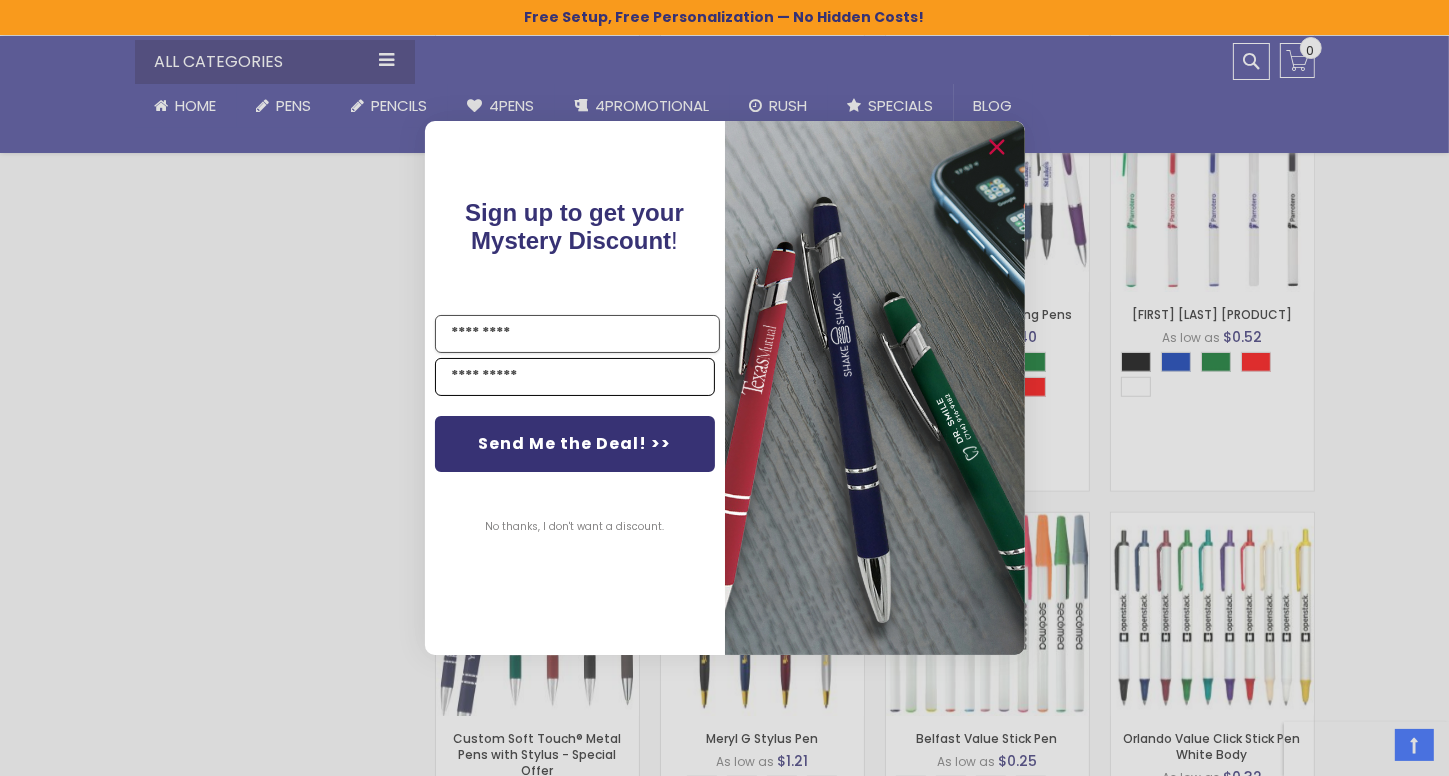 type on "*****" 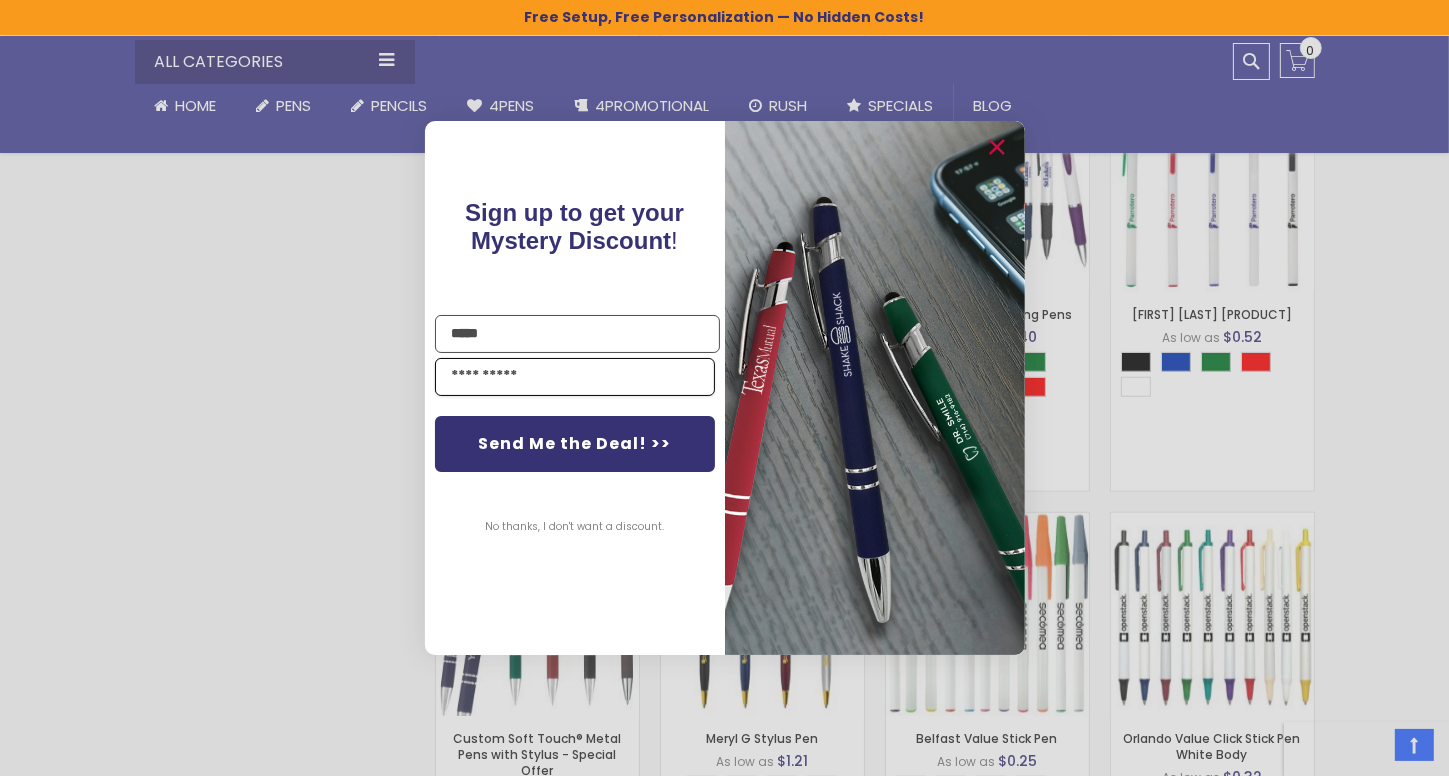 type on "**********" 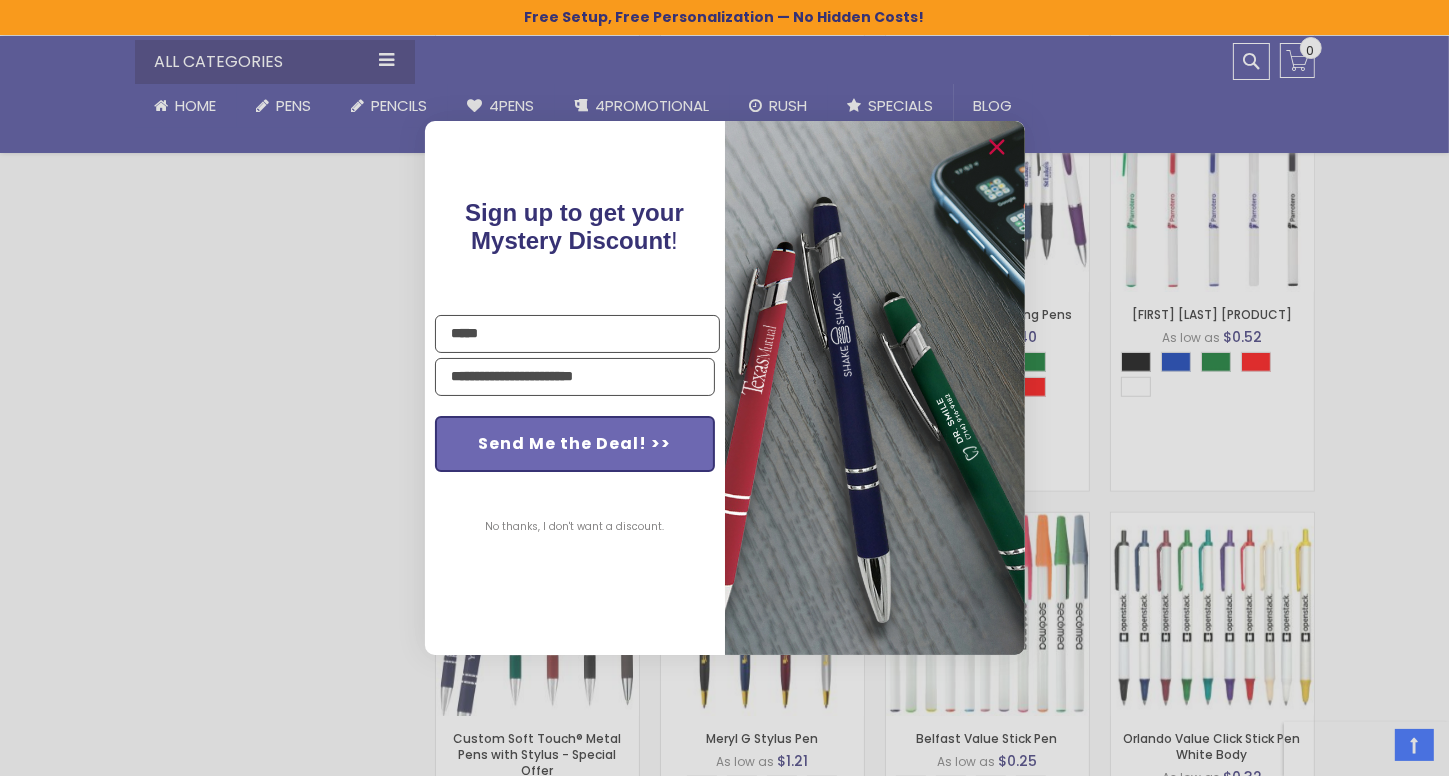 click on "Send Me the Deal! >>" at bounding box center (575, 444) 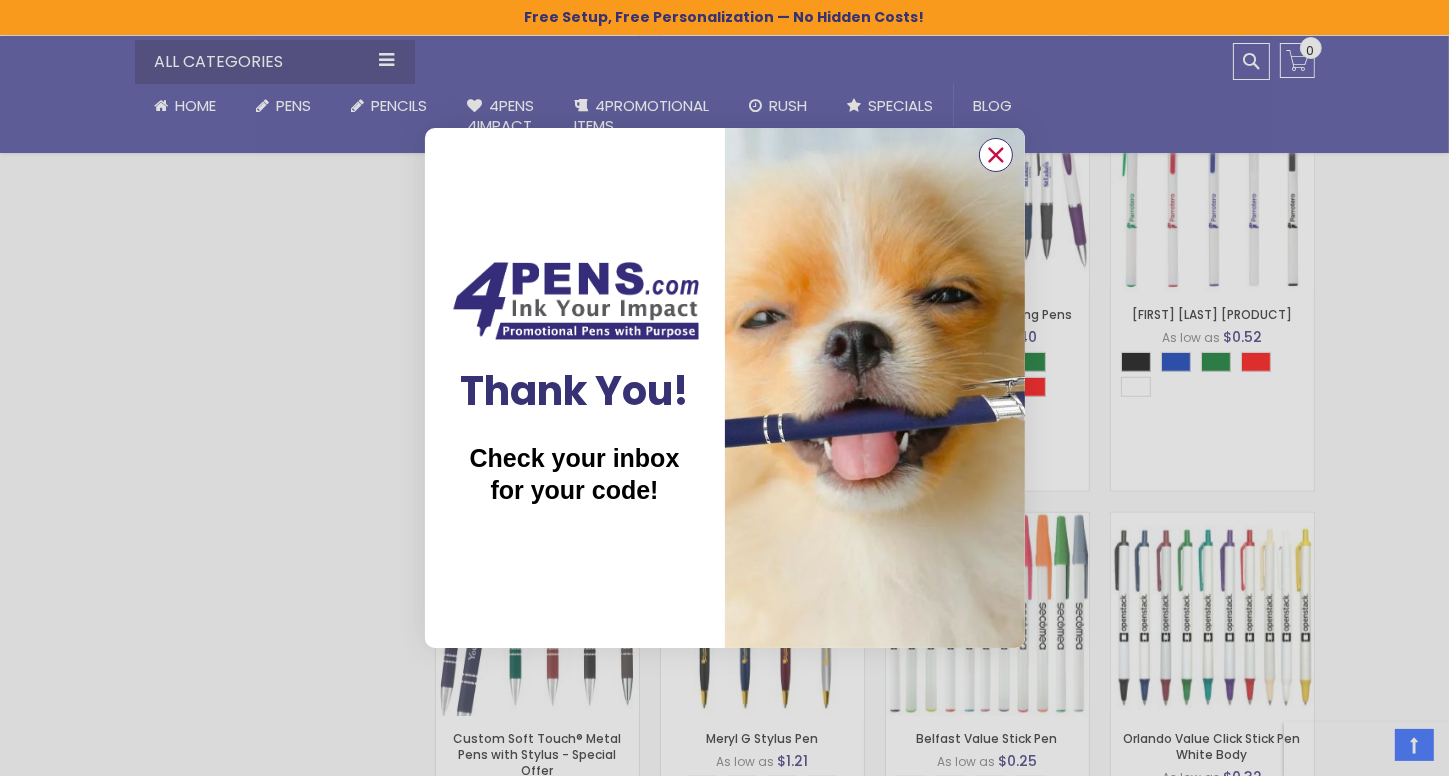 click 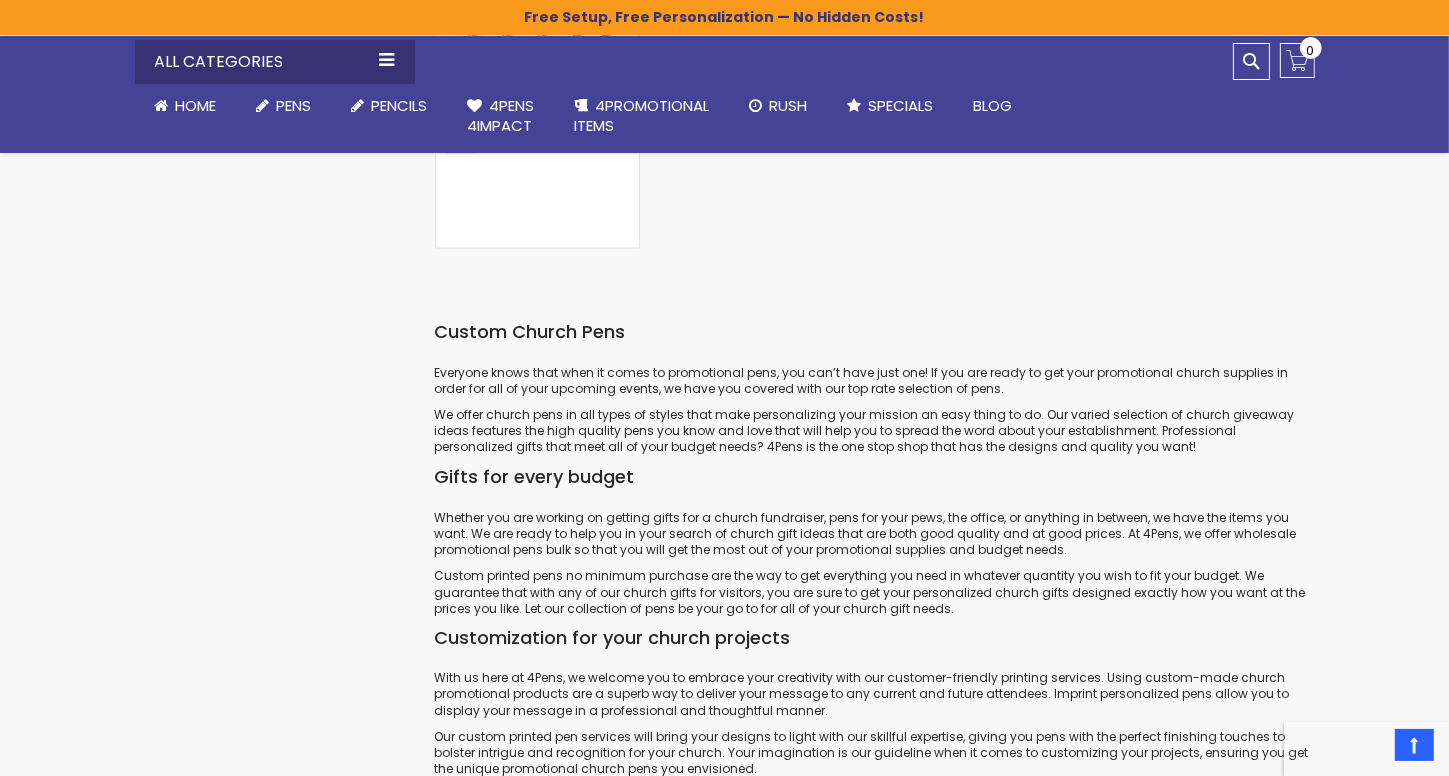 scroll, scrollTop: 2979, scrollLeft: 0, axis: vertical 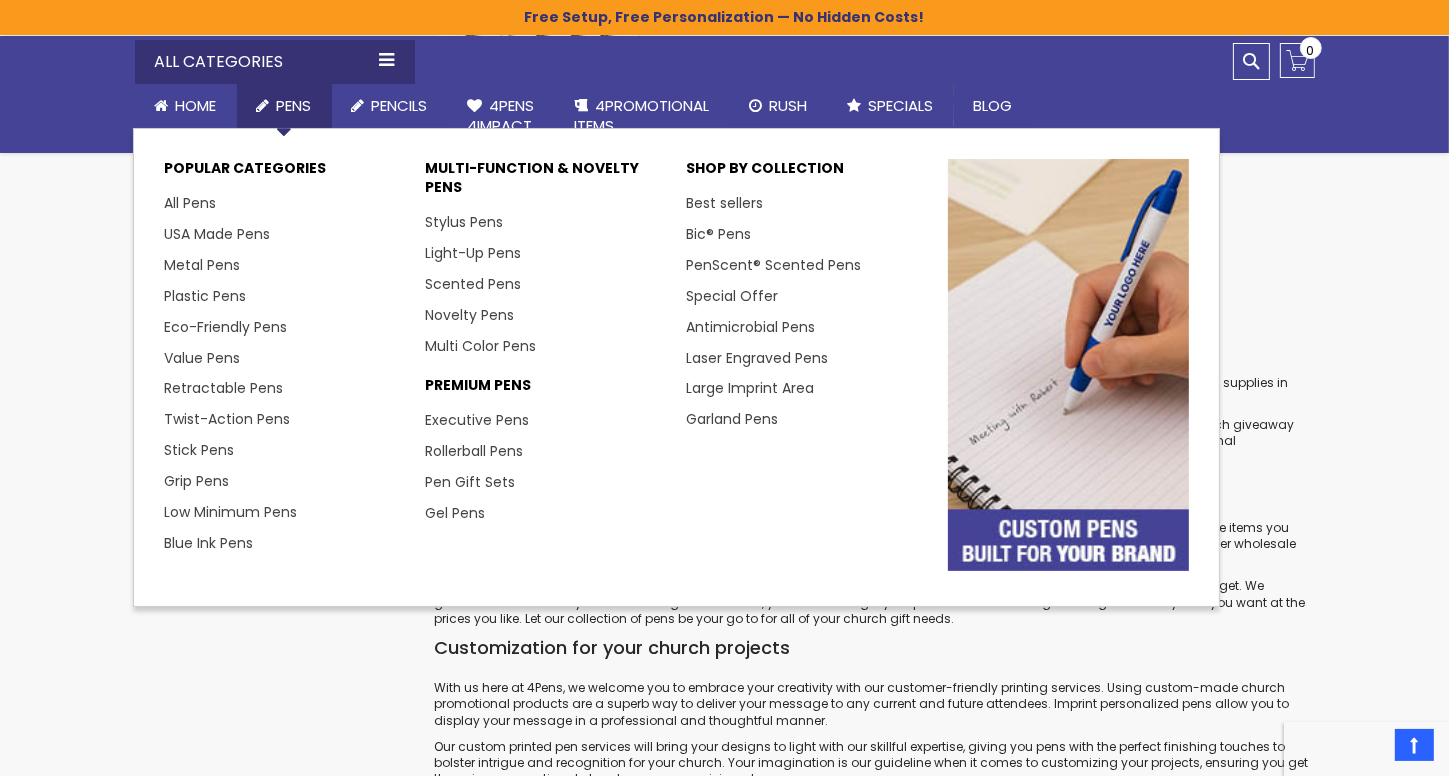 click on "Pens" at bounding box center [294, 105] 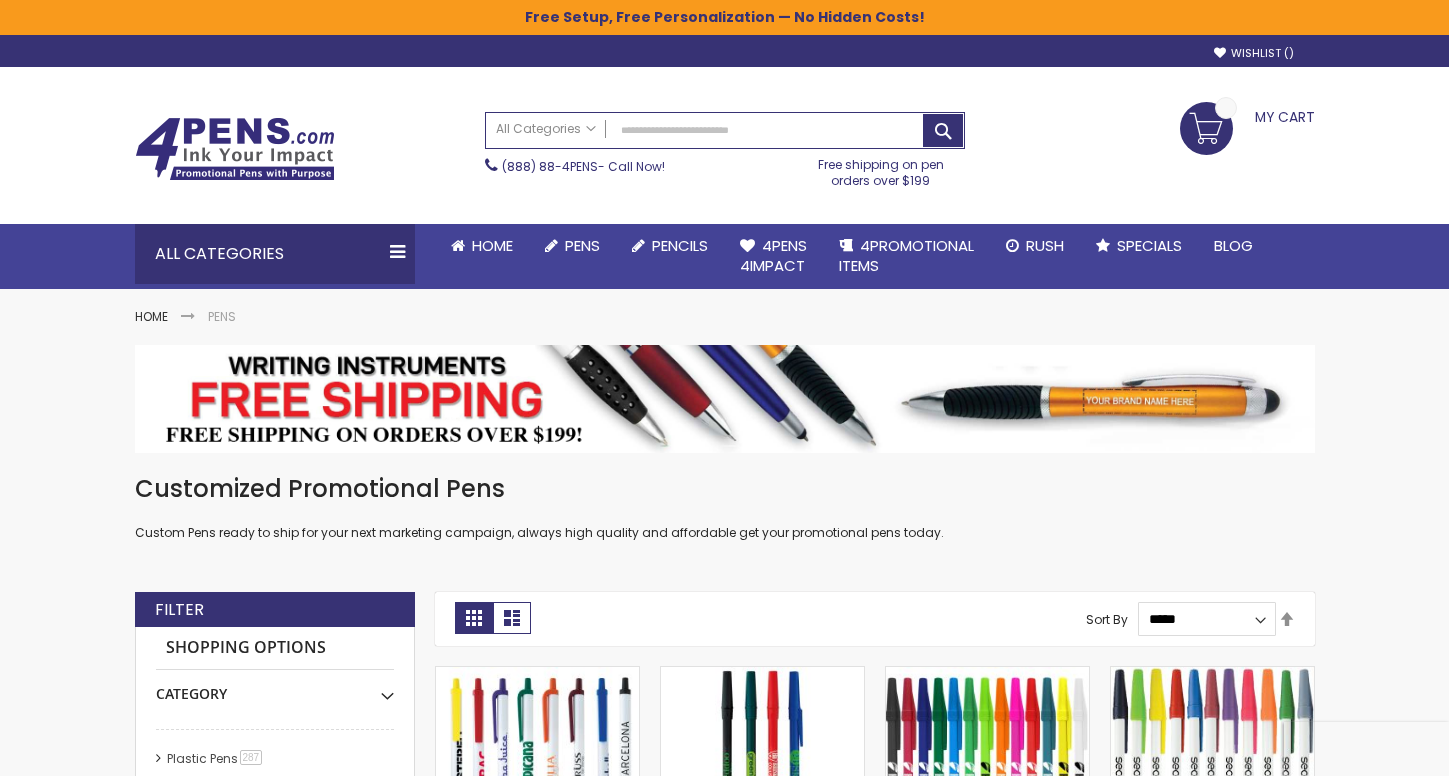 scroll, scrollTop: 0, scrollLeft: 0, axis: both 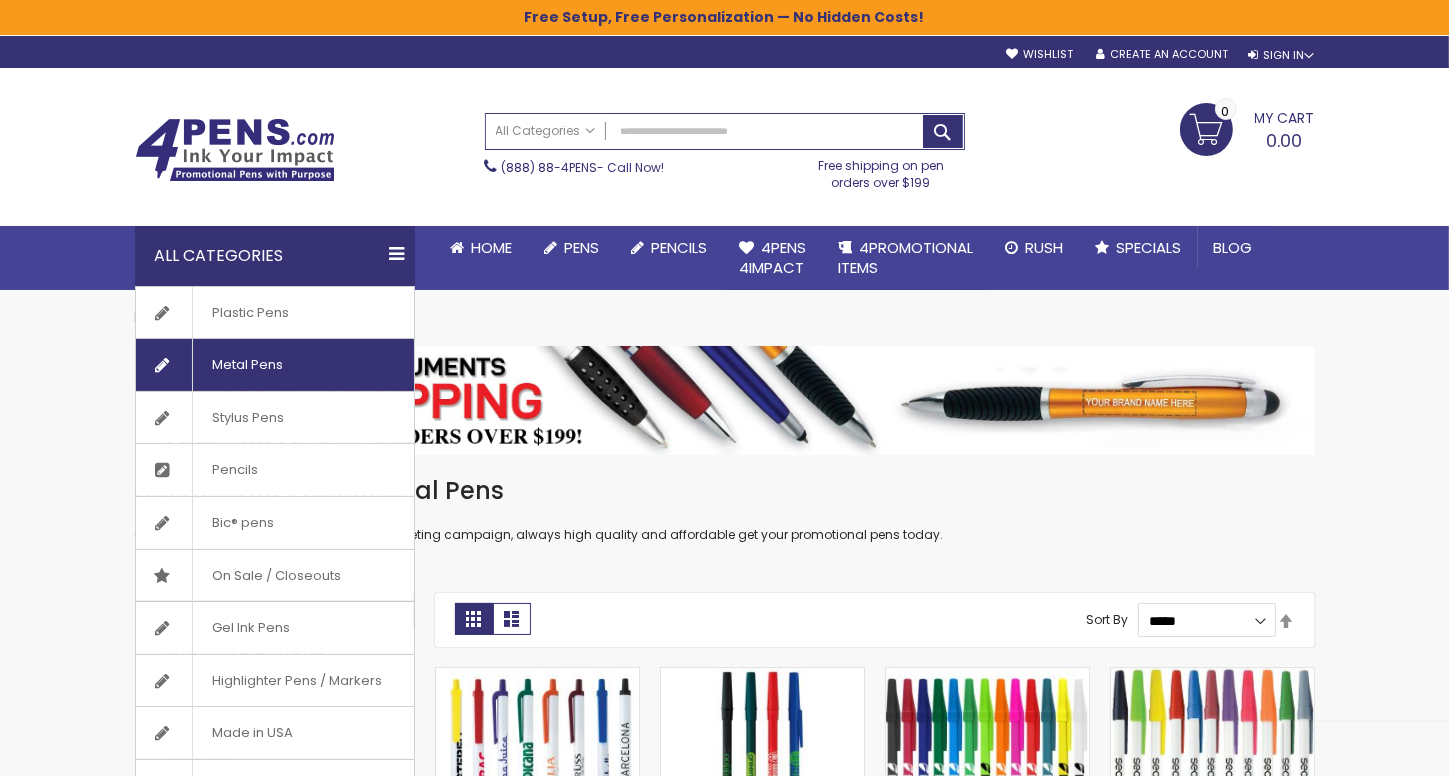 click on "Metal Pens" at bounding box center [248, 365] 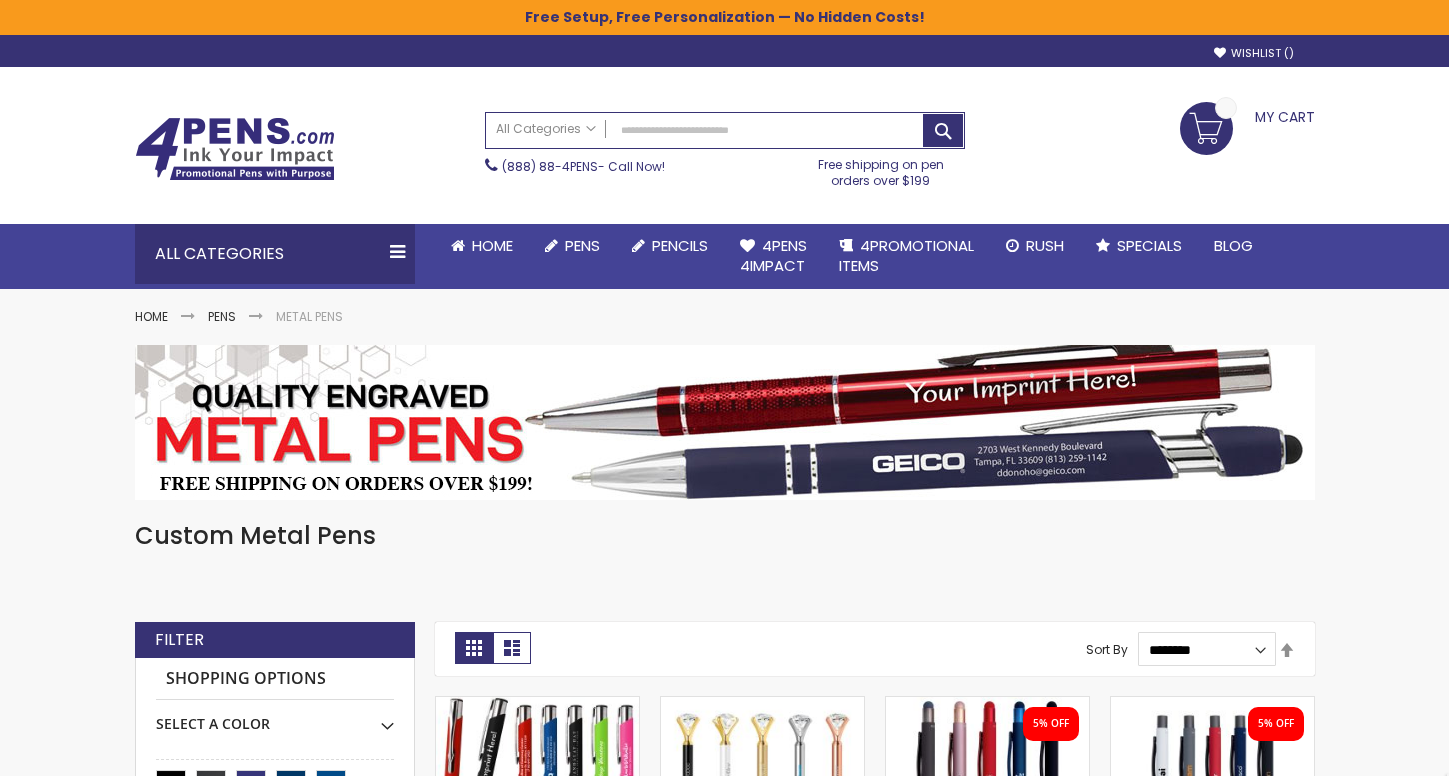 scroll, scrollTop: 0, scrollLeft: 0, axis: both 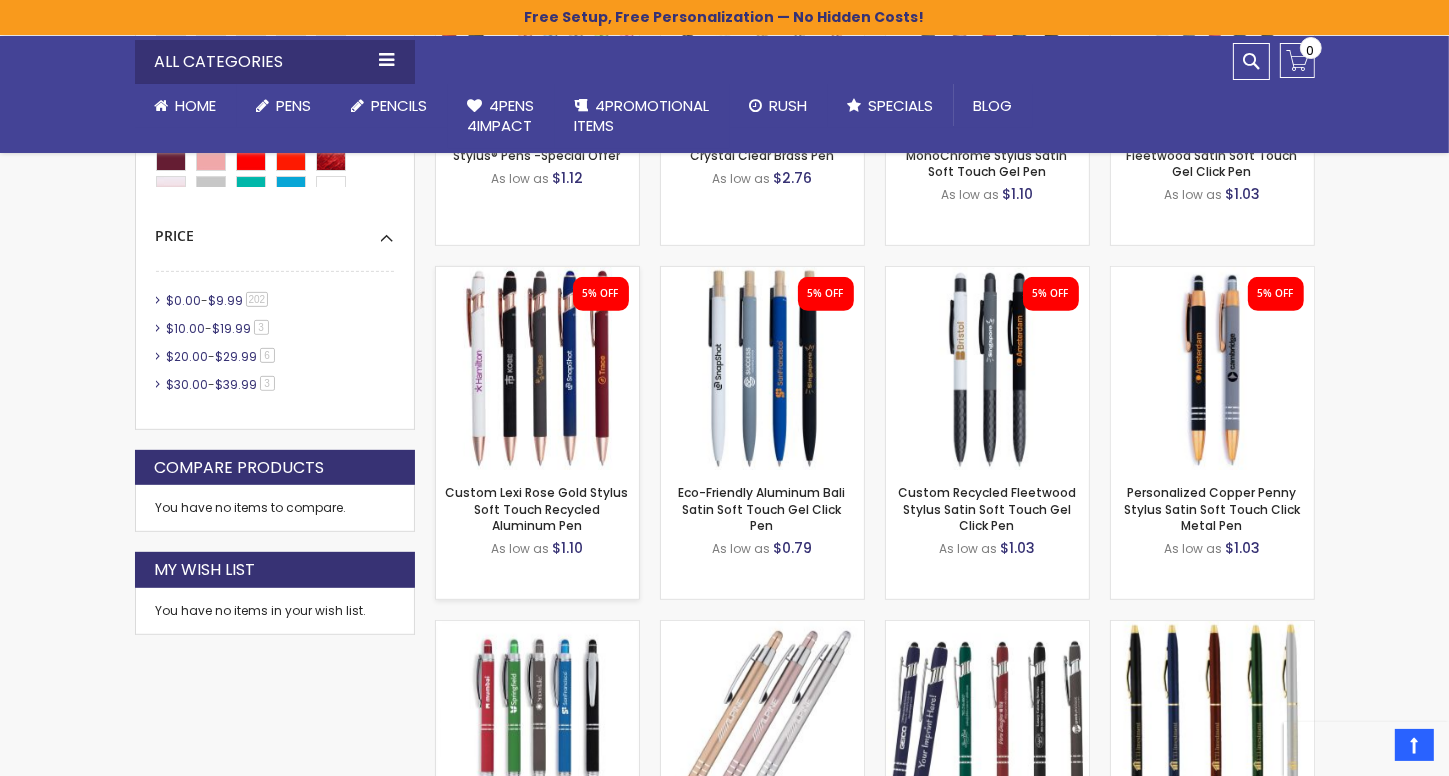 click at bounding box center (537, 368) 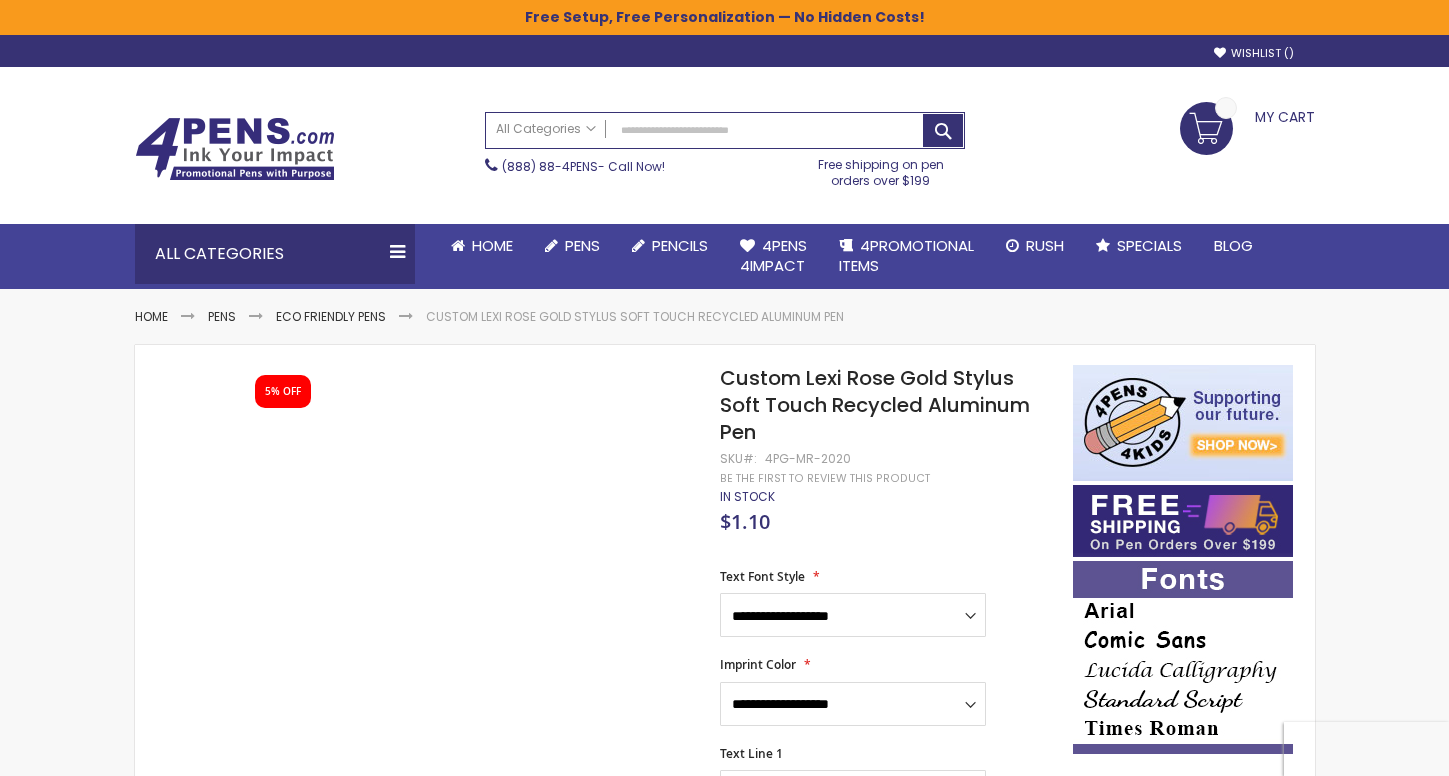 scroll, scrollTop: 0, scrollLeft: 0, axis: both 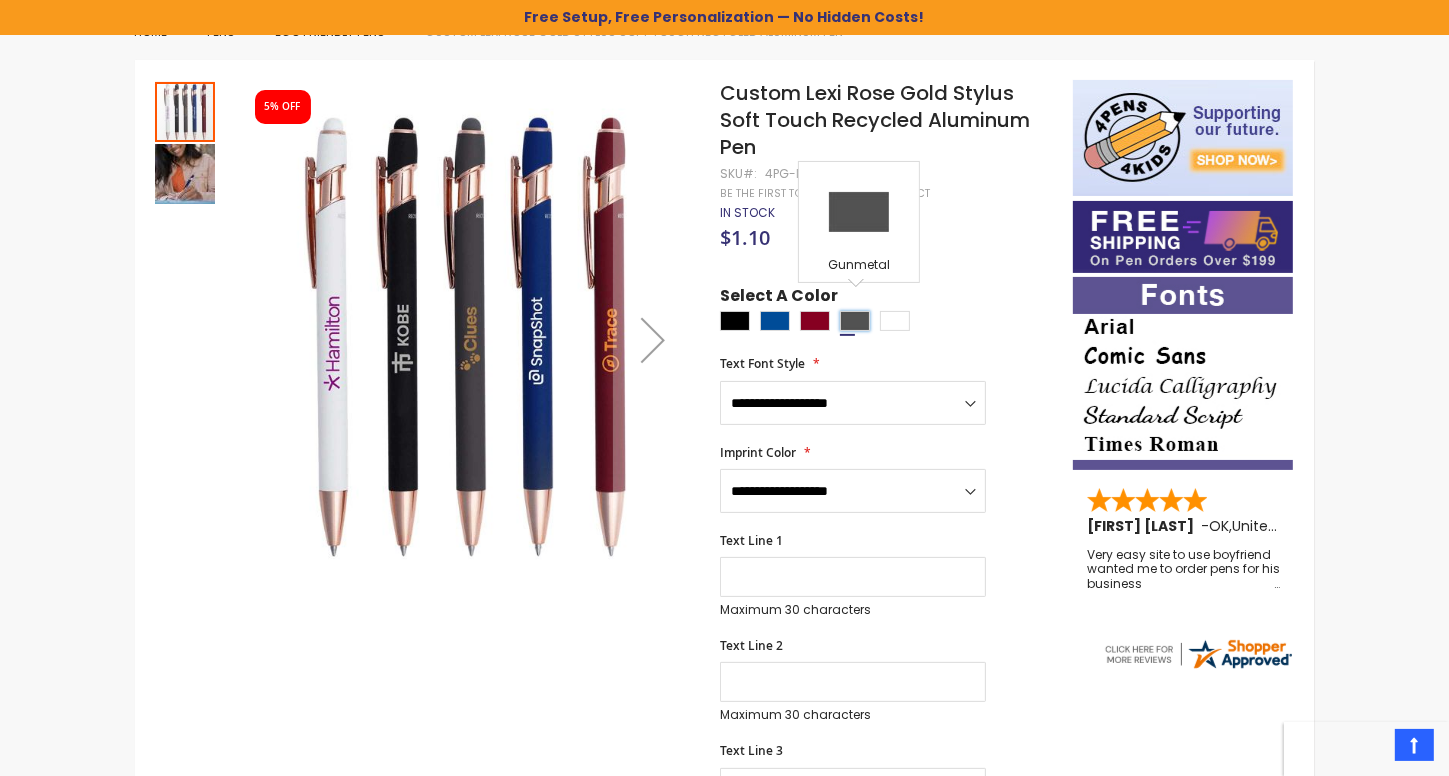 click at bounding box center (855, 321) 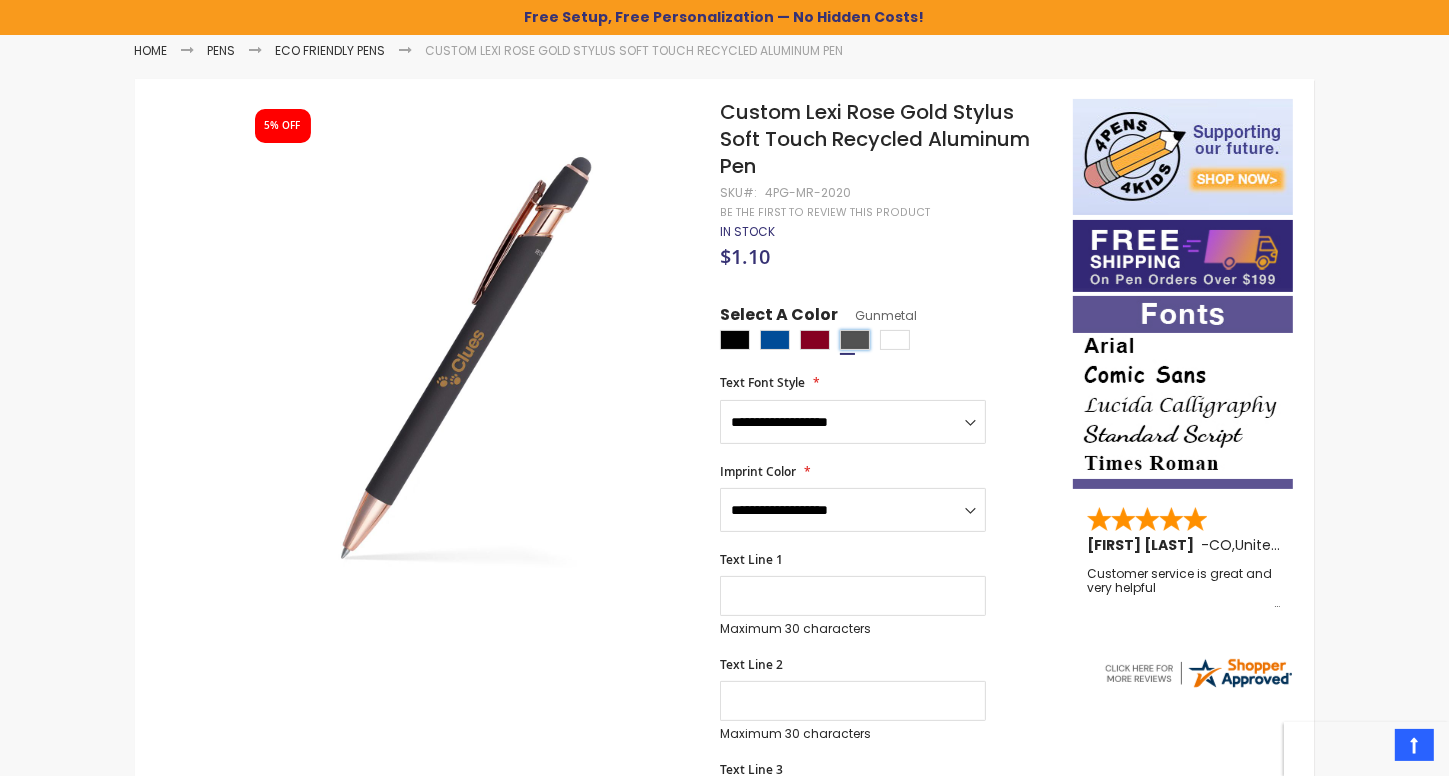 scroll, scrollTop: 279, scrollLeft: 0, axis: vertical 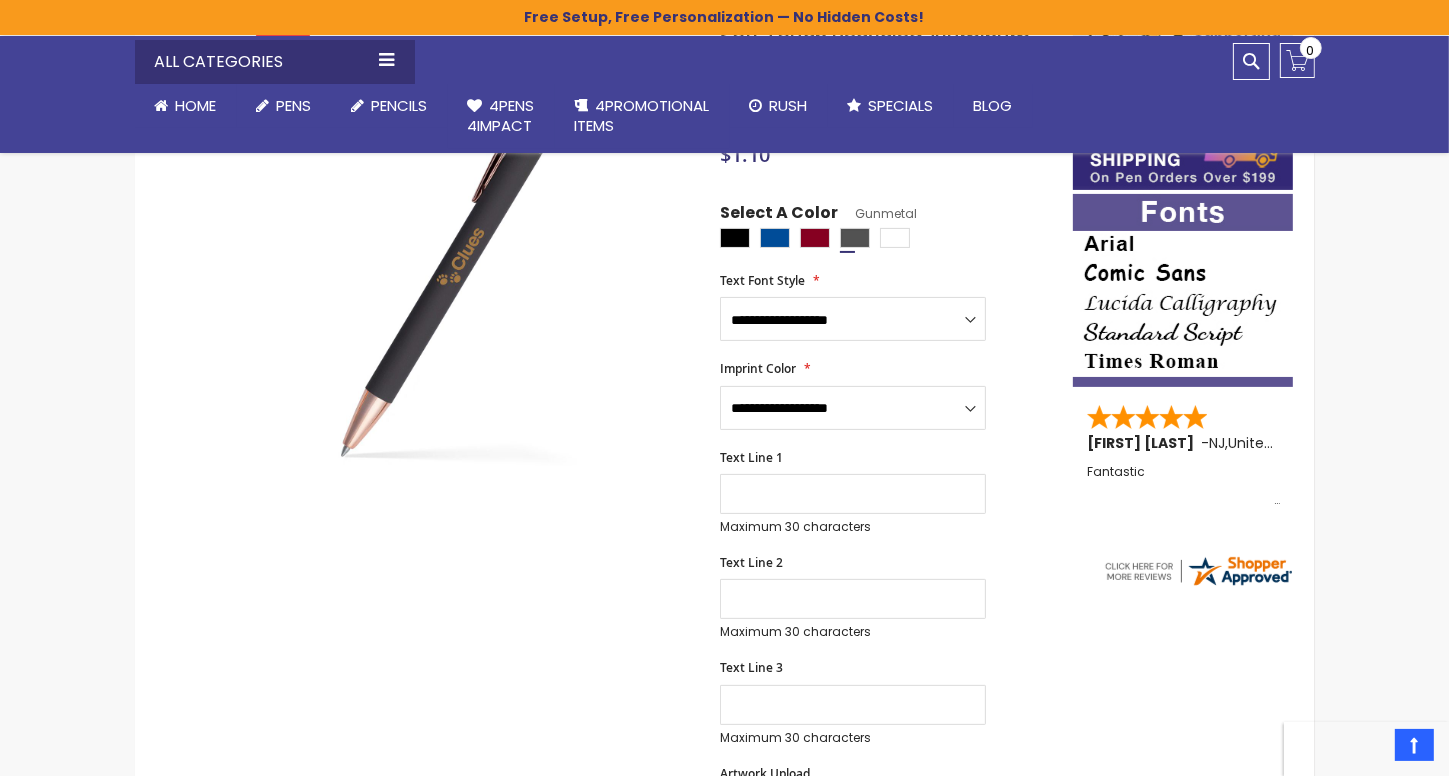click at bounding box center [1183, 290] 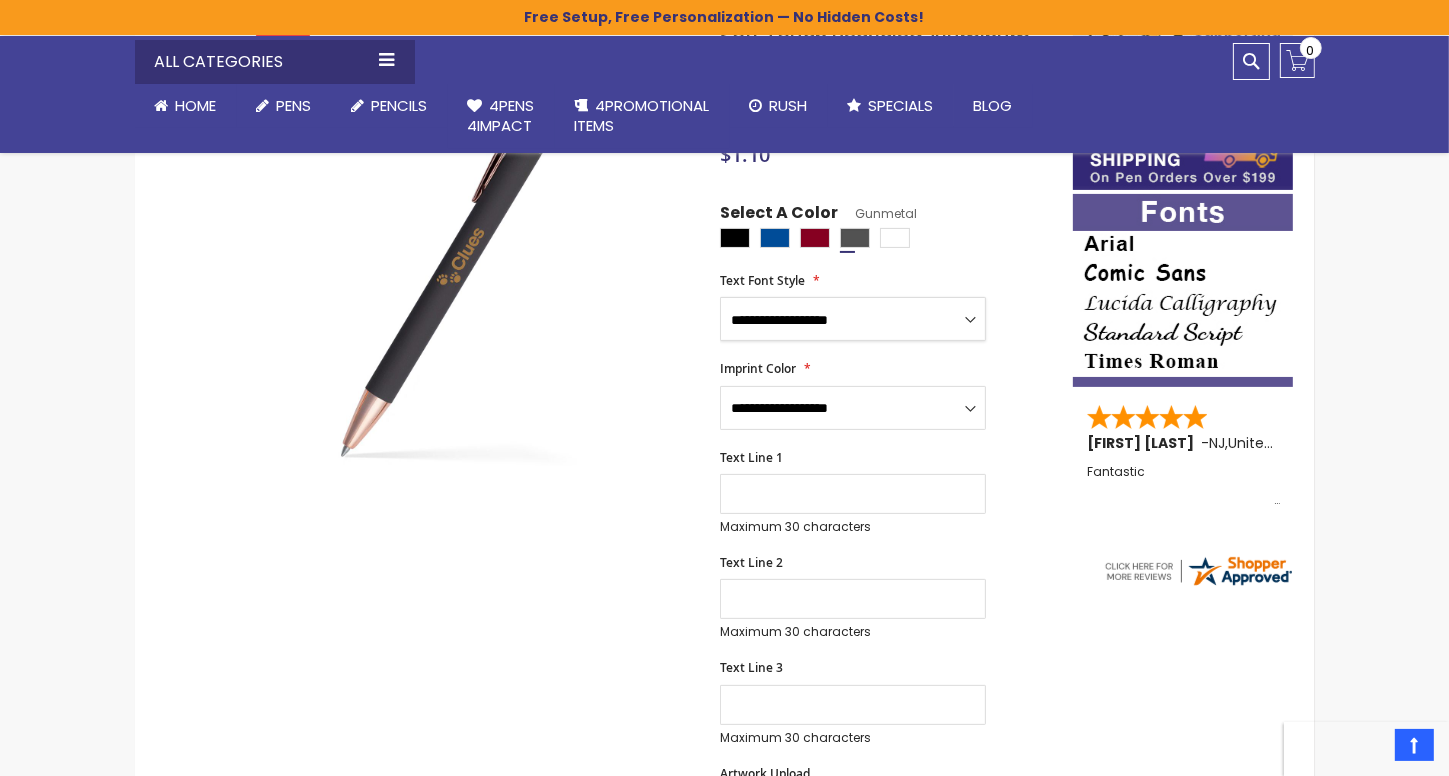 click on "**********" at bounding box center (853, 319) 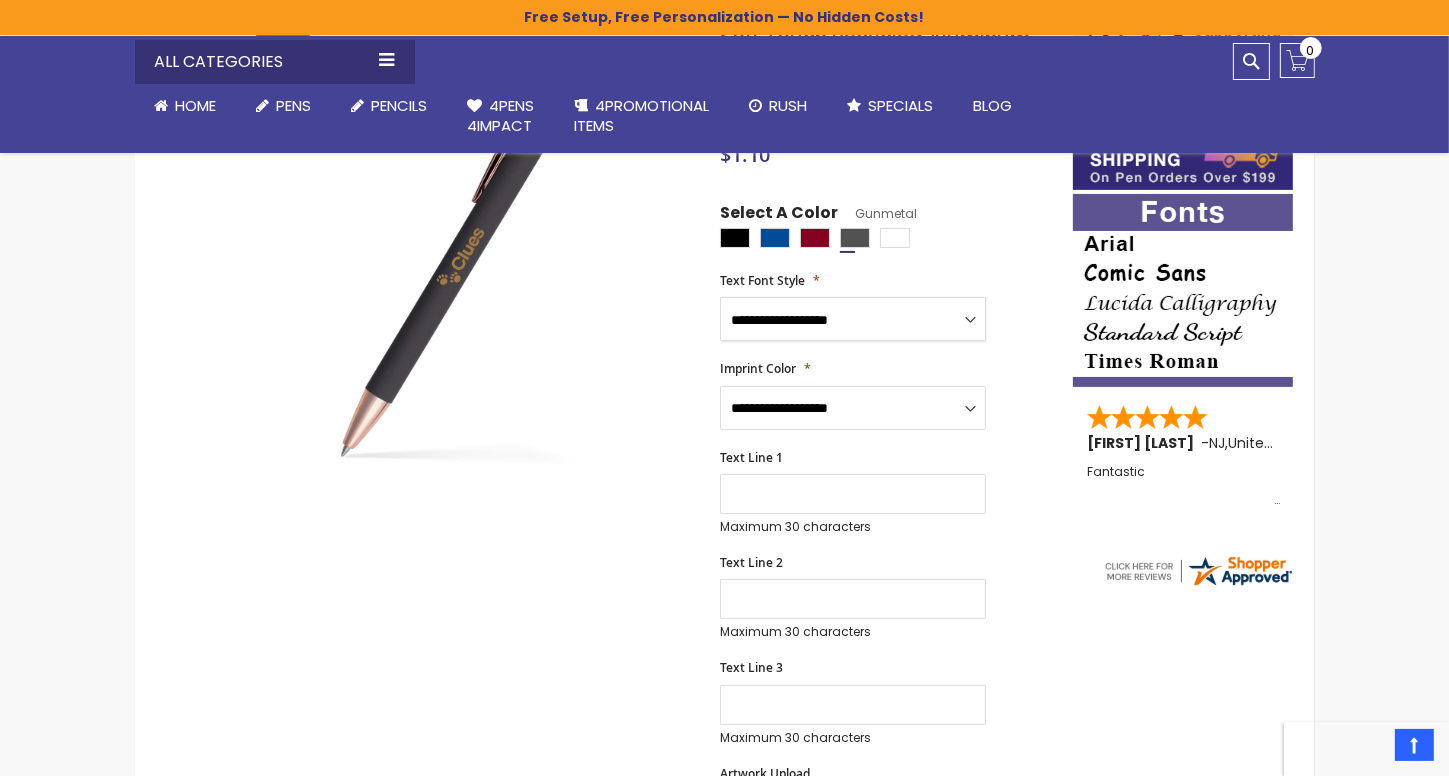 select on "*****" 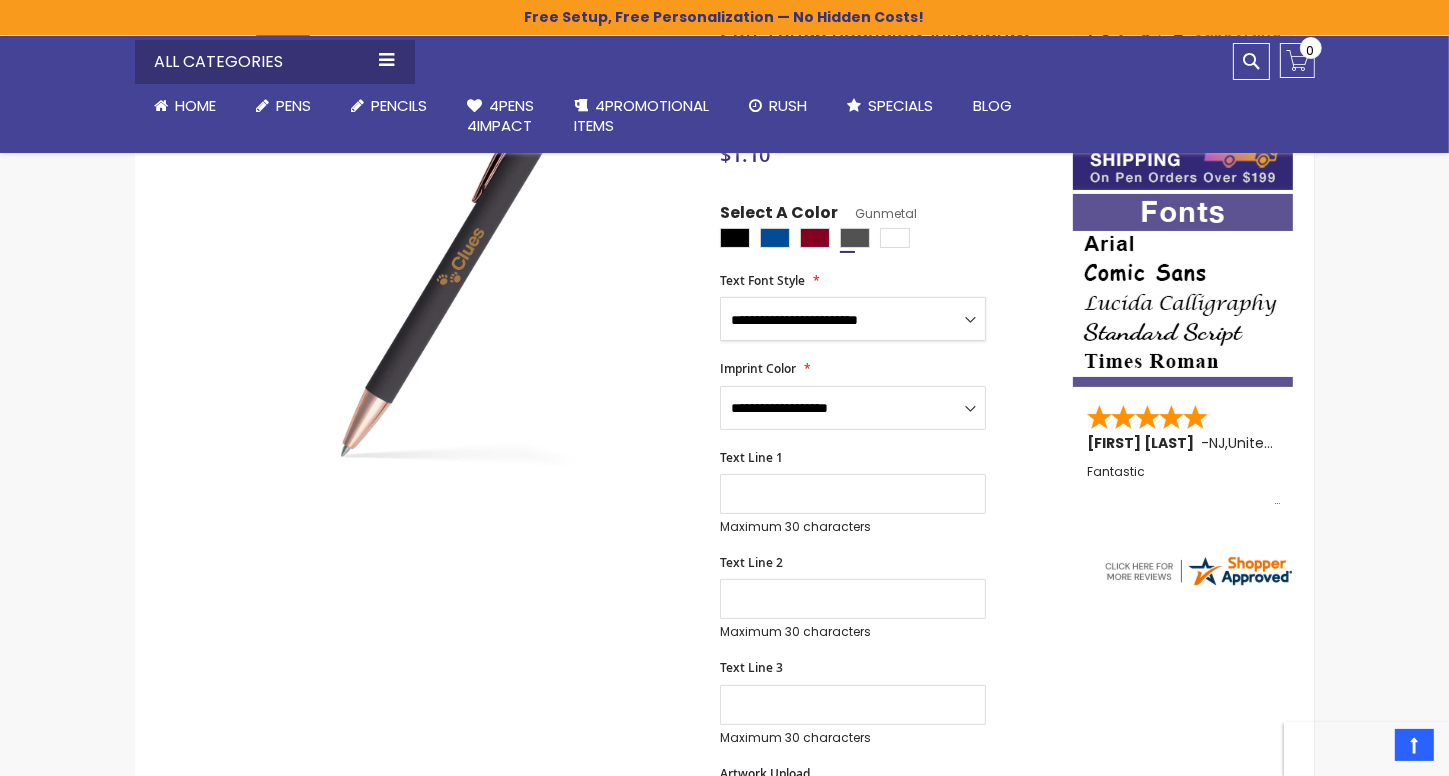click on "**********" at bounding box center [853, 319] 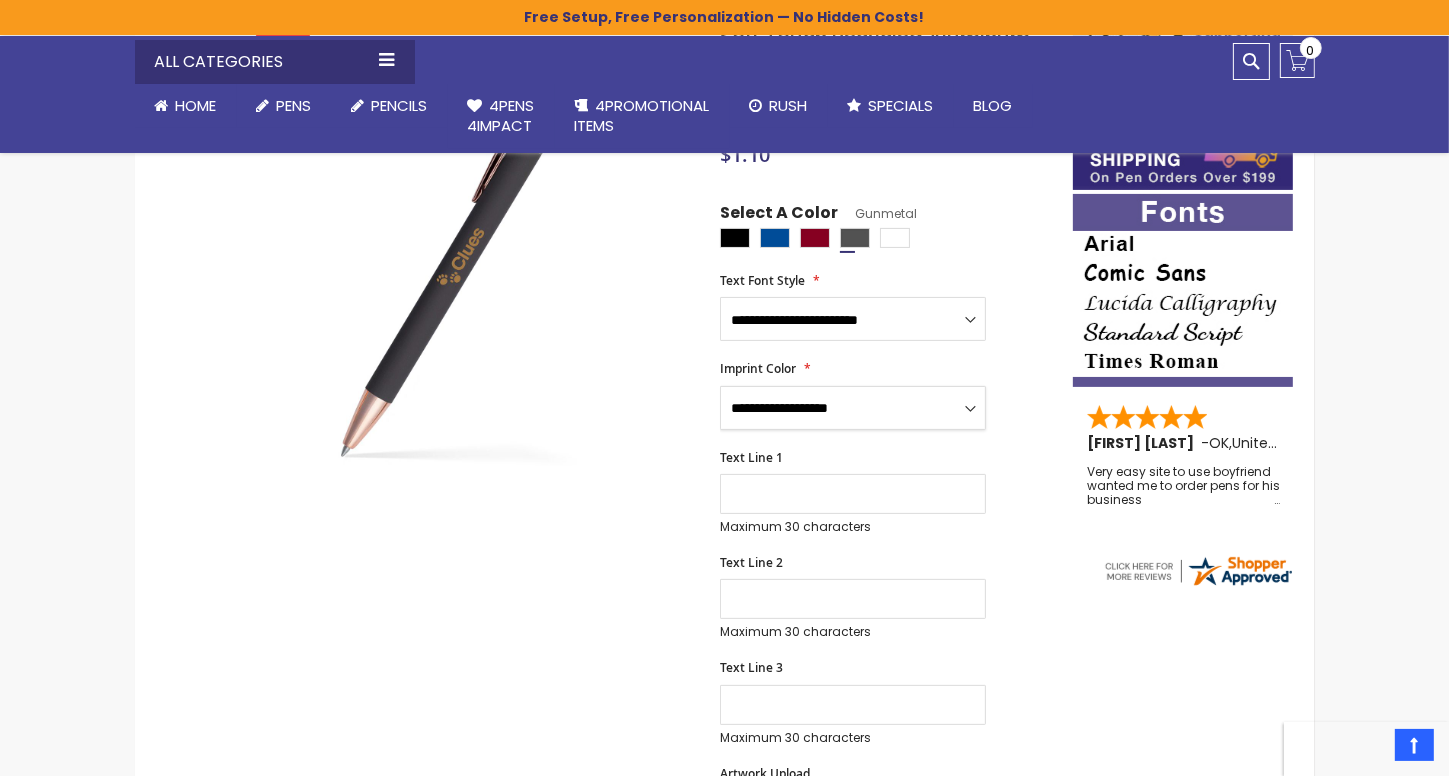 click on "**********" at bounding box center (853, 408) 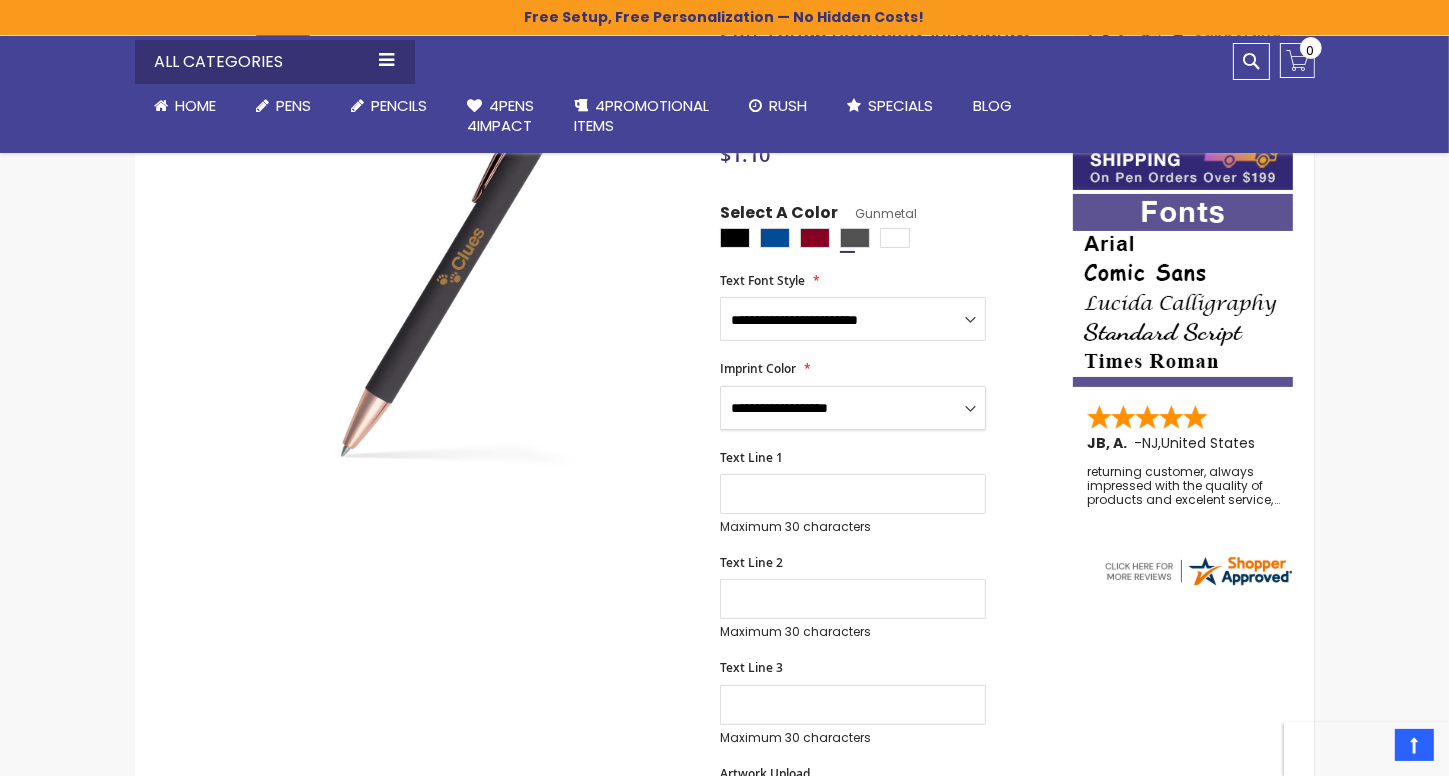 select on "*****" 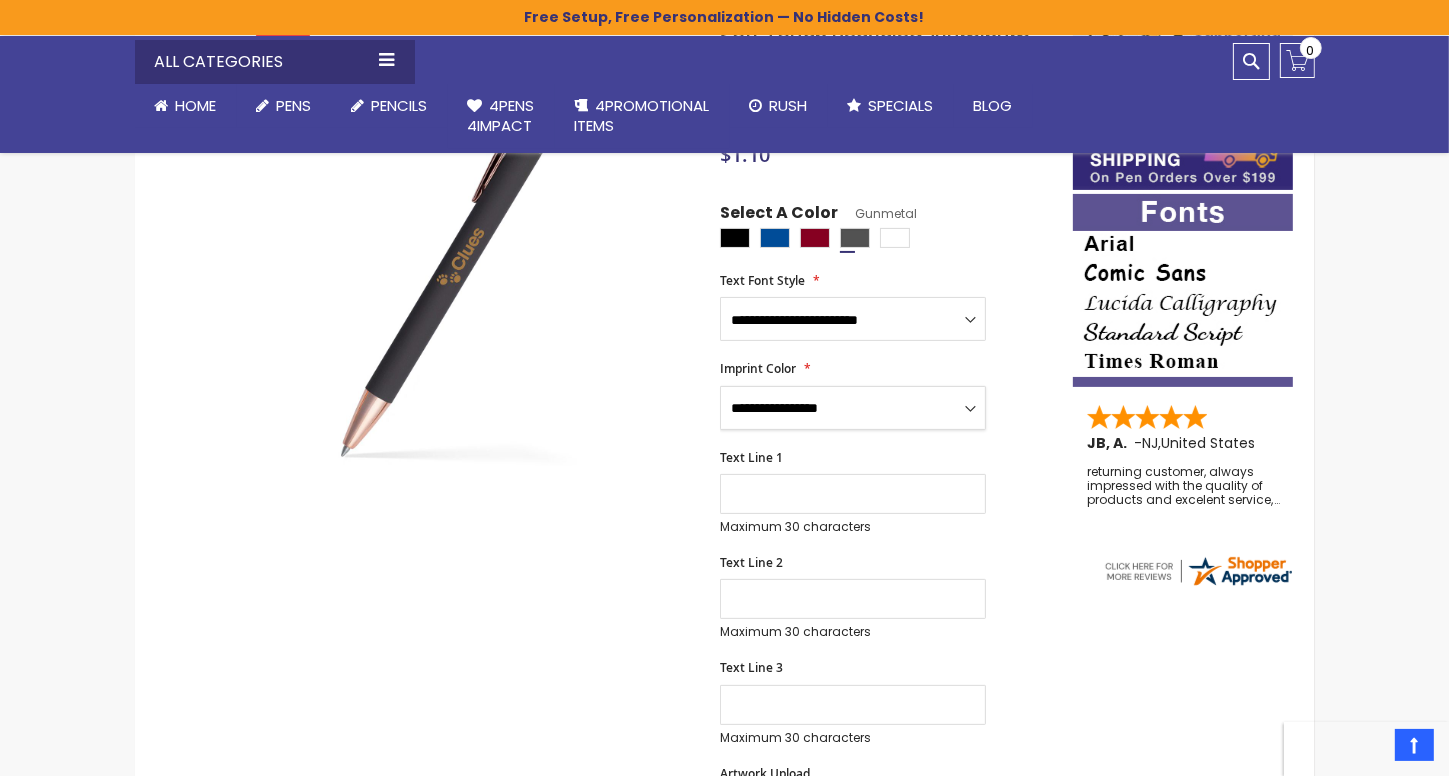 click on "**********" at bounding box center (853, 408) 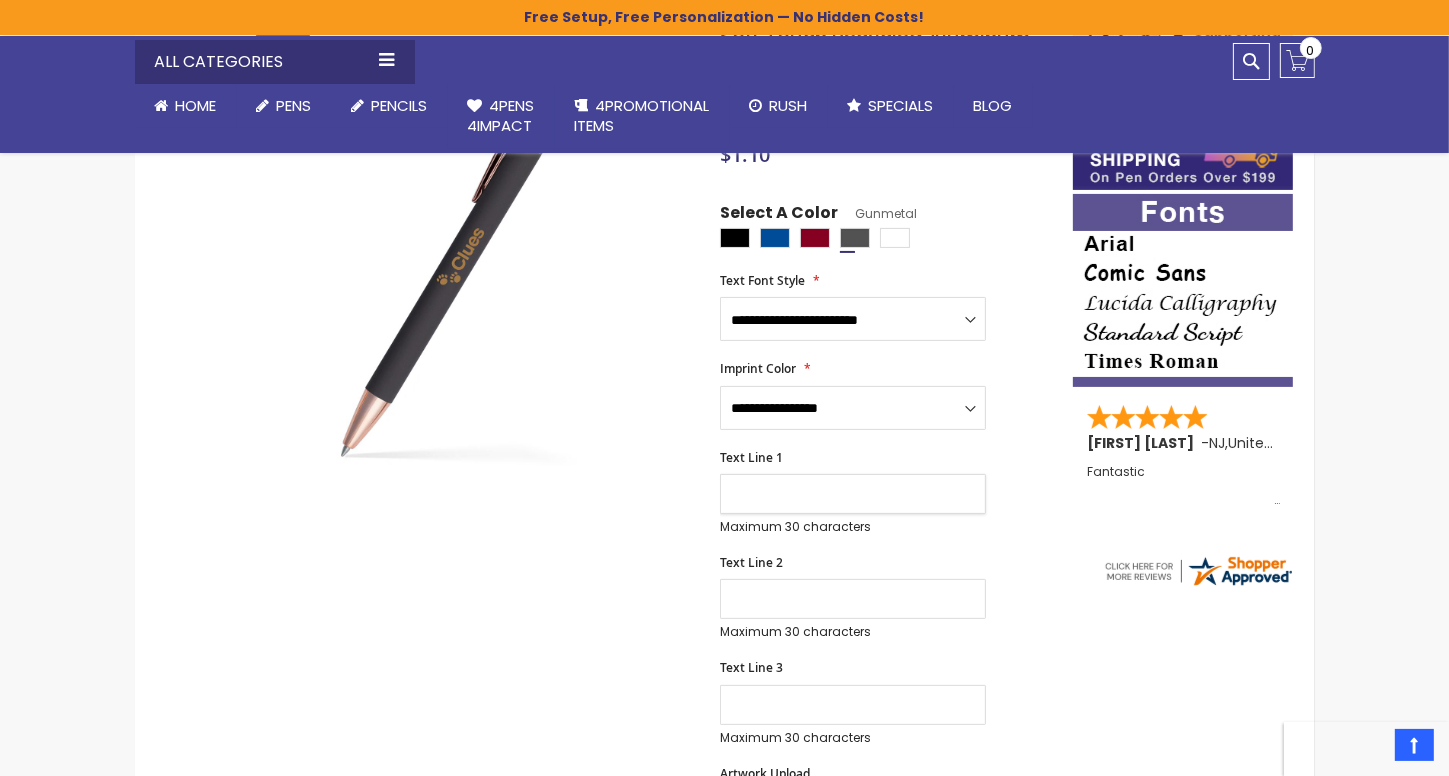 click on "Text Line 1" at bounding box center [853, 494] 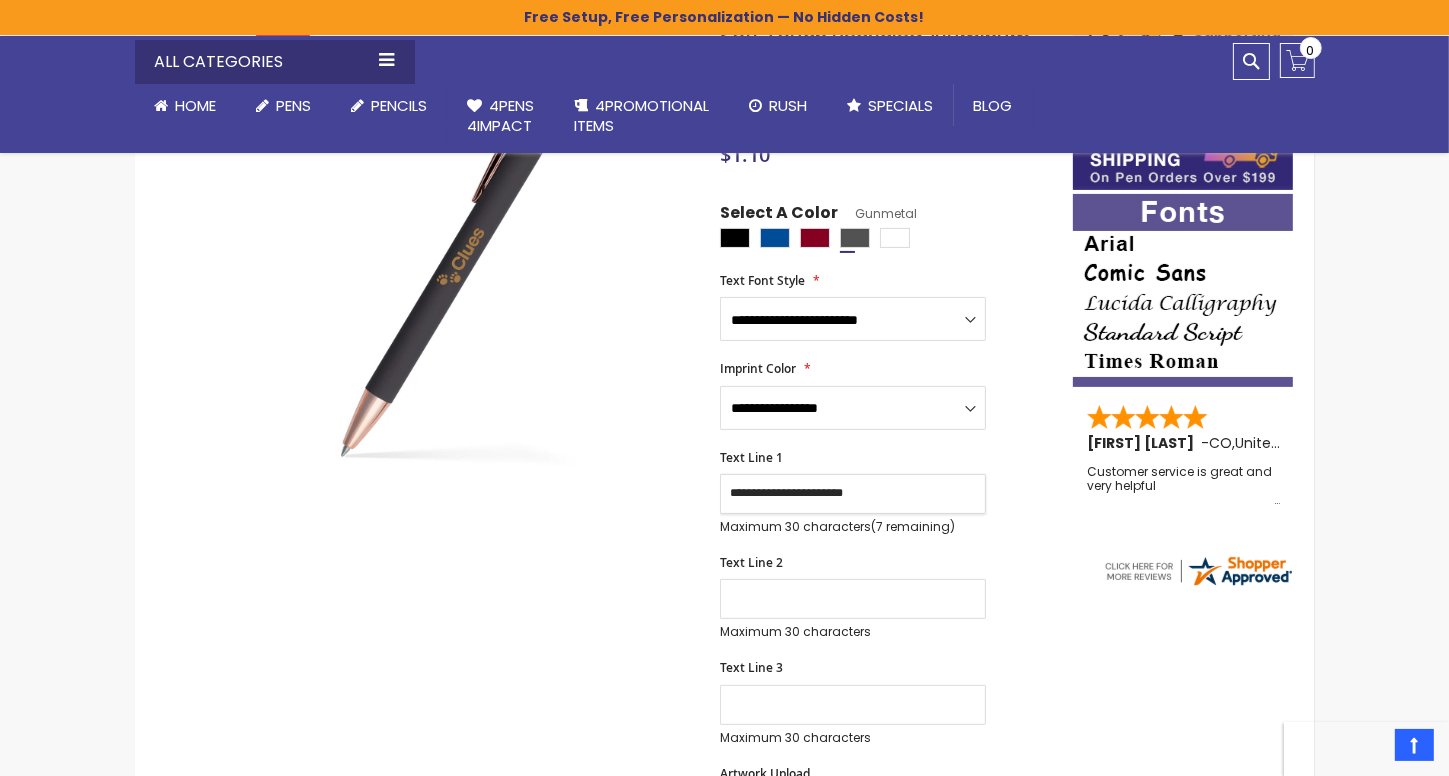 type on "**********" 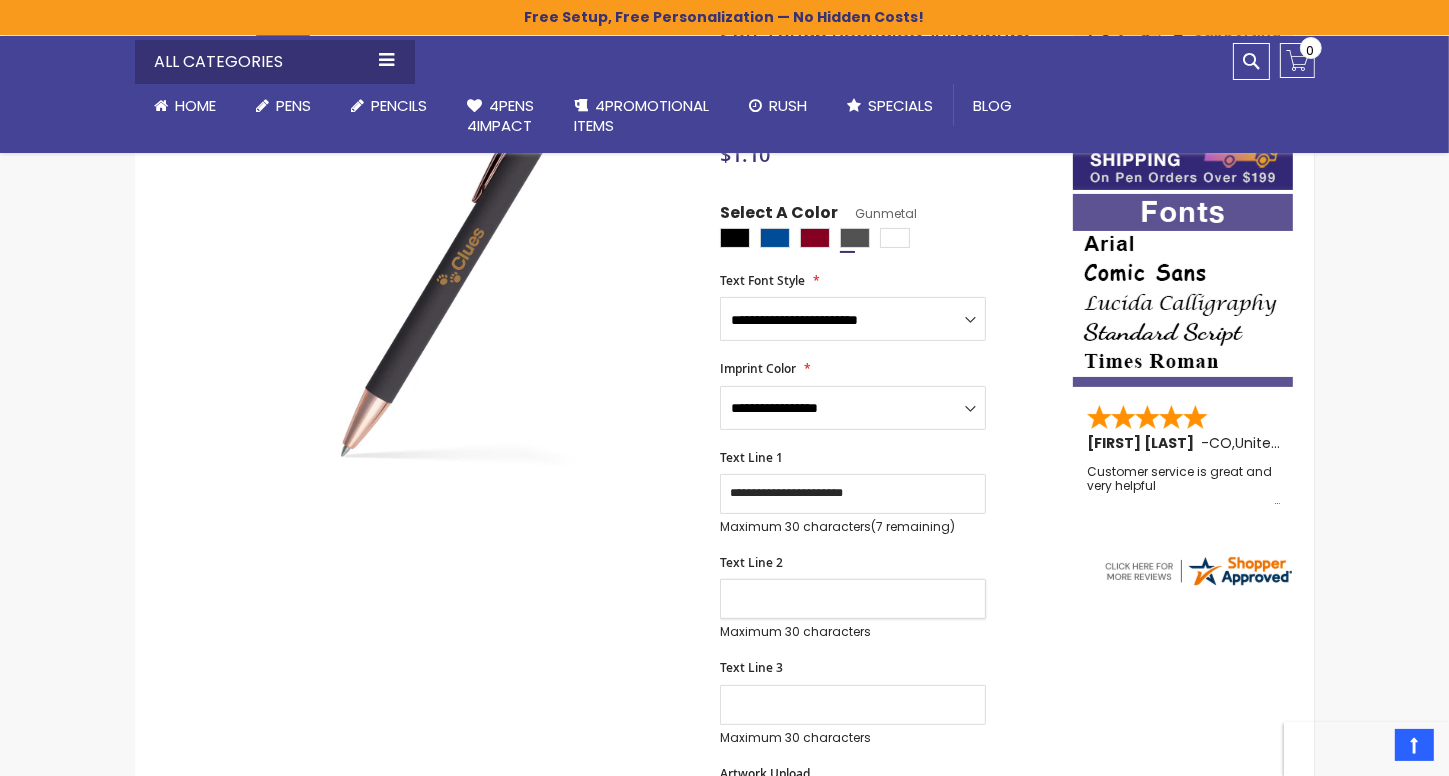 click on "Text Line 2" at bounding box center (853, 599) 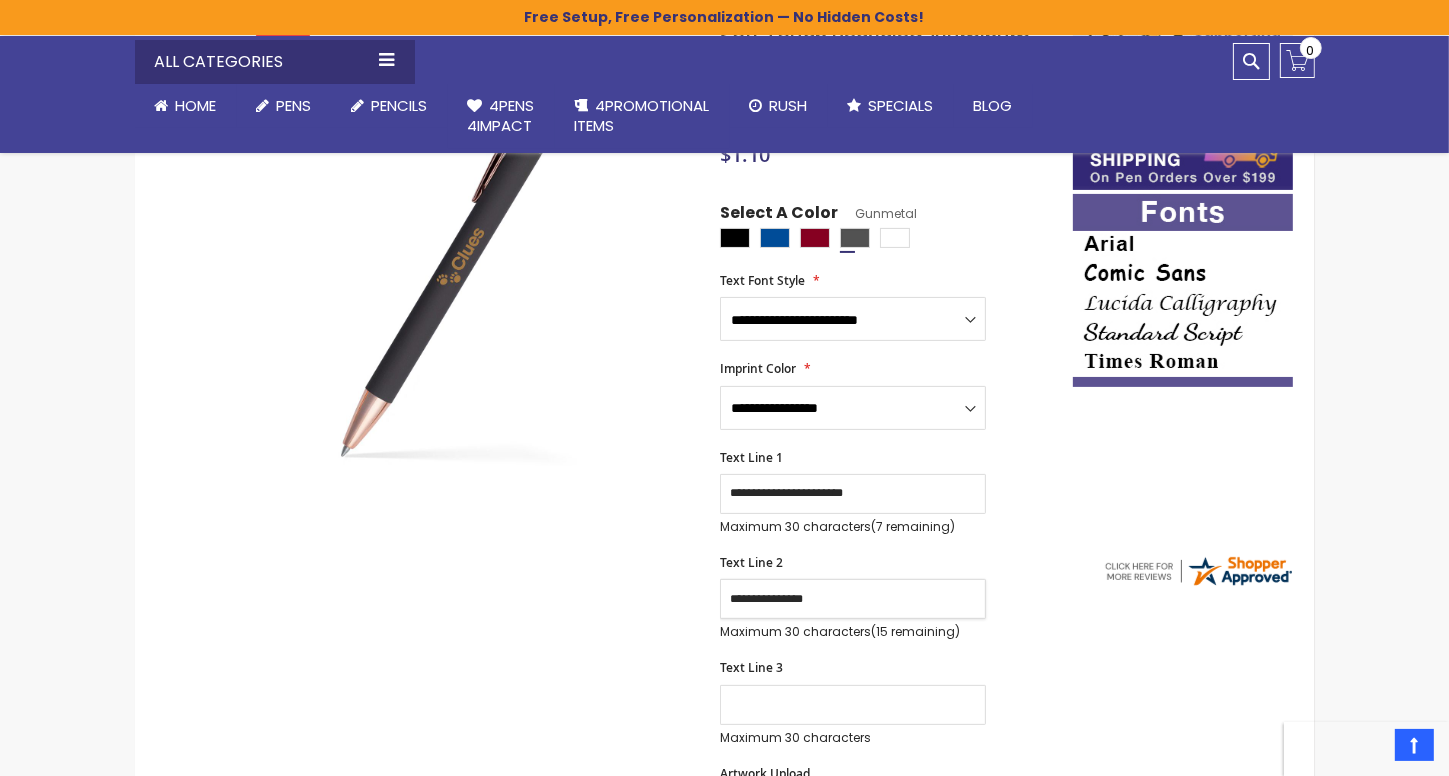 drag, startPoint x: 806, startPoint y: 581, endPoint x: 811, endPoint y: 592, distance: 12.083046 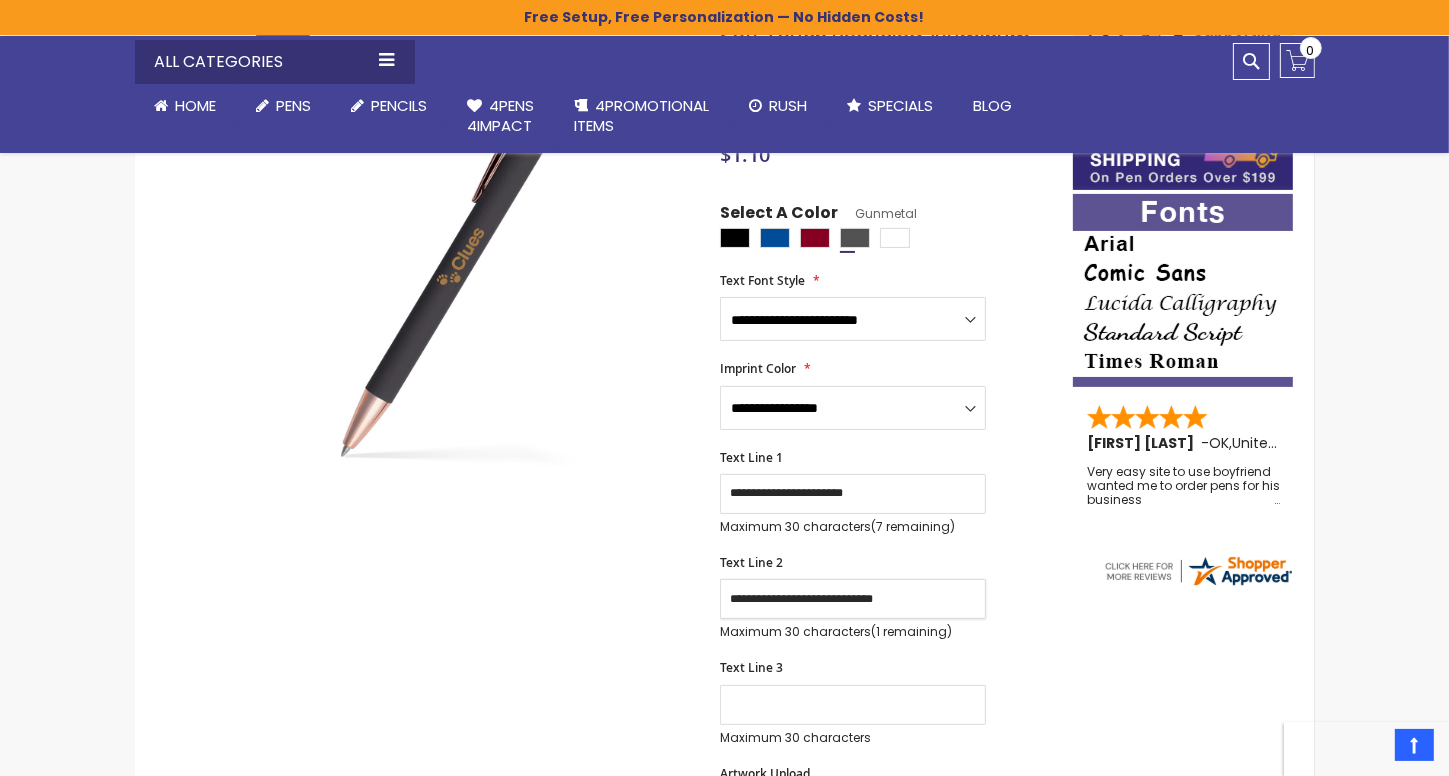 type on "**********" 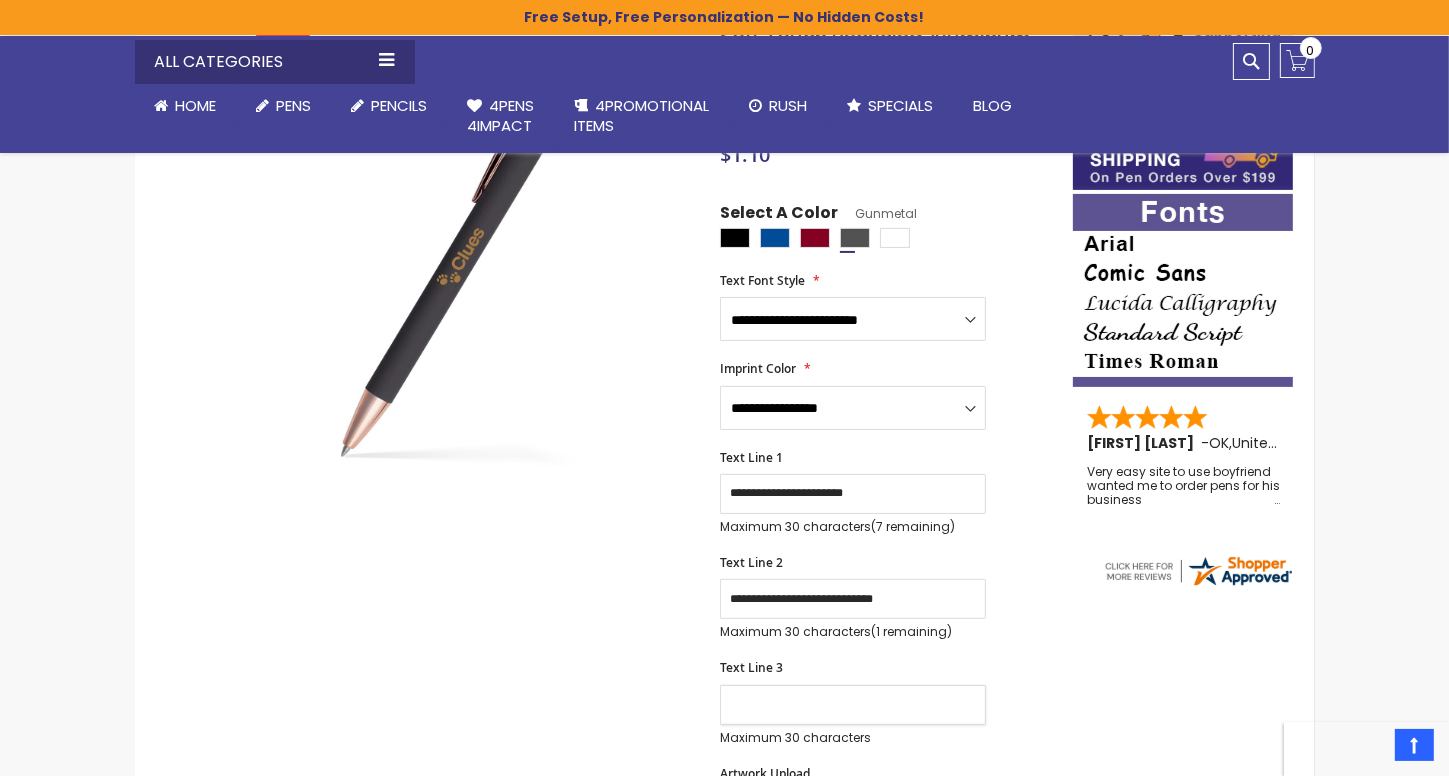 click on "Text Line 3" at bounding box center [853, 705] 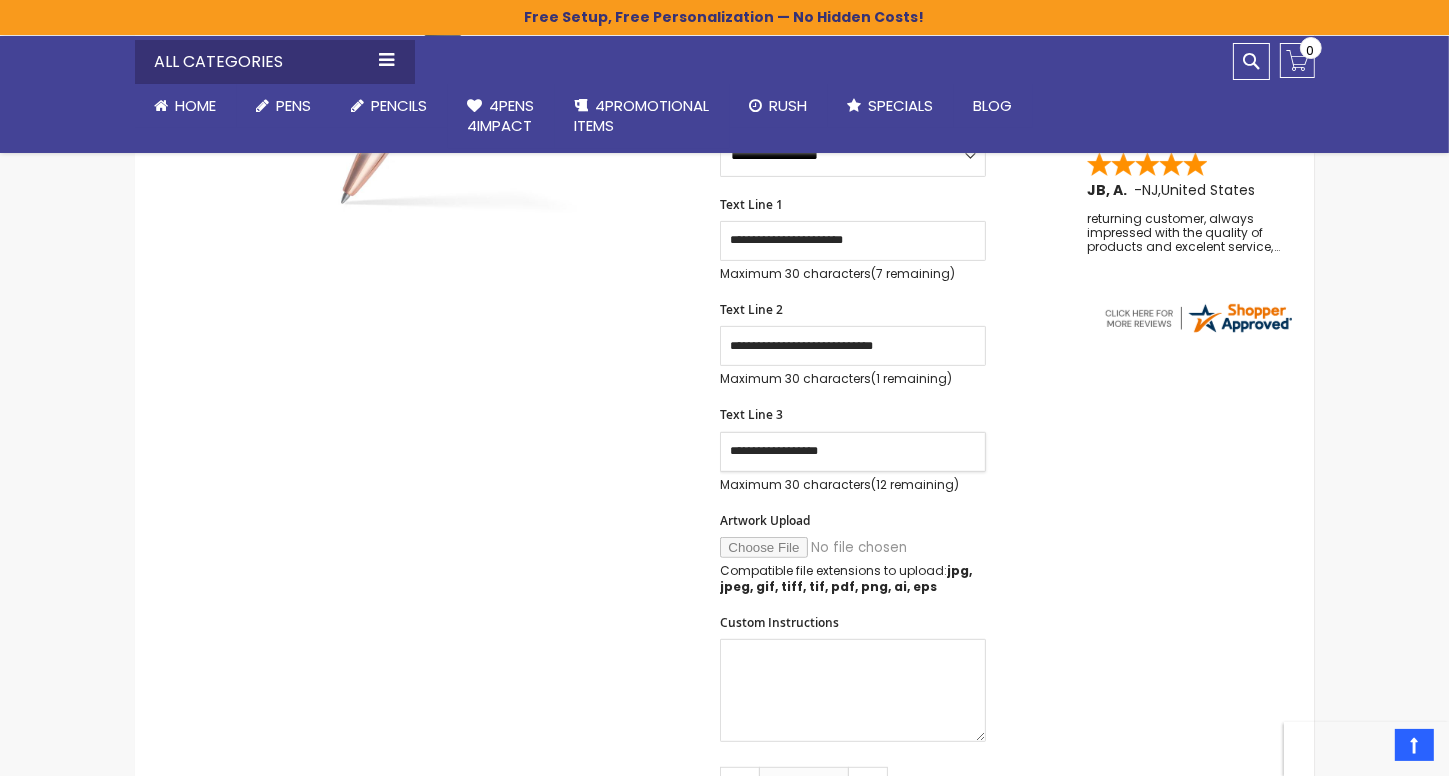 scroll, scrollTop: 755, scrollLeft: 0, axis: vertical 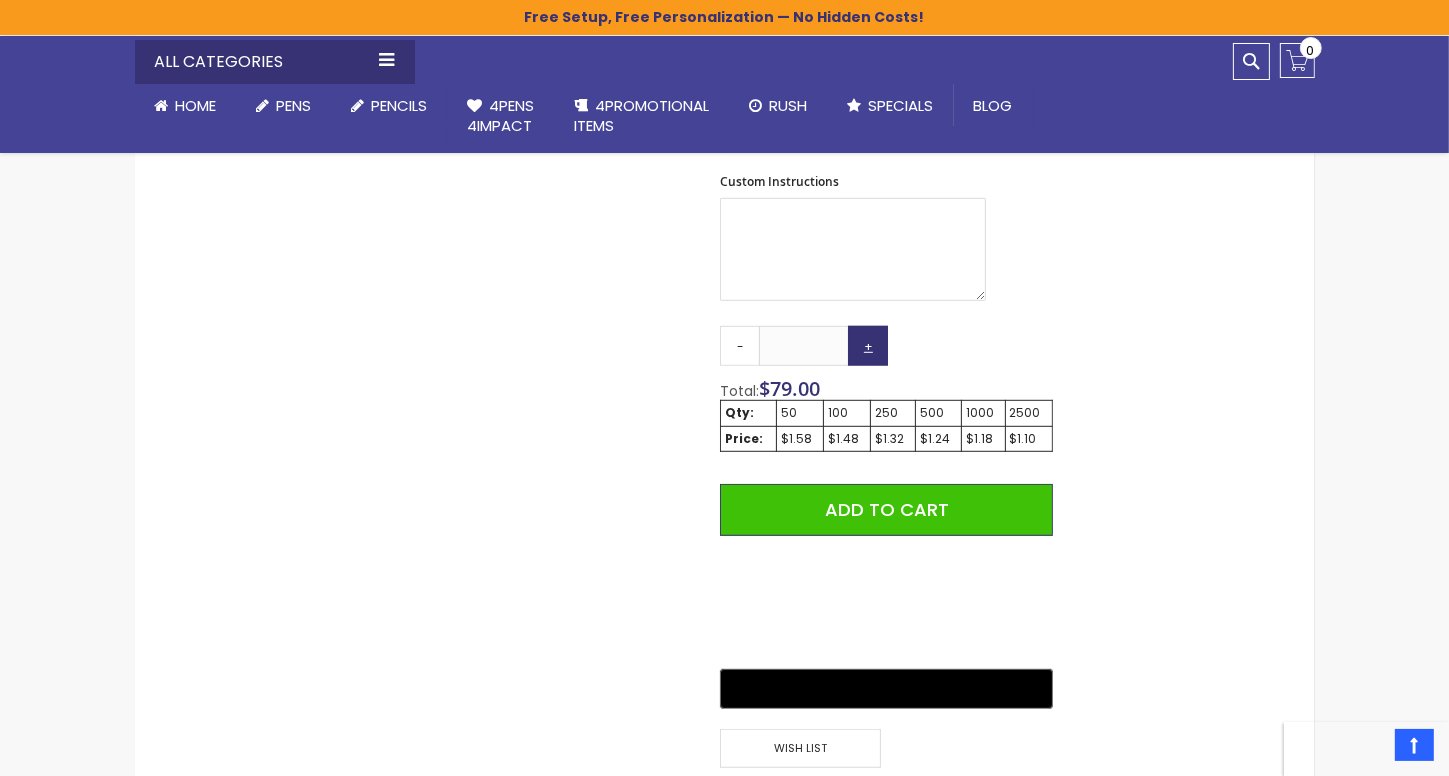 type on "**********" 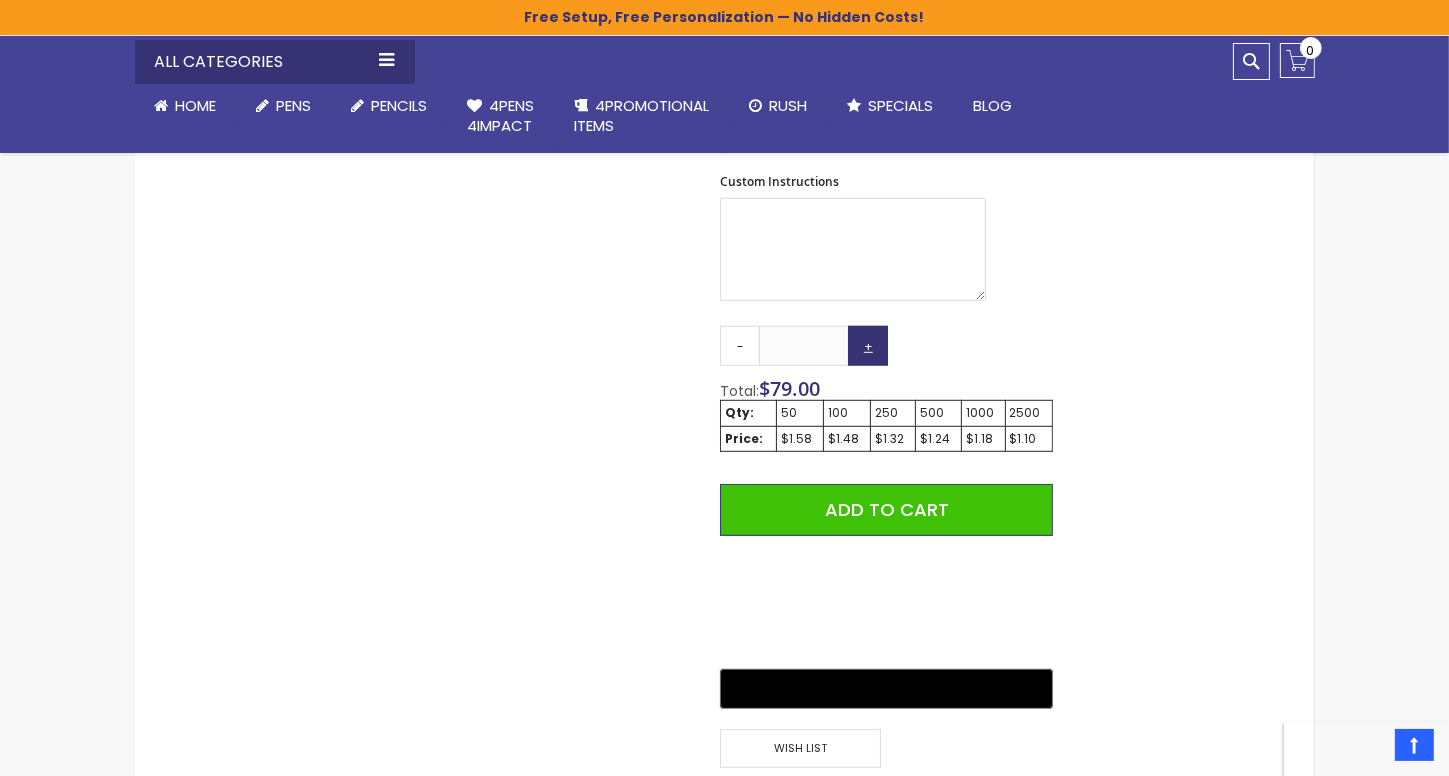 click on "+" at bounding box center [868, 346] 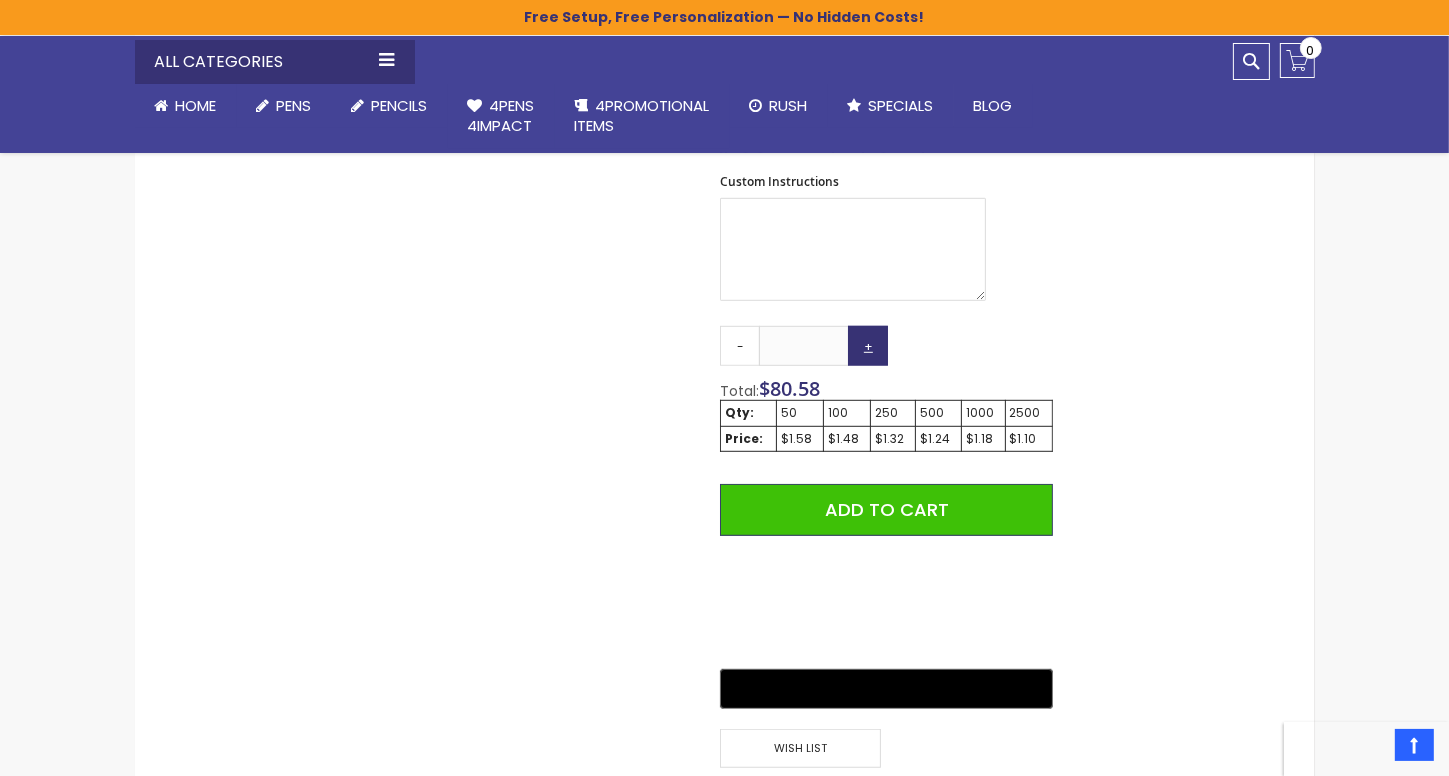 click on "+" at bounding box center [868, 346] 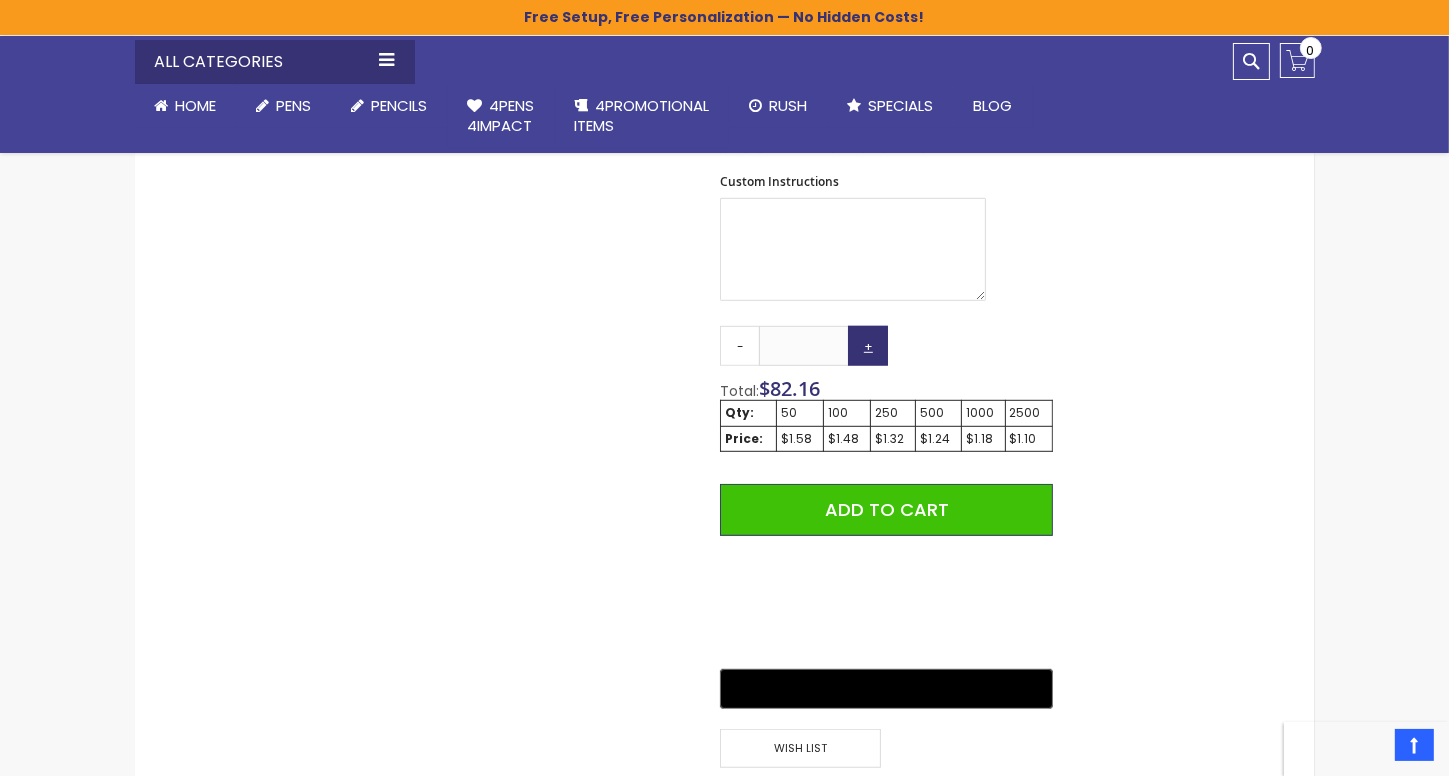 click on "+" at bounding box center [868, 346] 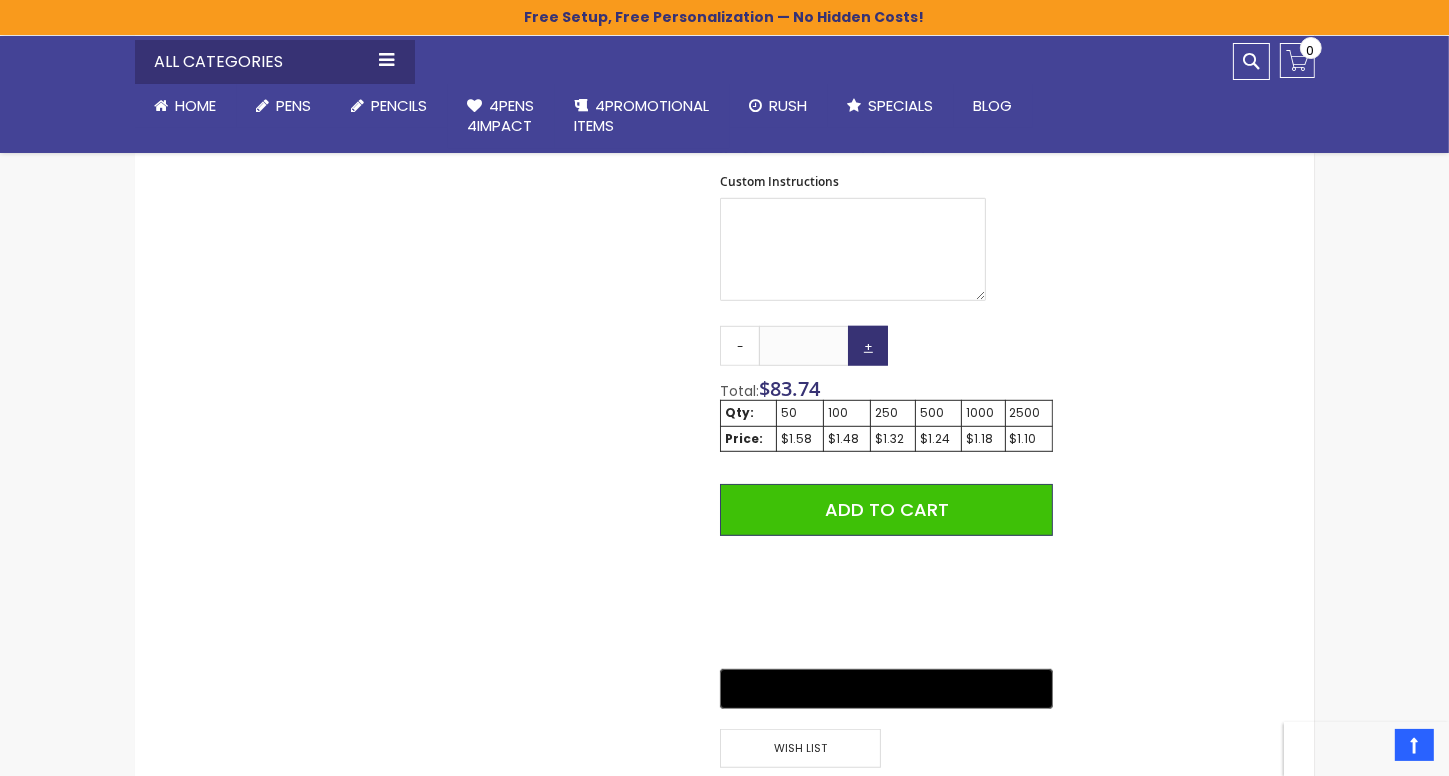 drag, startPoint x: 873, startPoint y: 326, endPoint x: 872, endPoint y: 336, distance: 10.049875 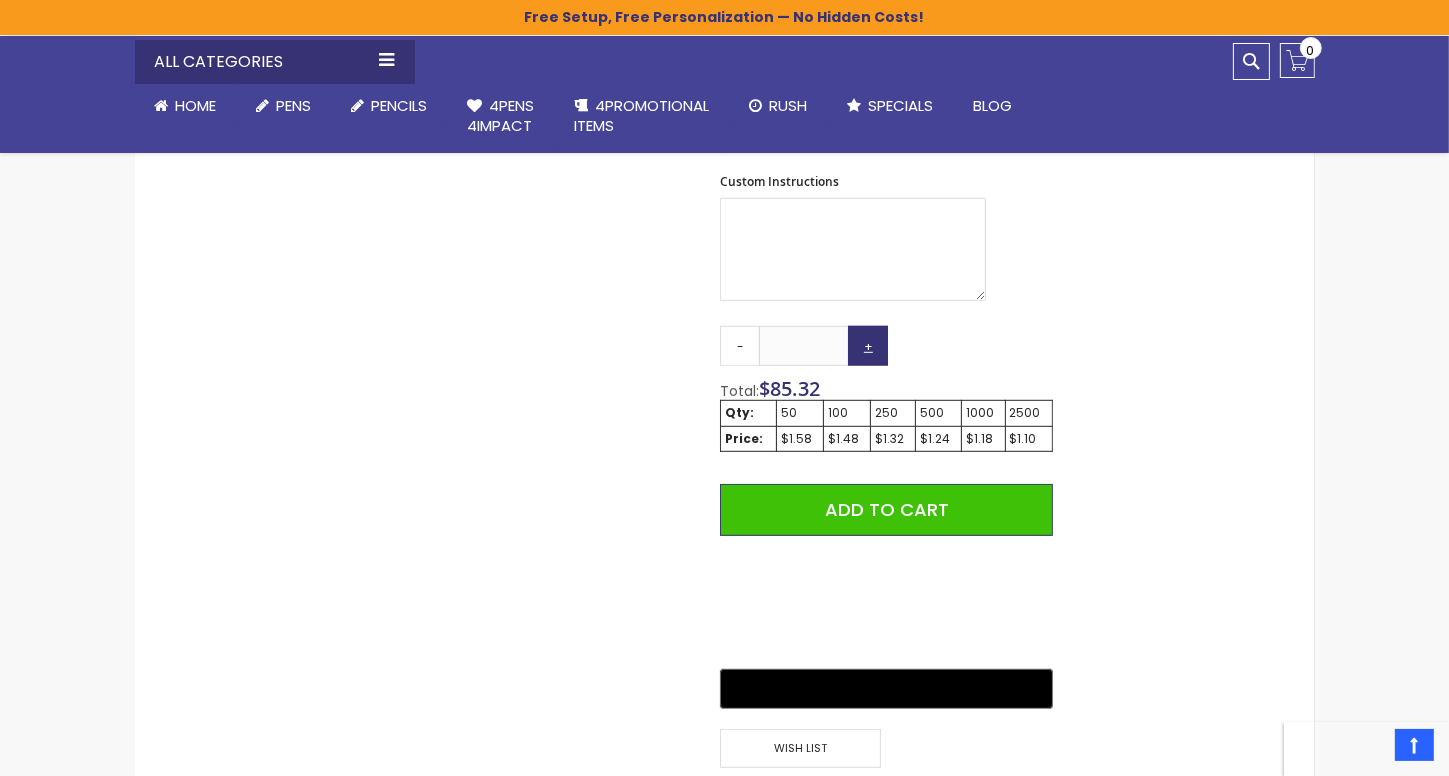 click on "+" at bounding box center (868, 346) 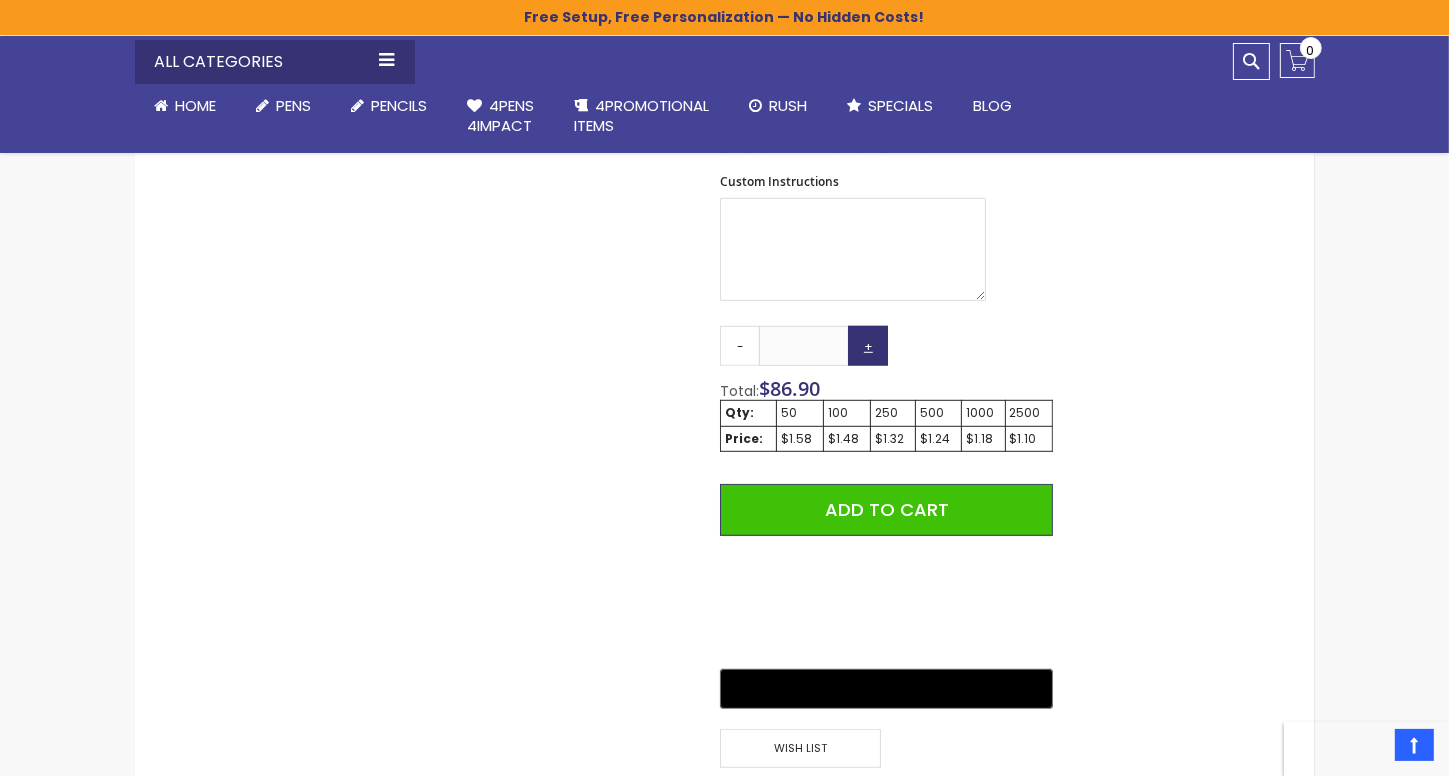 click on "+" at bounding box center [868, 346] 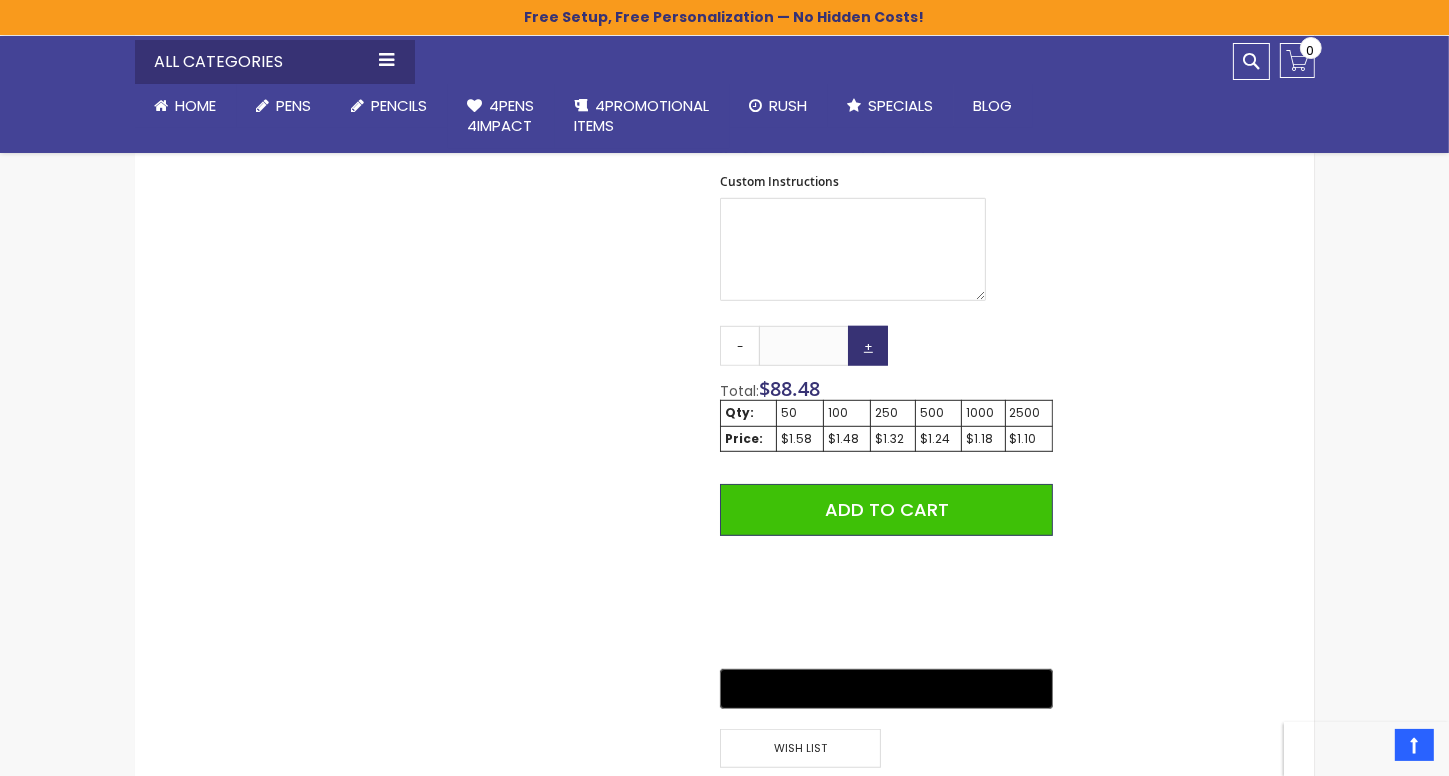 click on "+" at bounding box center (868, 346) 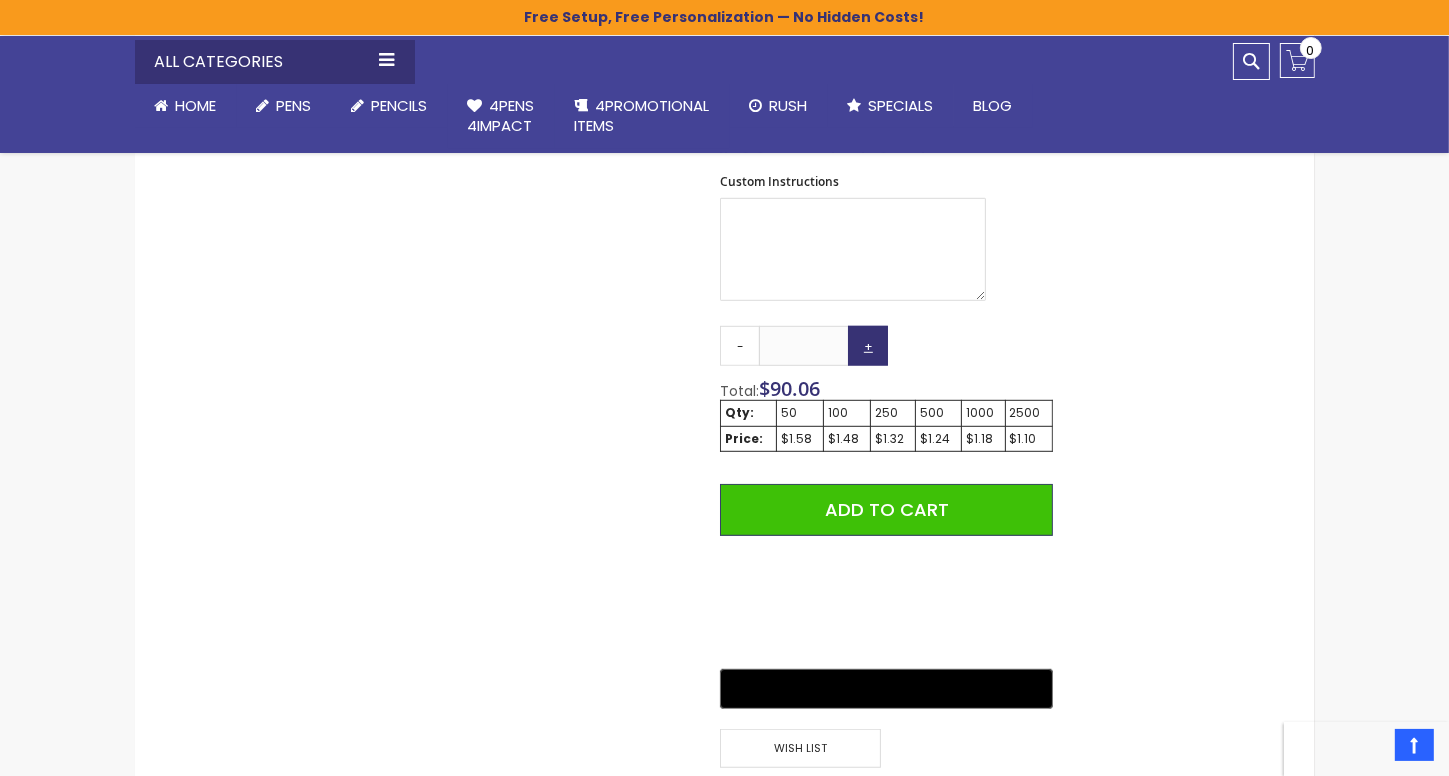 click on "+" at bounding box center [868, 346] 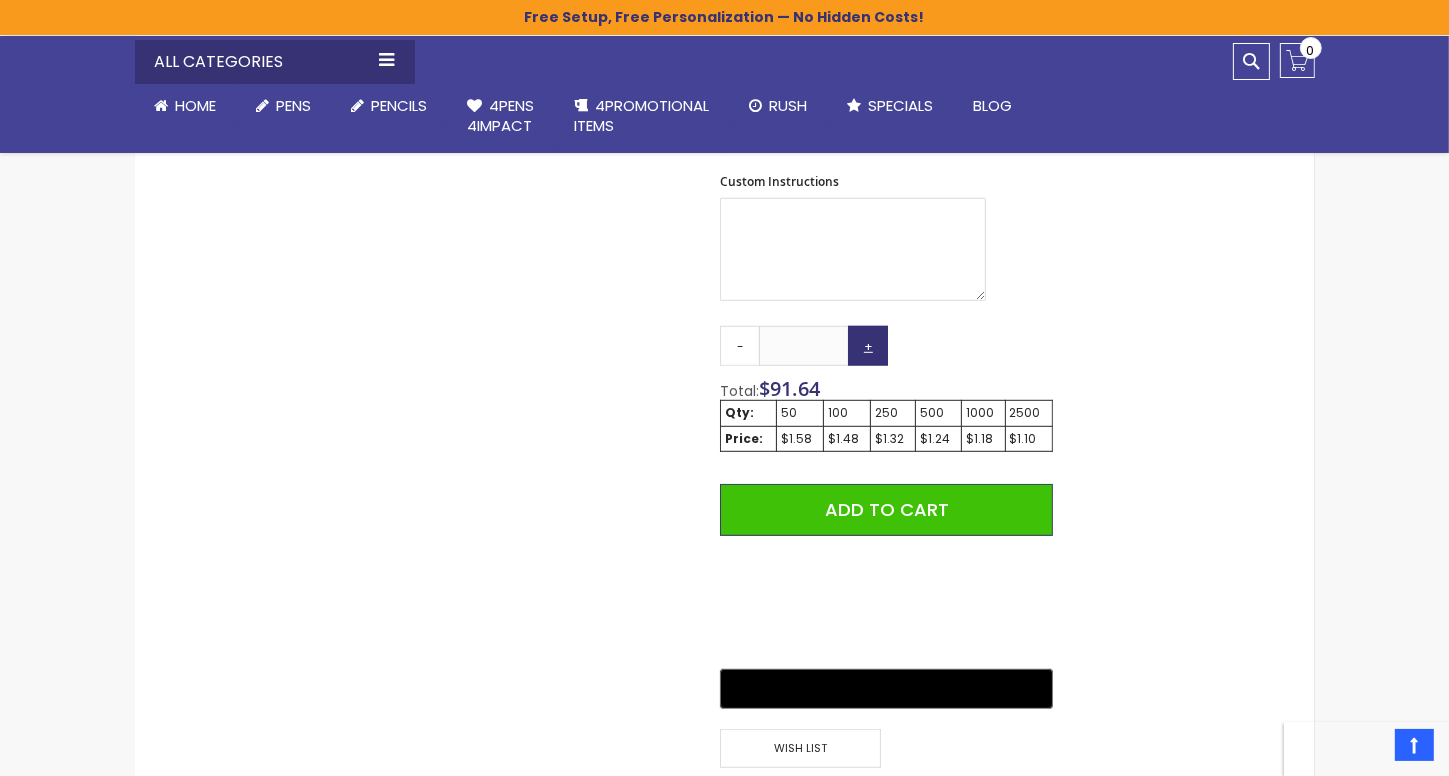 click on "+" at bounding box center [868, 346] 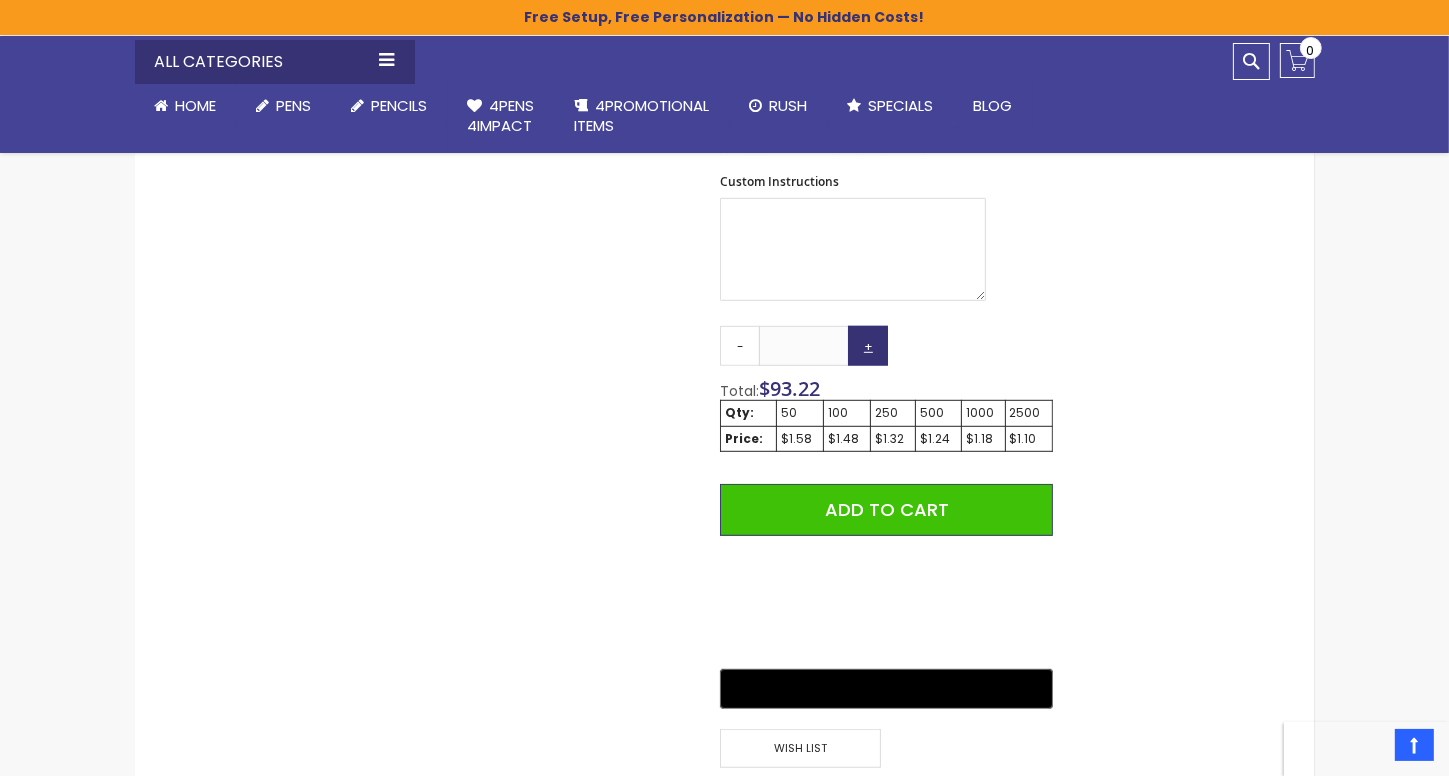 click on "+" at bounding box center (868, 346) 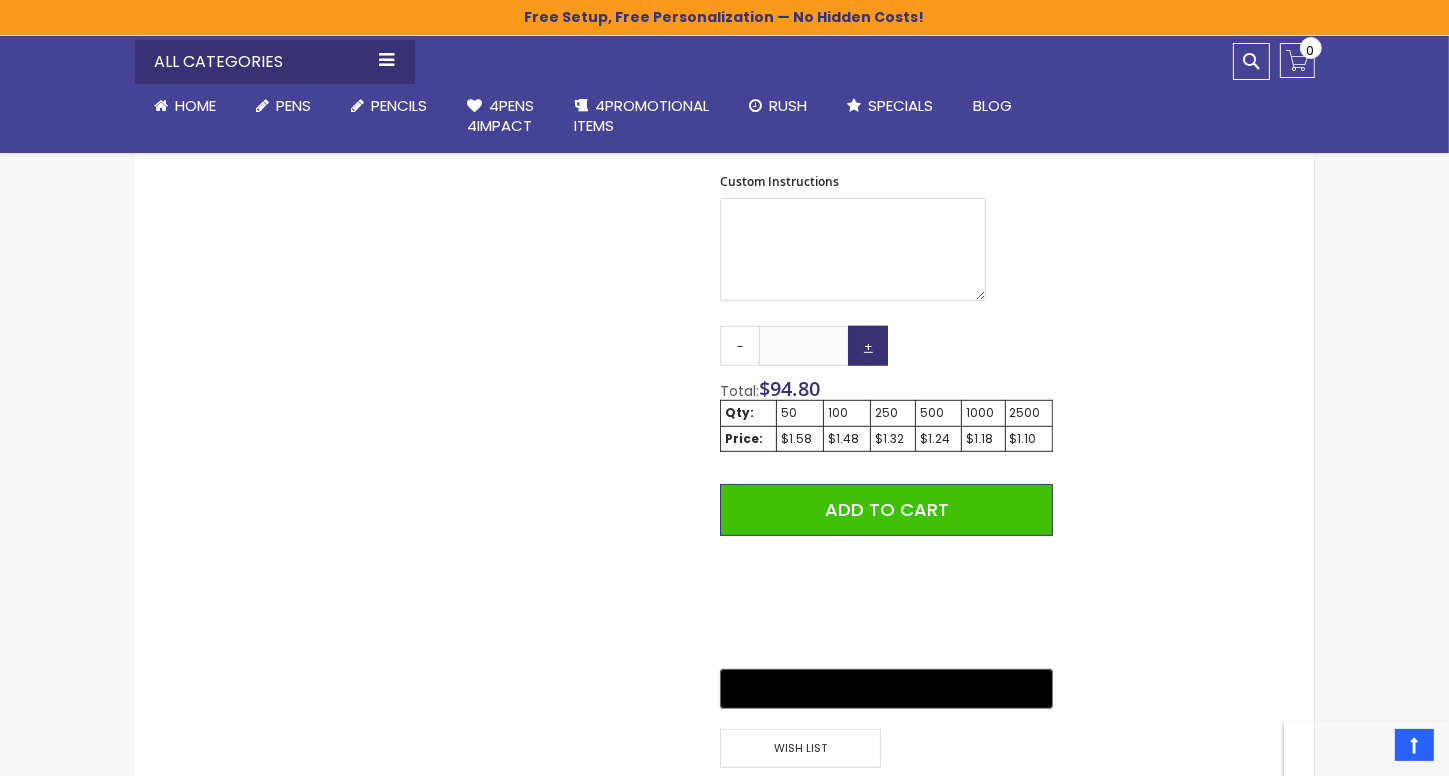 click on "+" at bounding box center (868, 346) 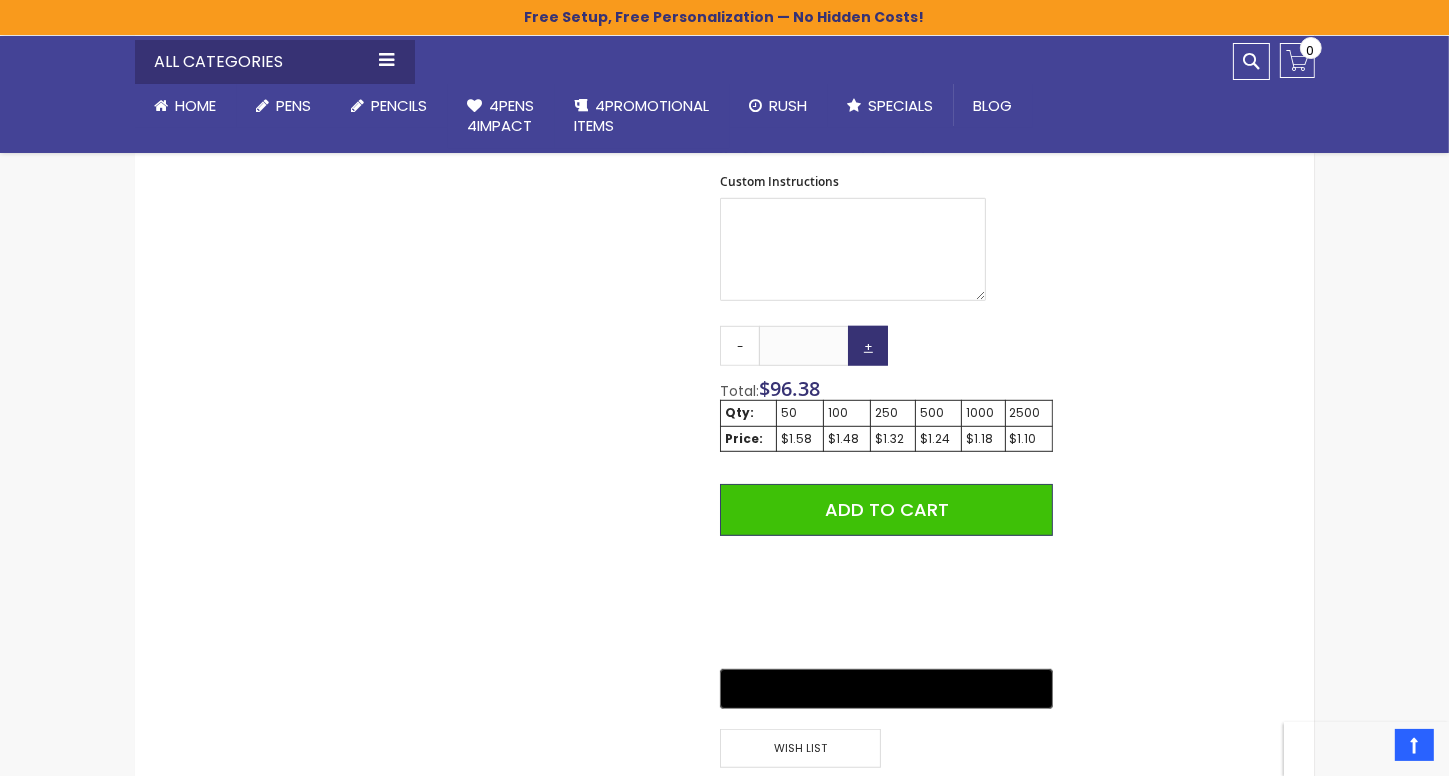 drag, startPoint x: 863, startPoint y: 334, endPoint x: 863, endPoint y: 321, distance: 13 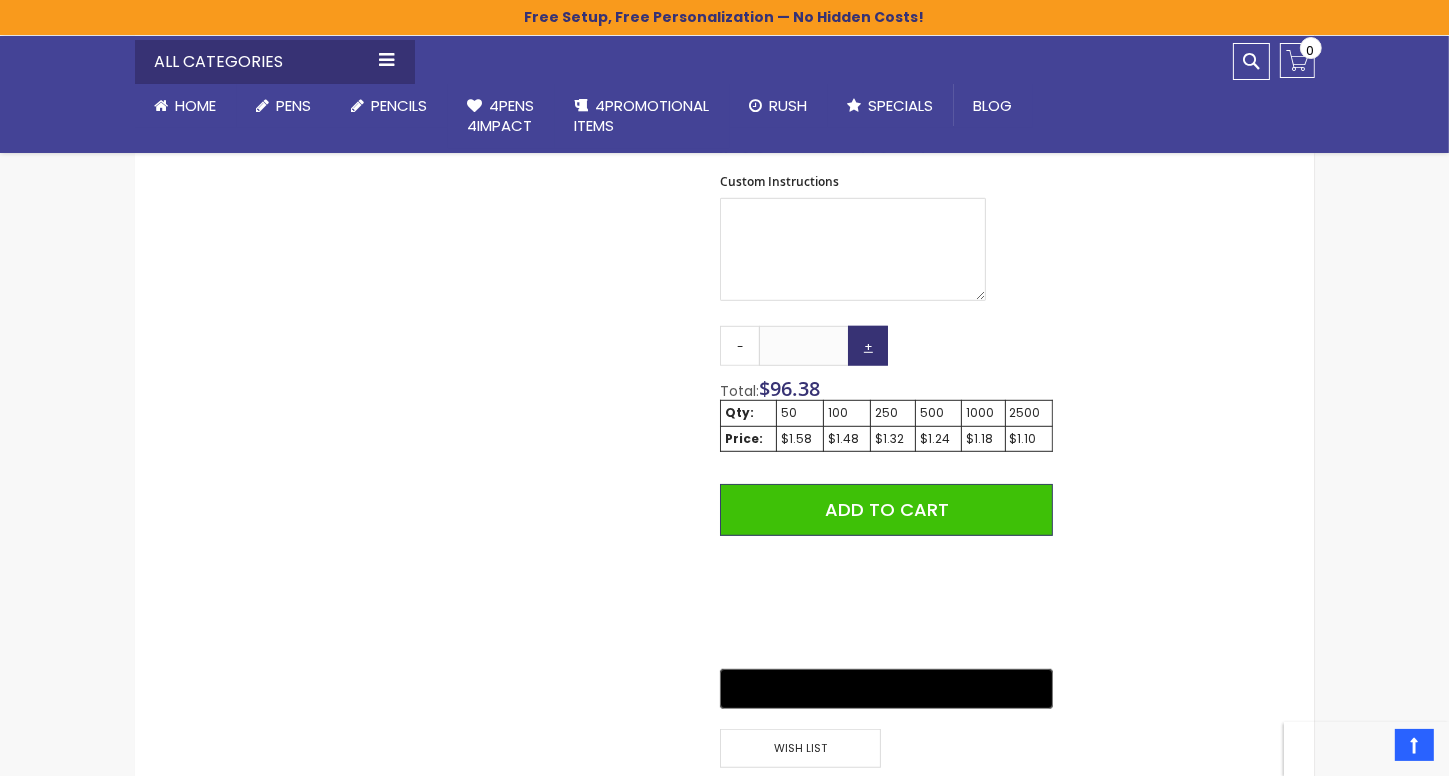 click on "+" at bounding box center [868, 346] 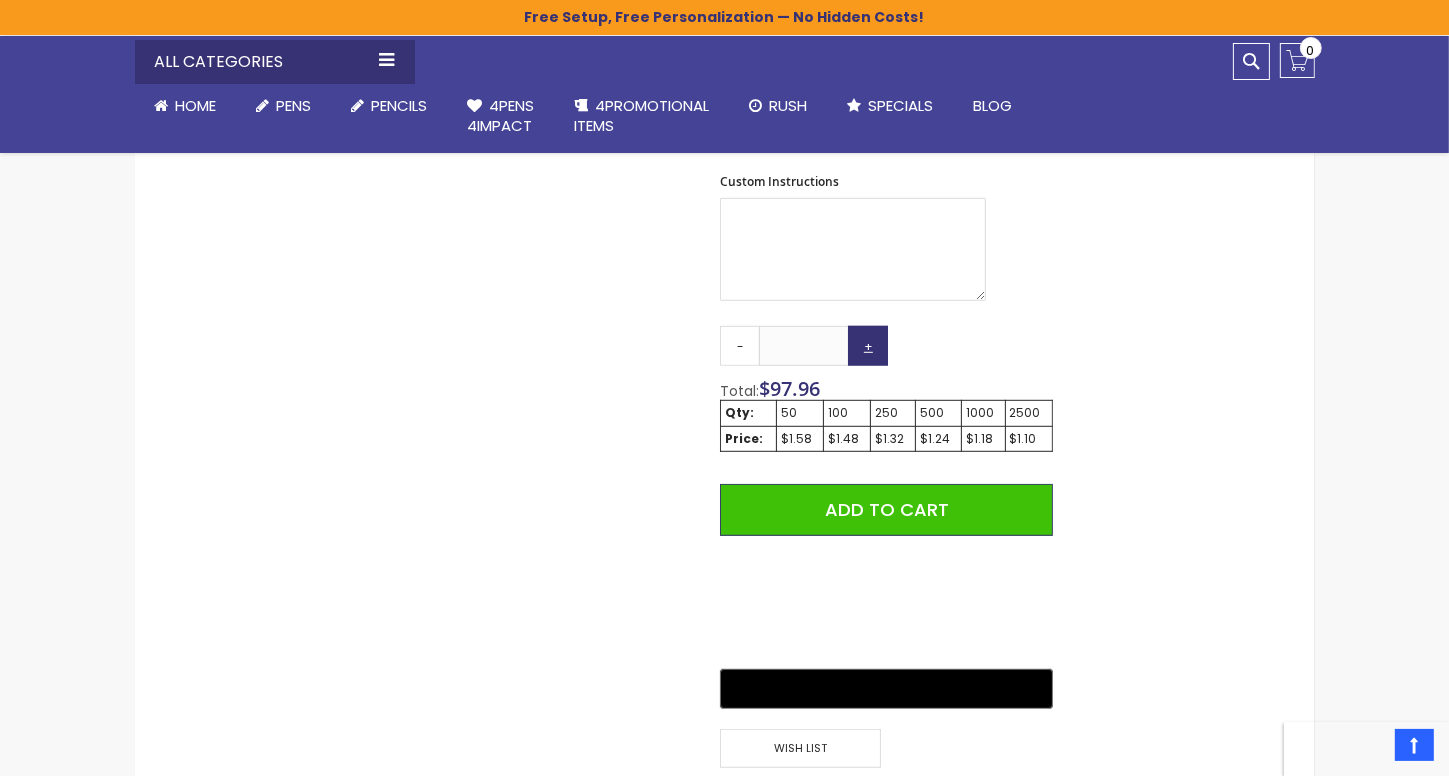 click on "+" at bounding box center [868, 346] 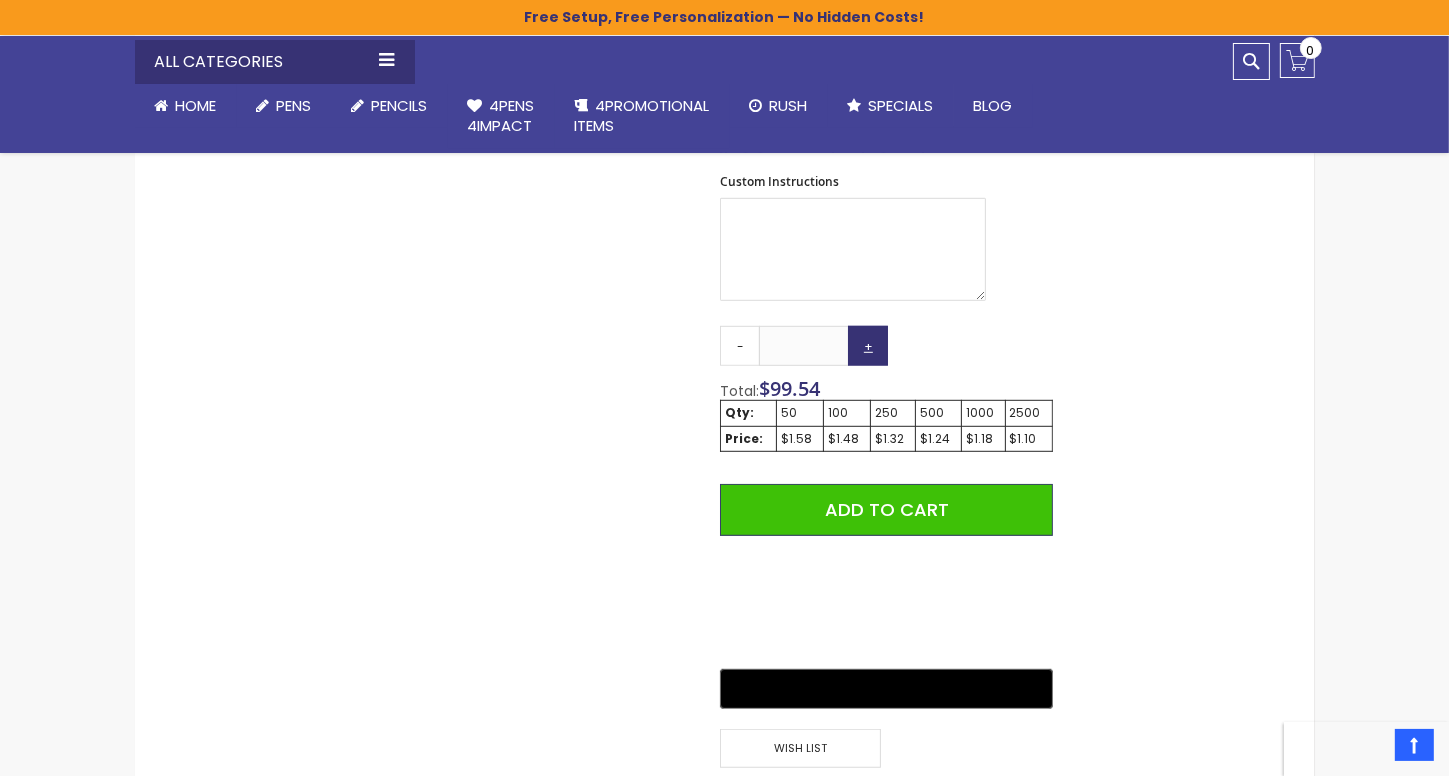 click on "+" at bounding box center [868, 346] 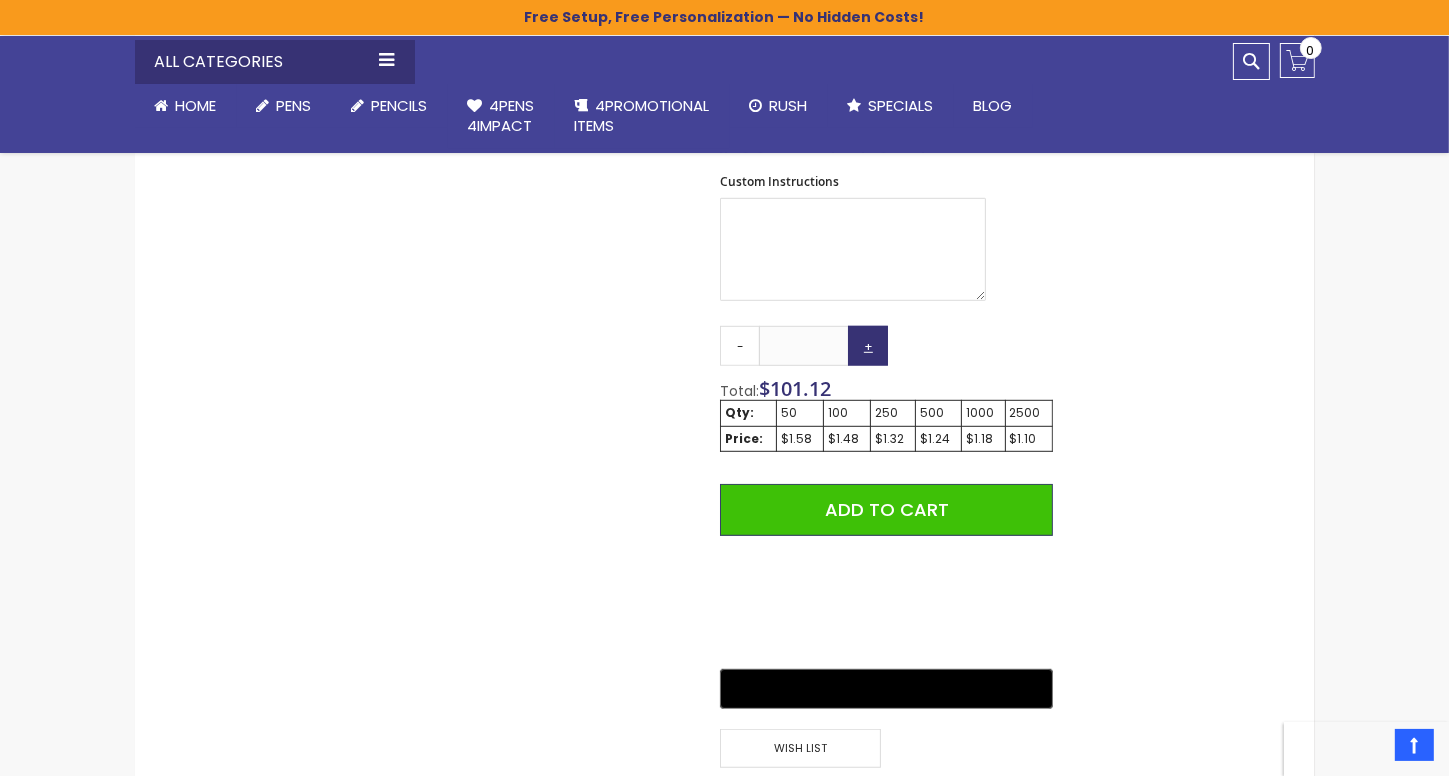 click on "+" at bounding box center (868, 346) 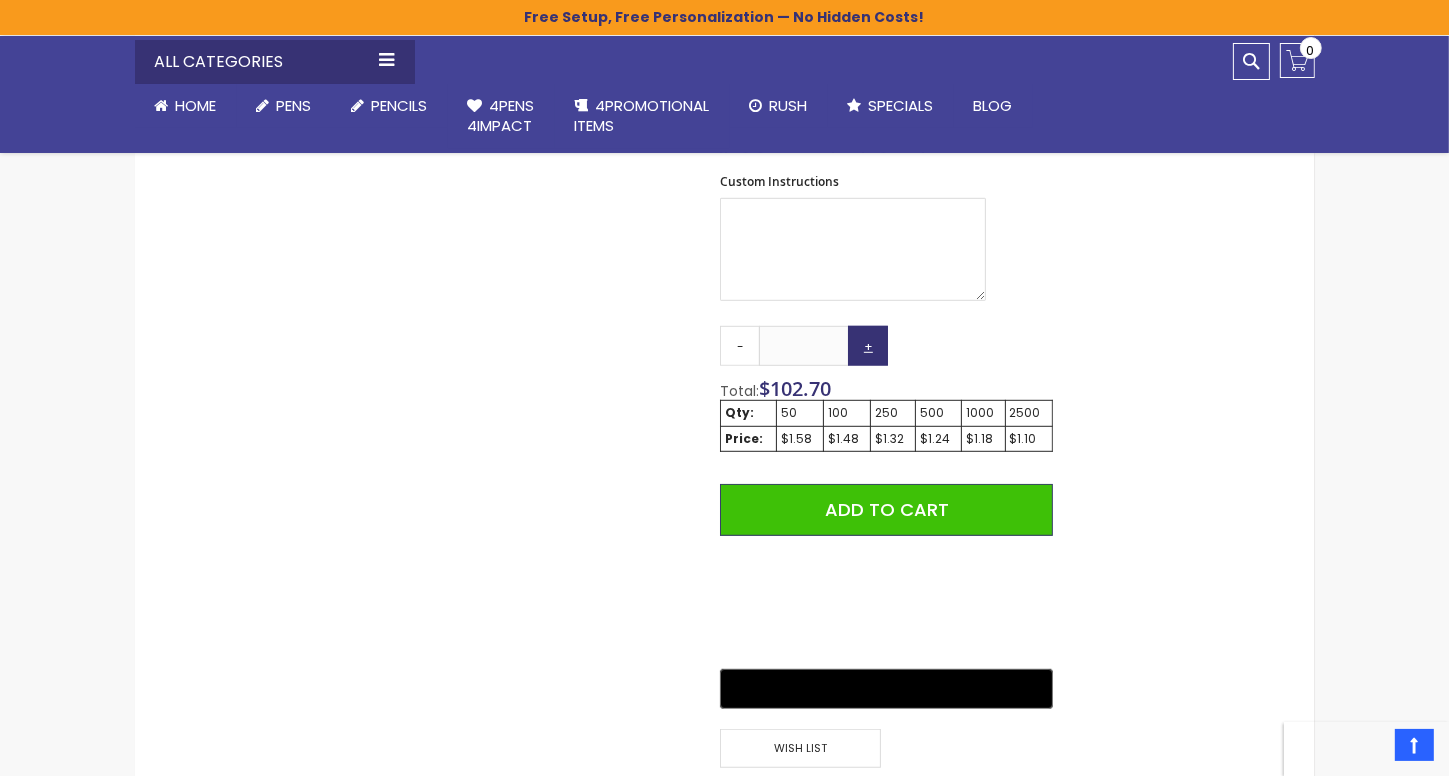 click on "+" at bounding box center (868, 346) 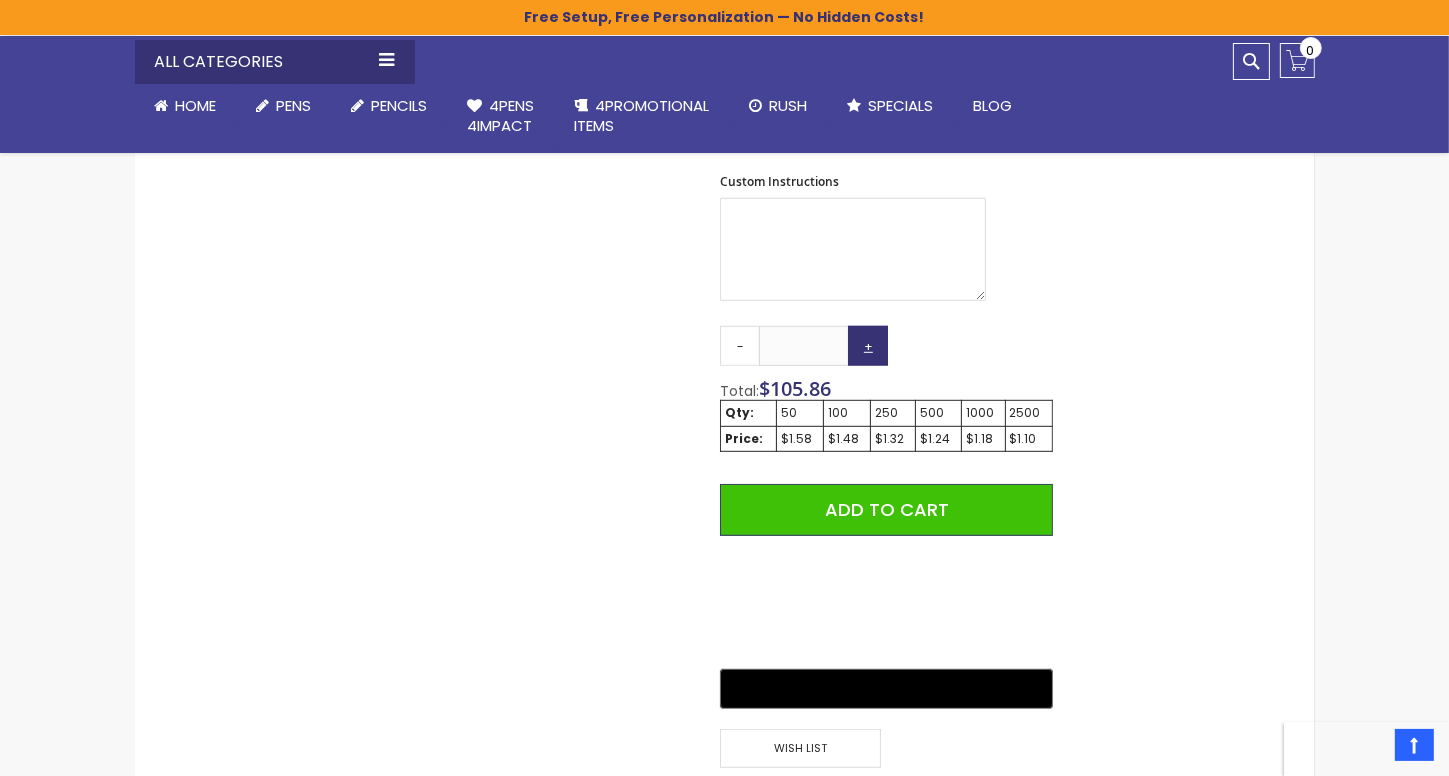 click on "+" at bounding box center [868, 346] 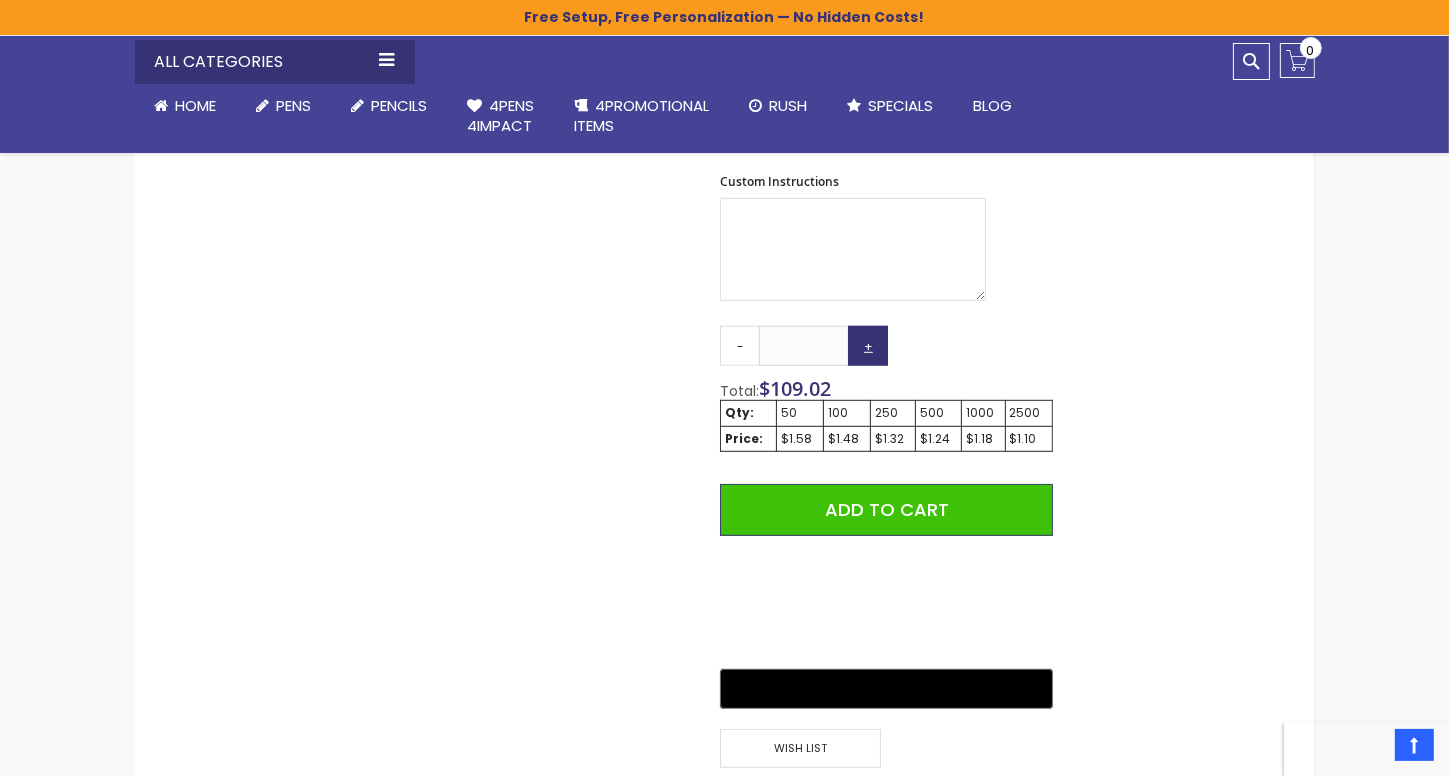 click on "+" at bounding box center (868, 346) 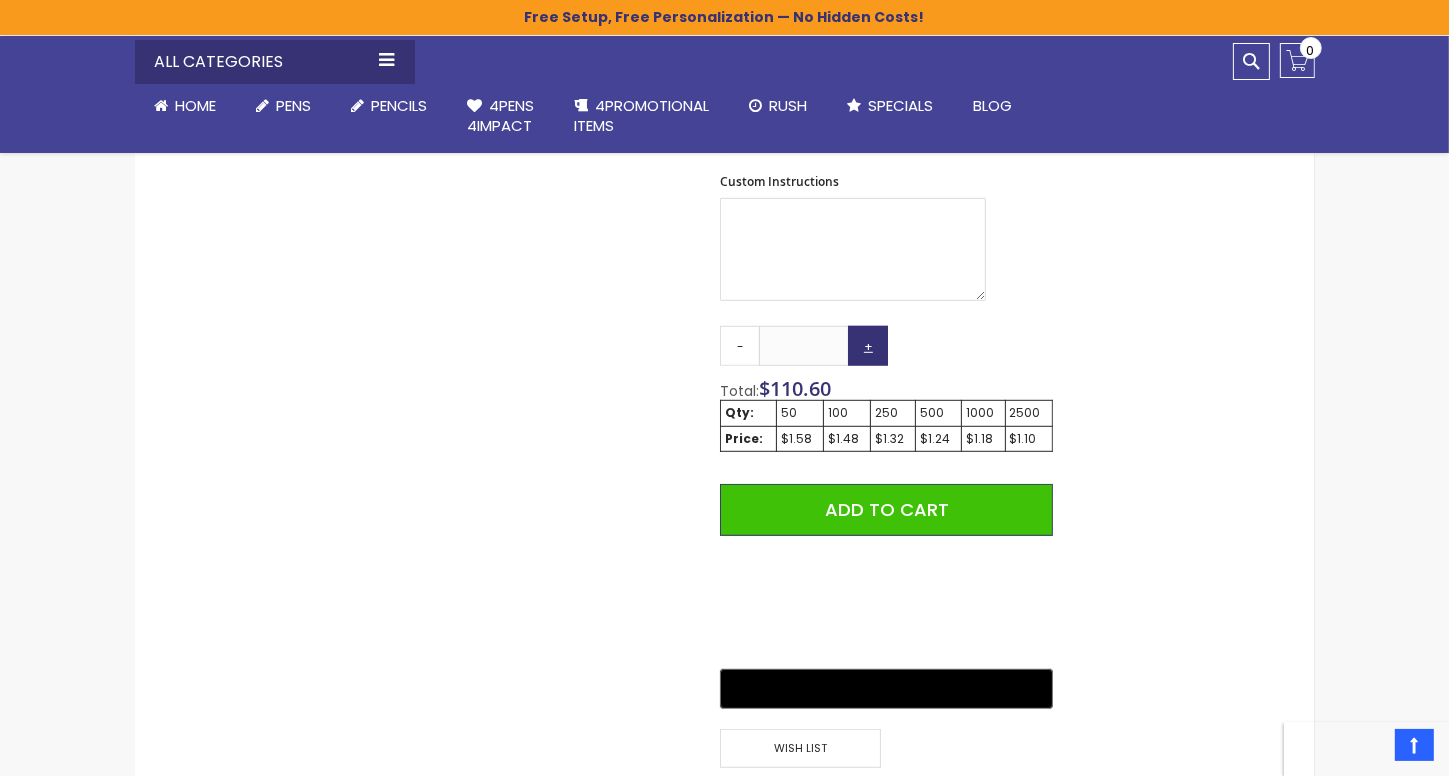 click on "+" at bounding box center (868, 346) 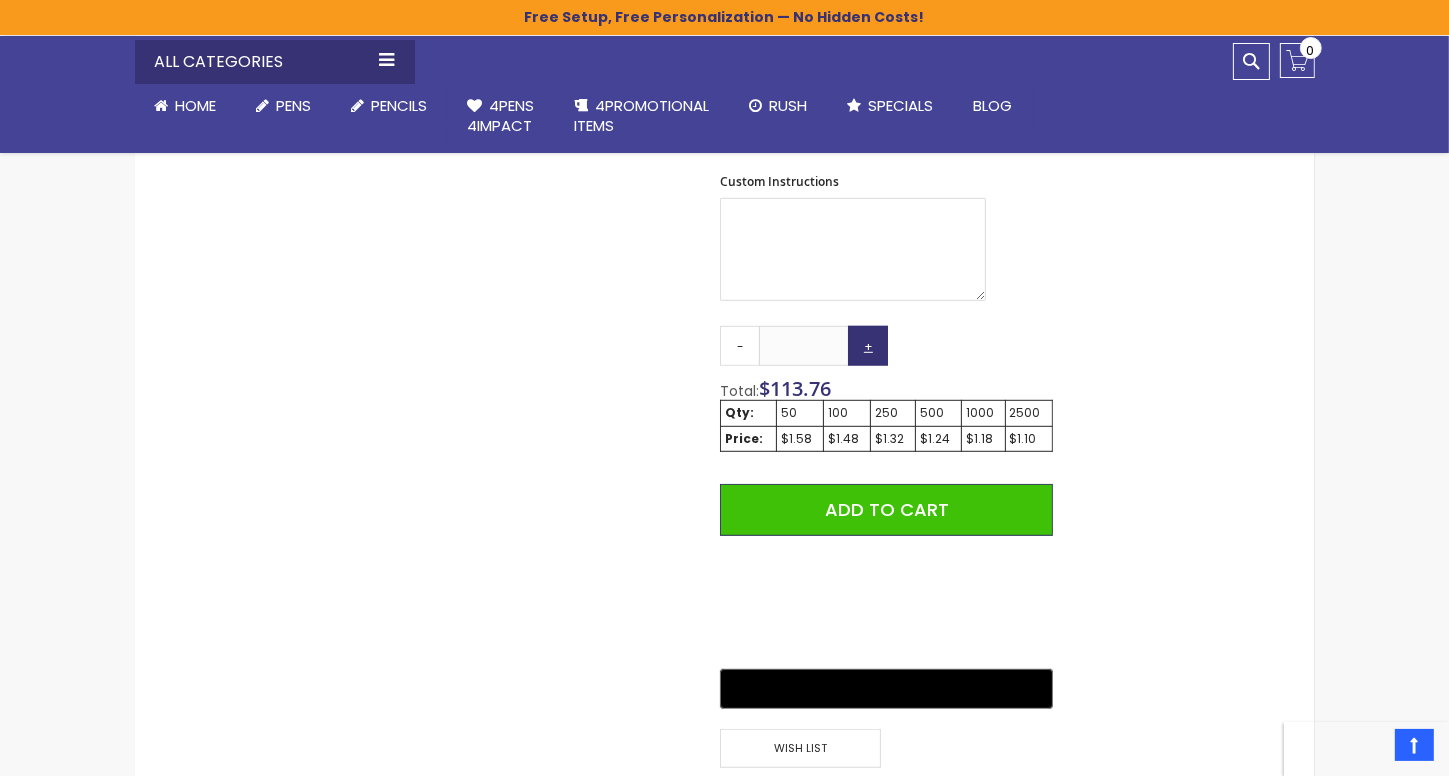click on "+" at bounding box center [868, 346] 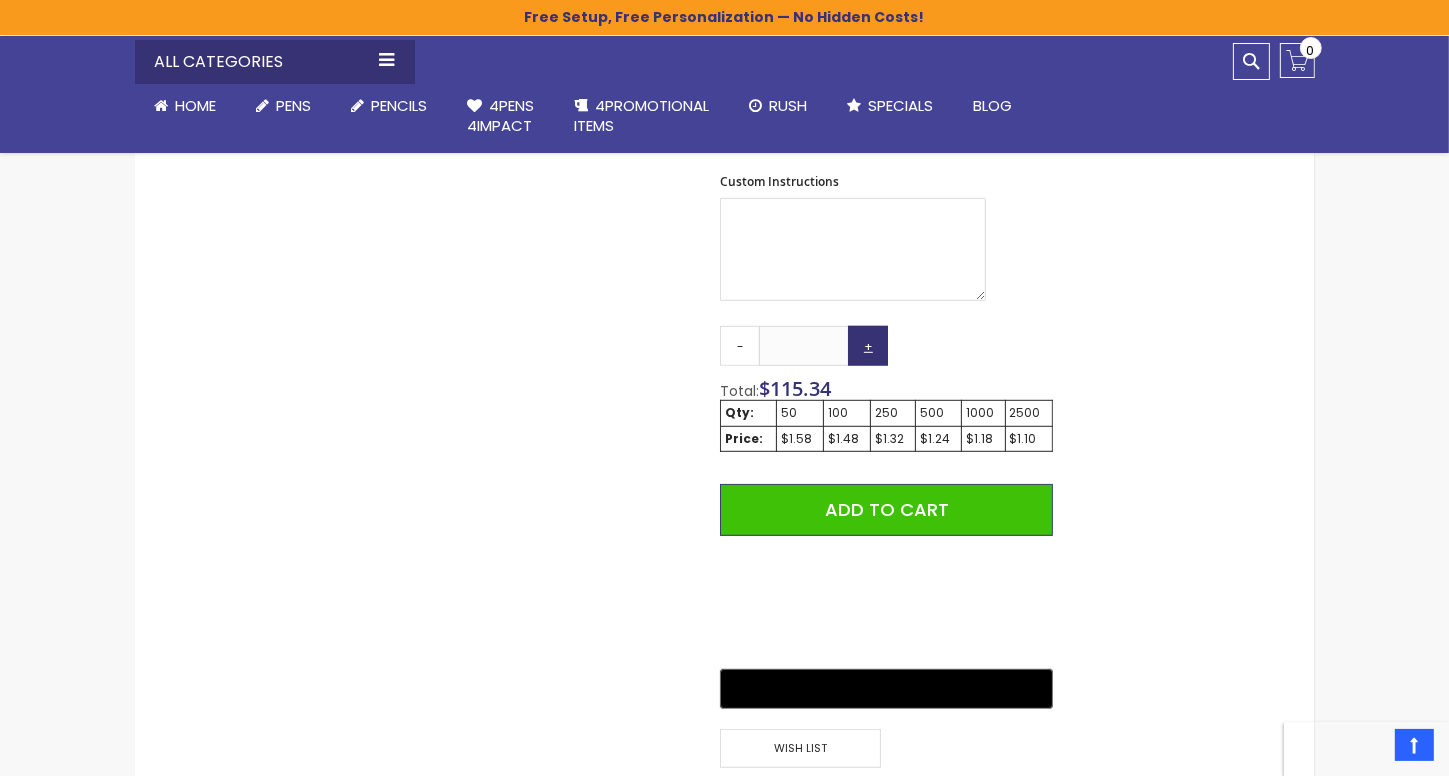 click on "+" at bounding box center (868, 346) 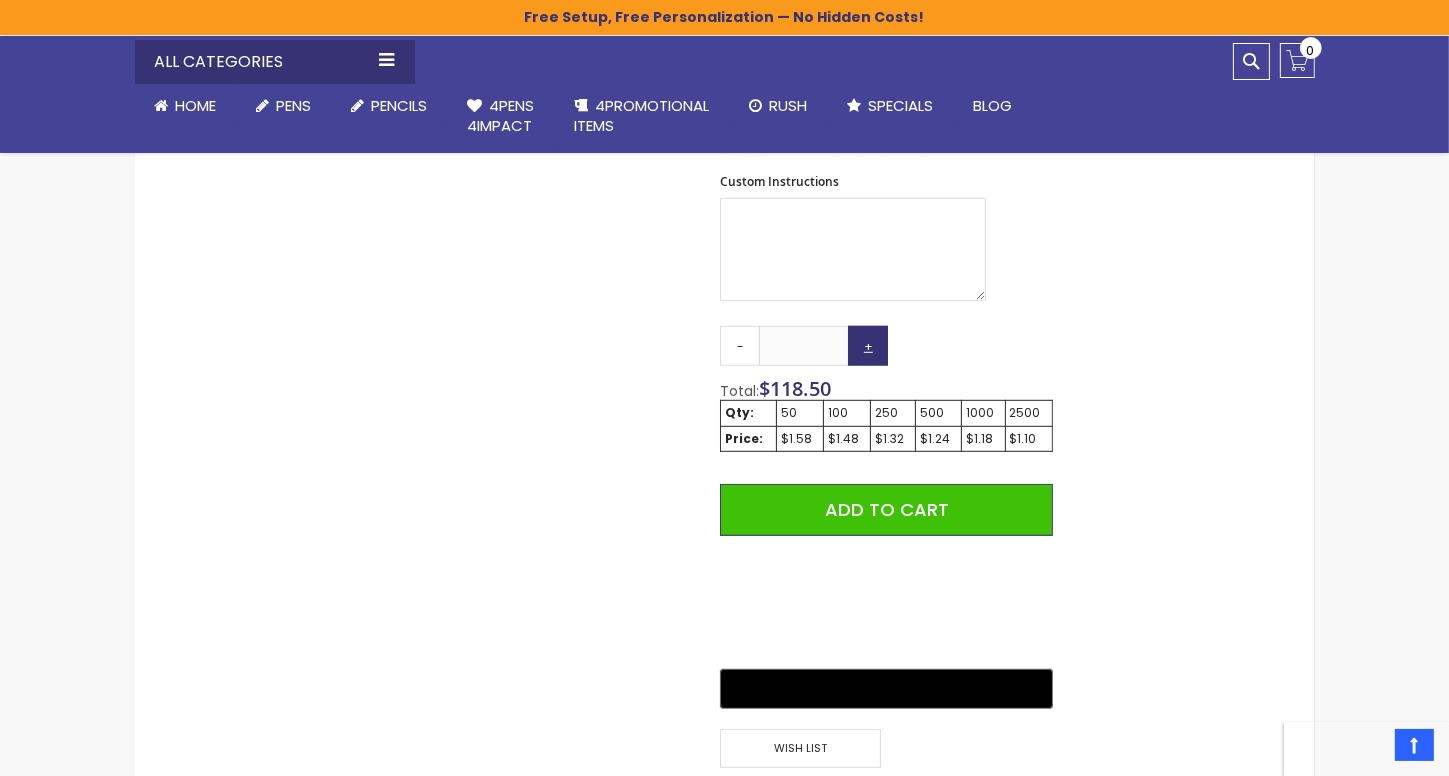 click on "+" at bounding box center [868, 346] 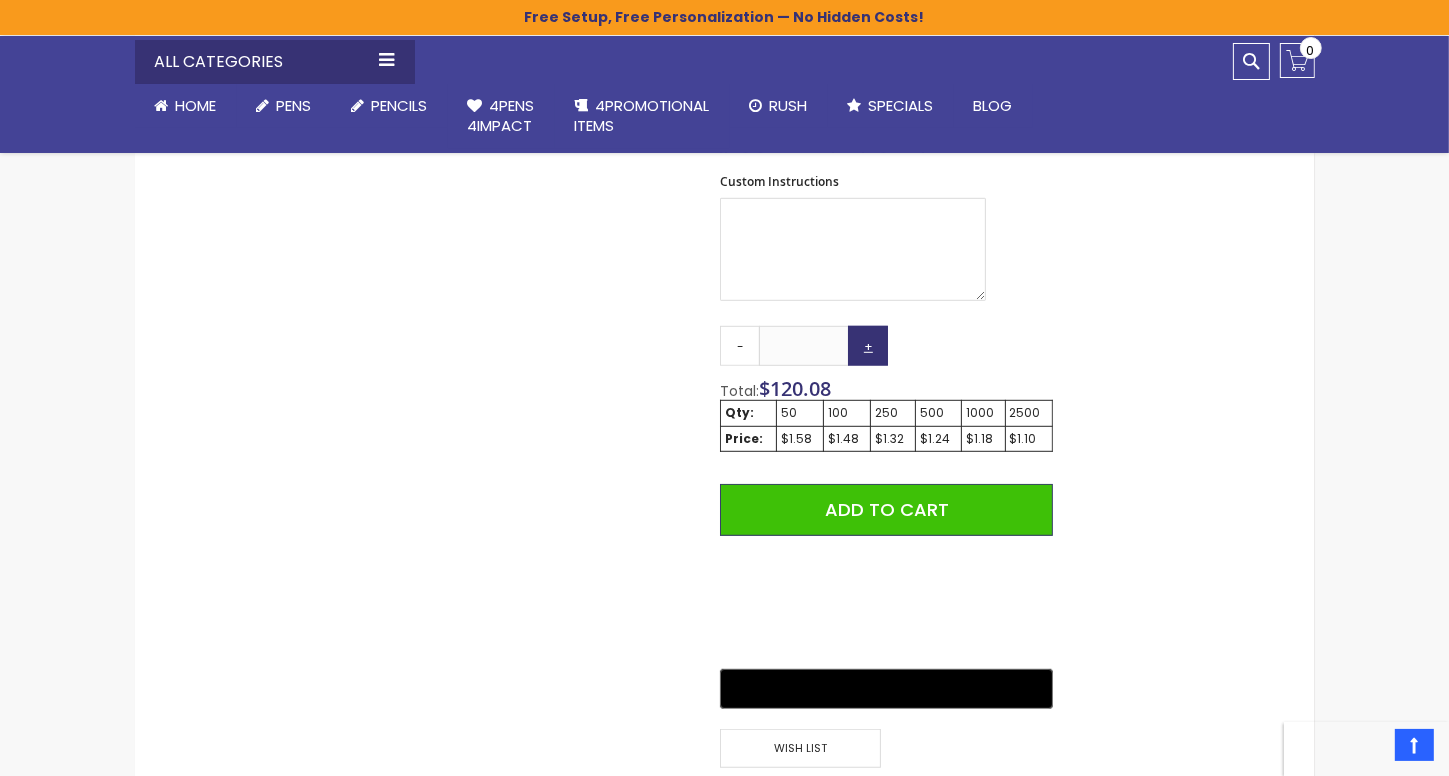 click on "+" at bounding box center (868, 346) 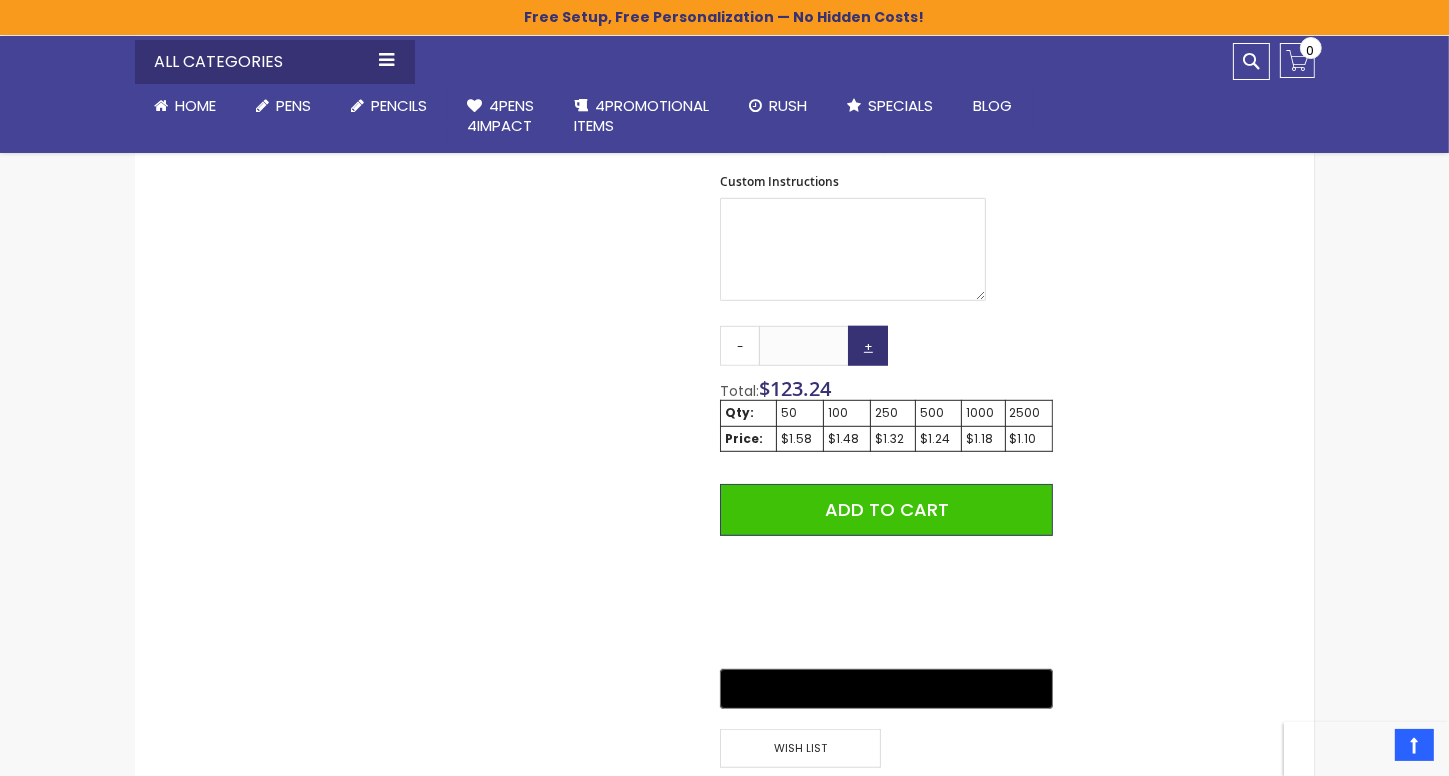 click on "+" at bounding box center (868, 346) 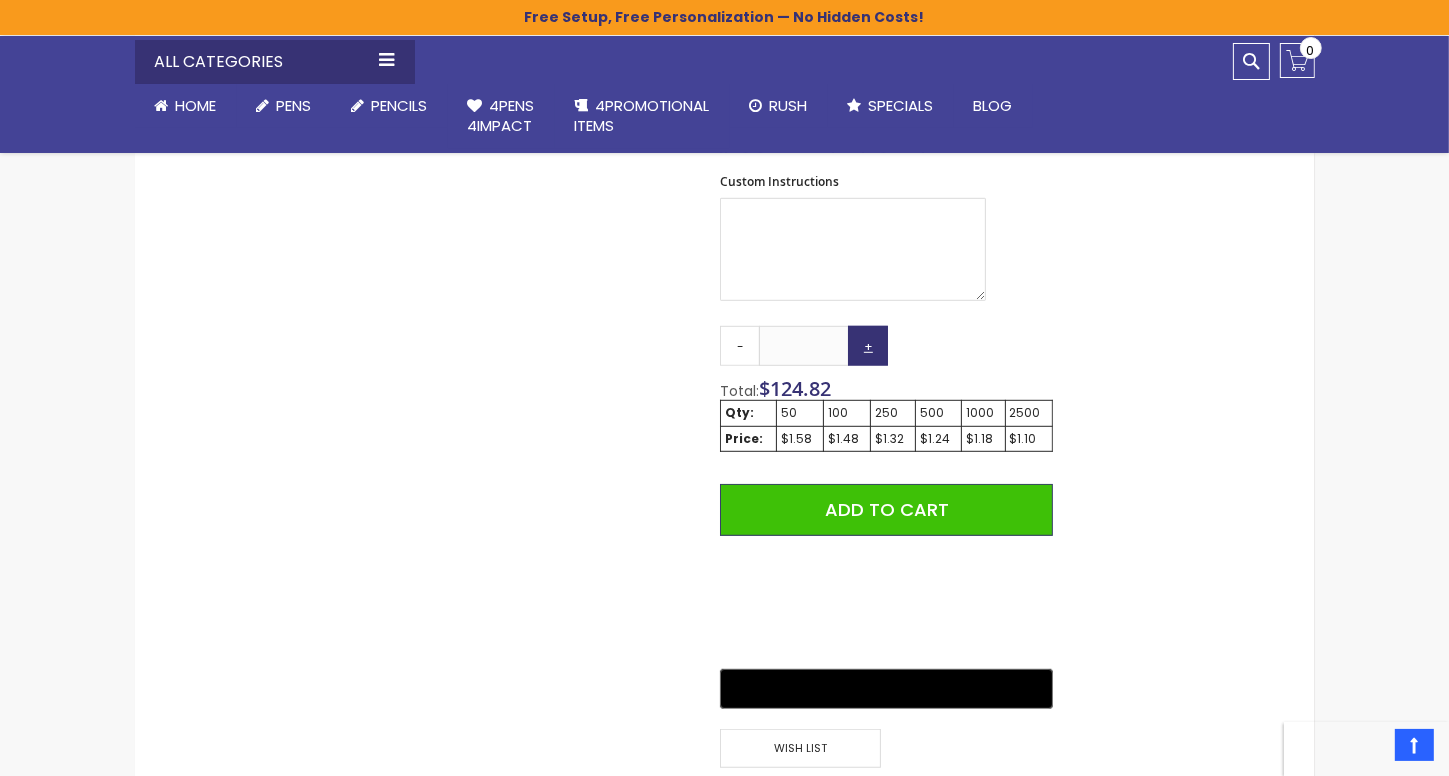 click on "+" at bounding box center (868, 346) 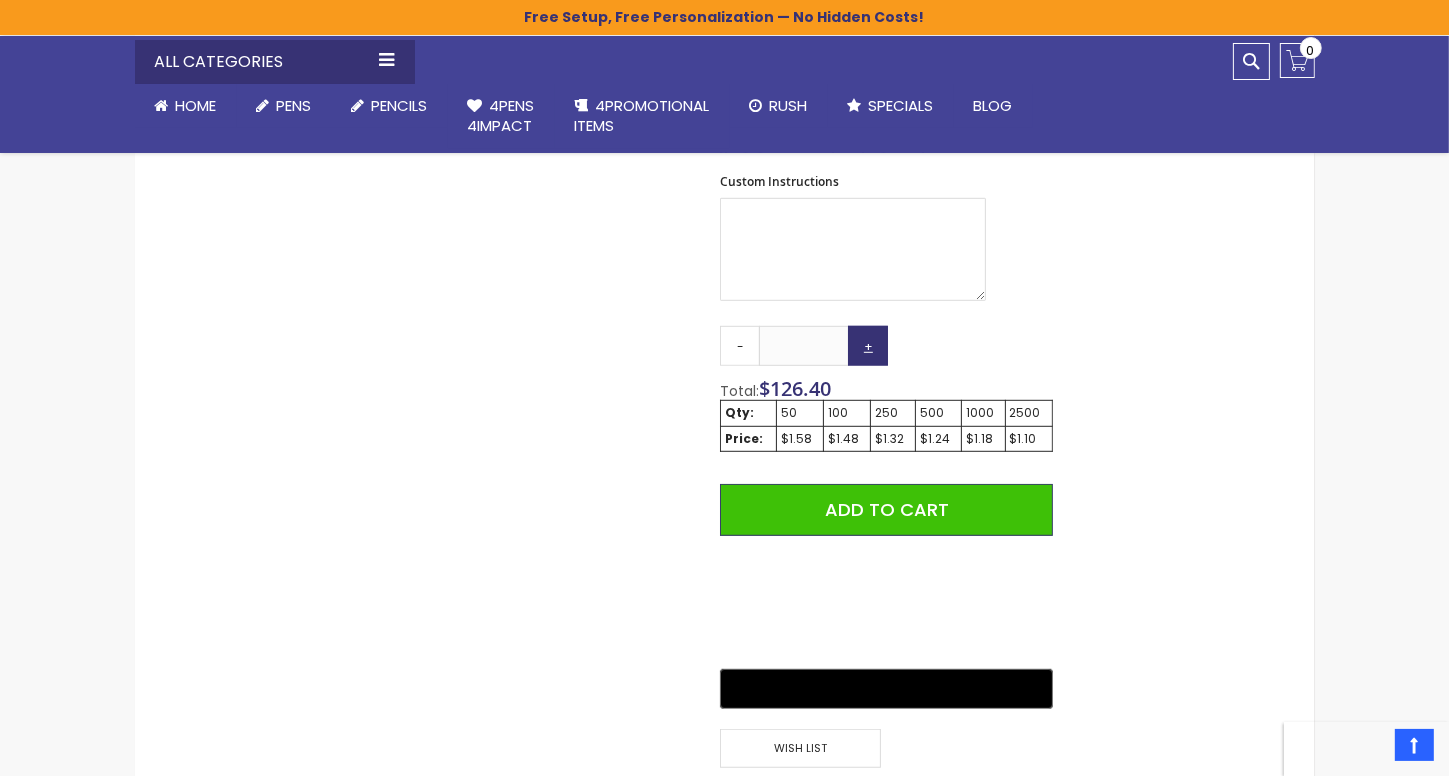 click on "+" at bounding box center (868, 346) 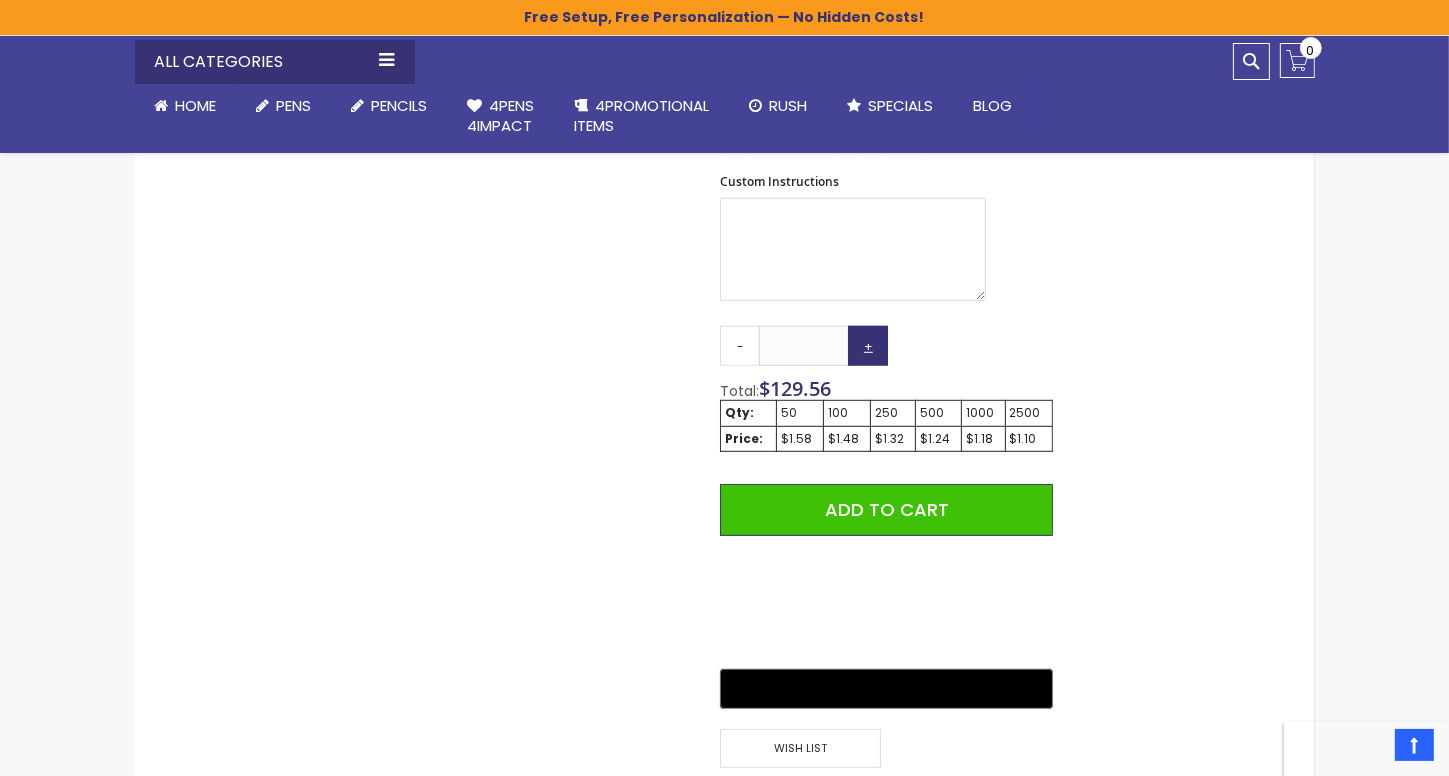 click on "+" at bounding box center (868, 346) 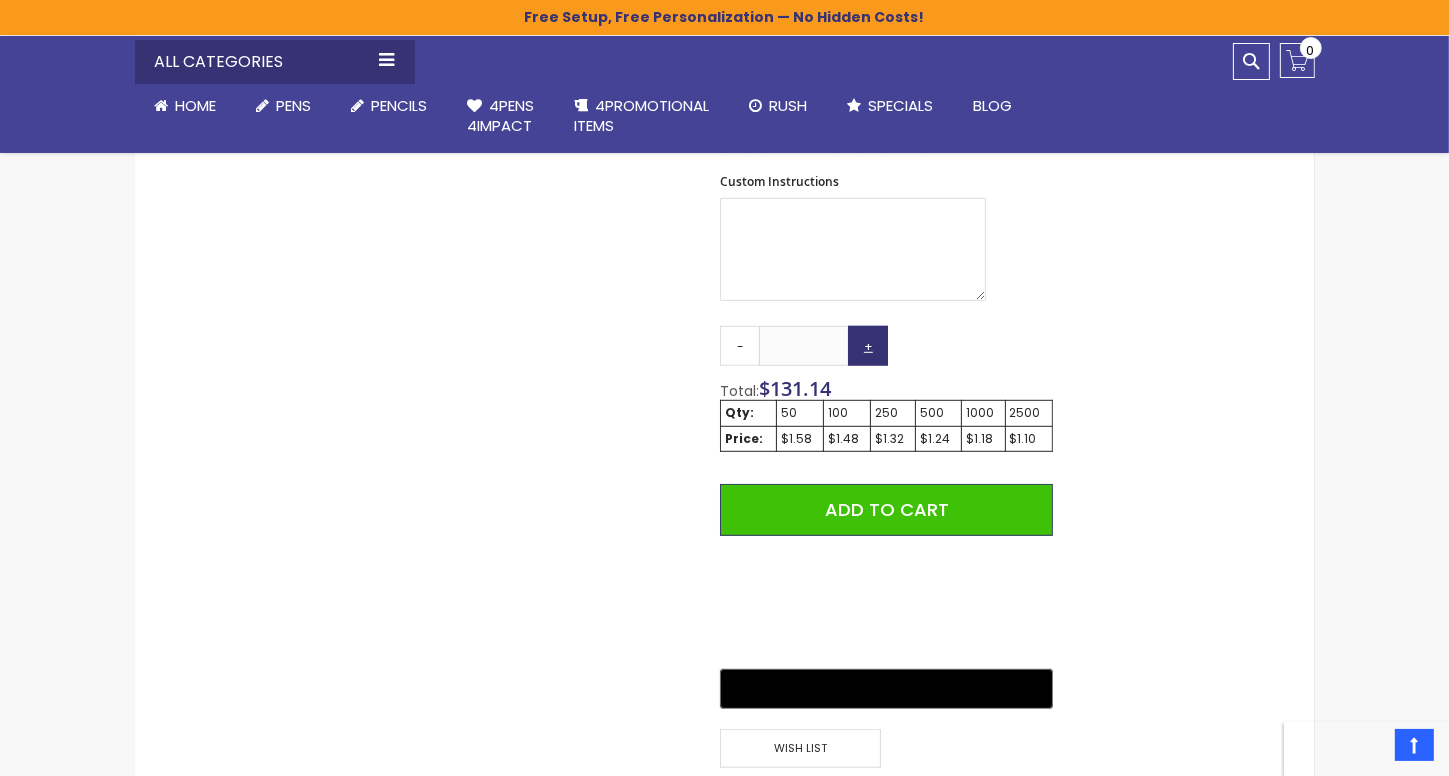 click on "+" at bounding box center [868, 346] 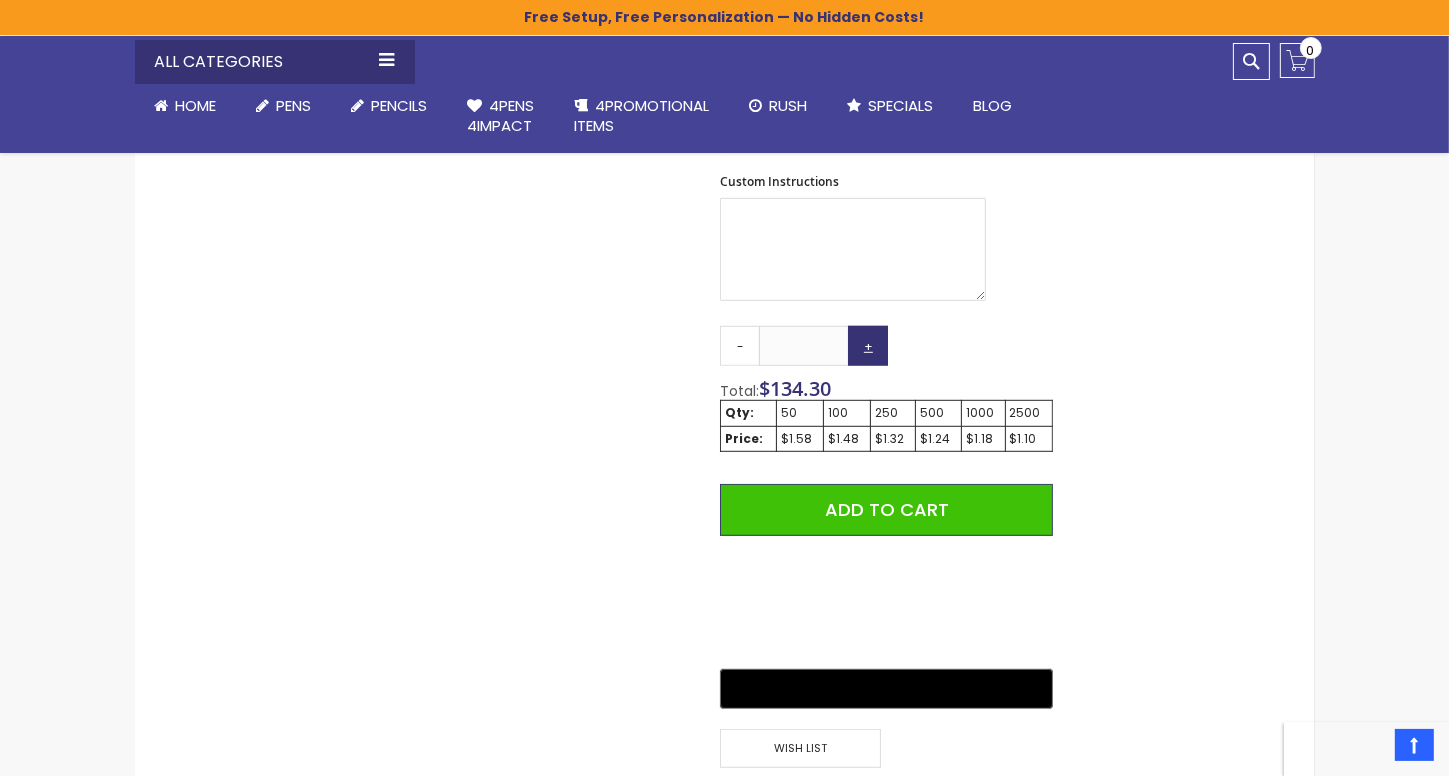 click on "+" at bounding box center [868, 346] 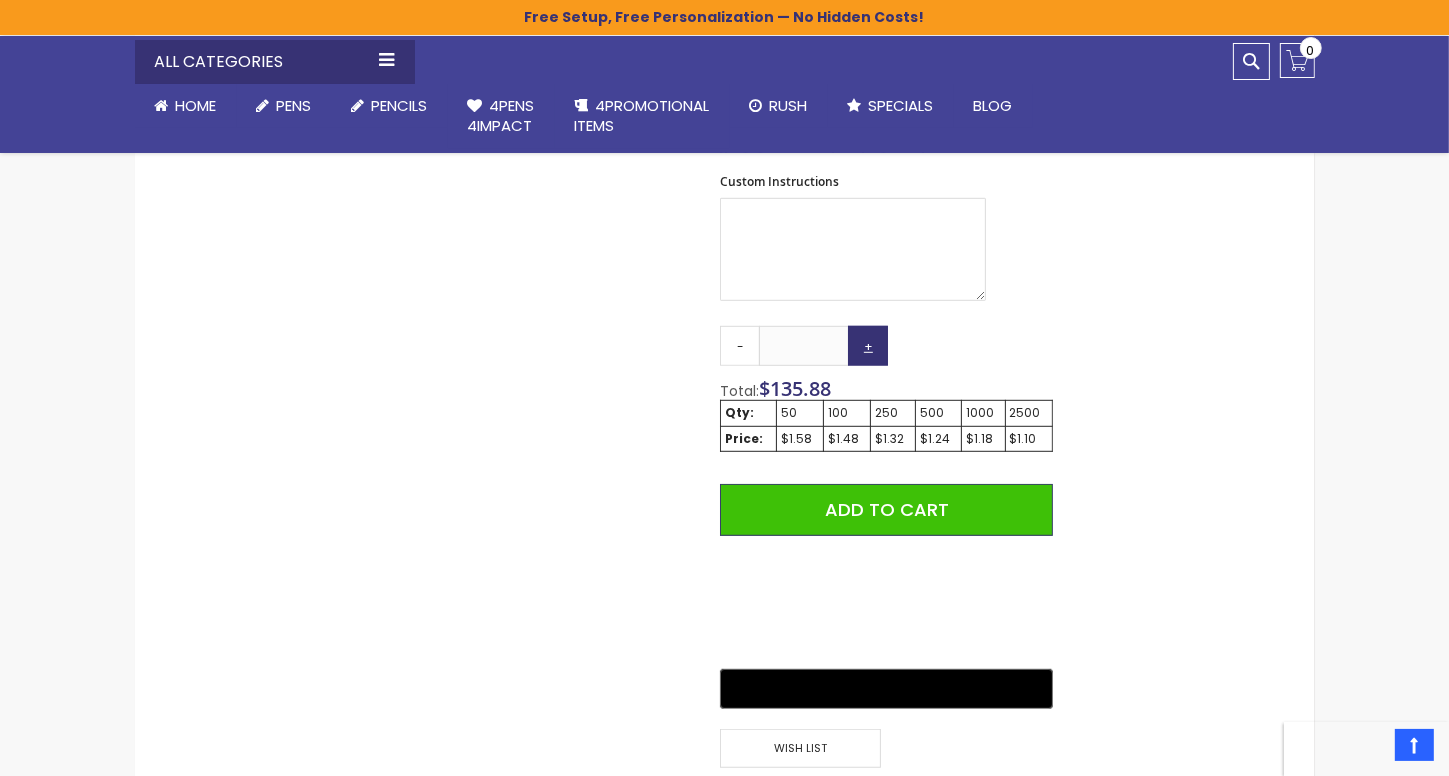 click on "+" at bounding box center (868, 346) 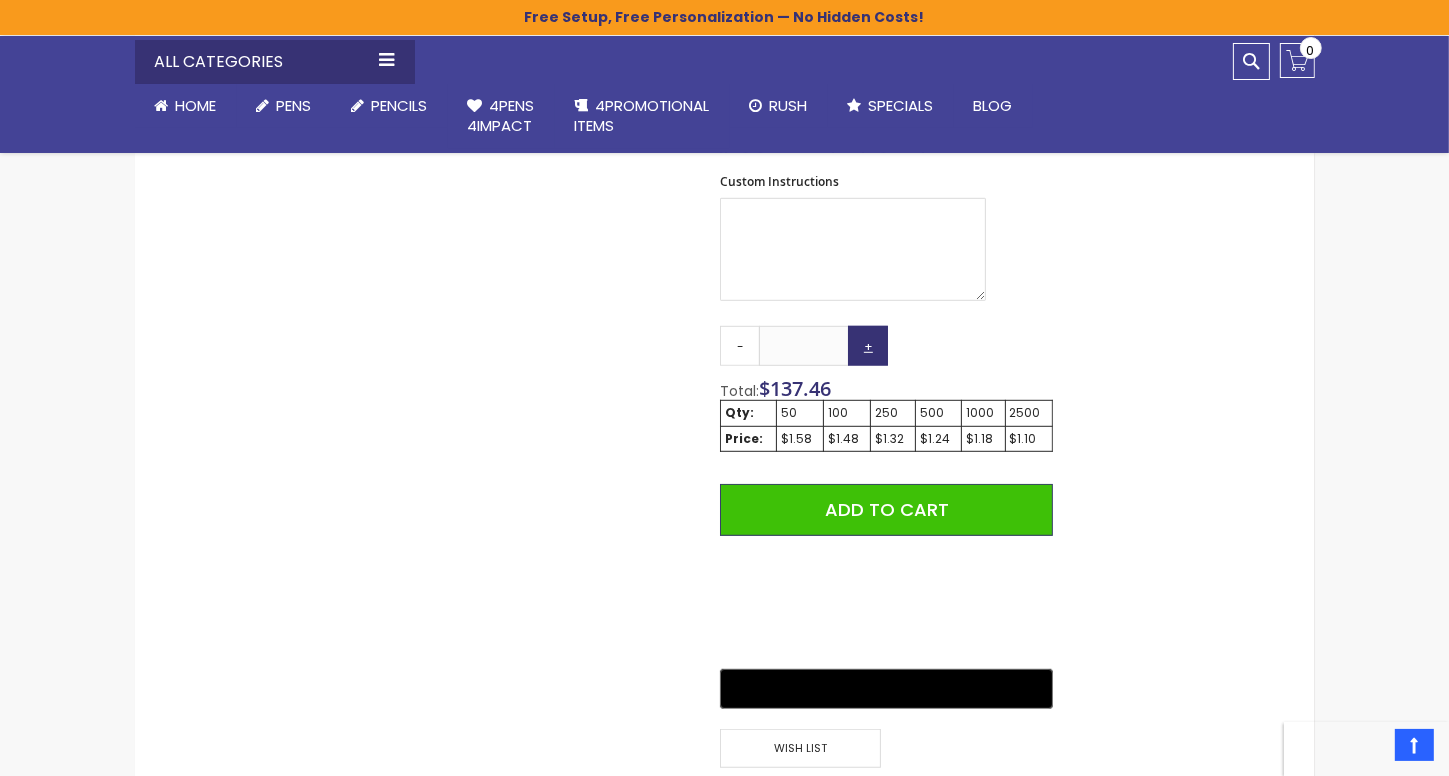 click on "+" at bounding box center [868, 346] 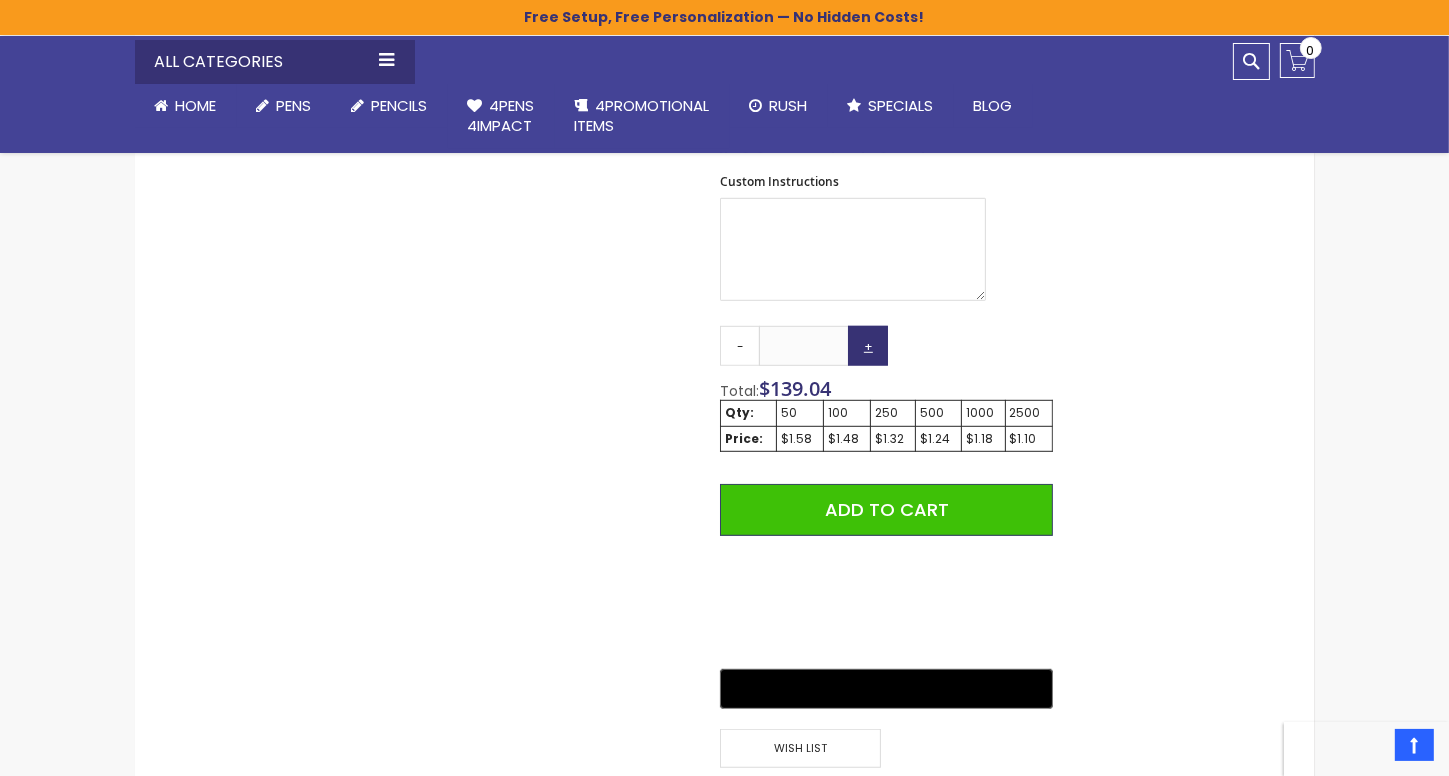 click on "+" at bounding box center [868, 346] 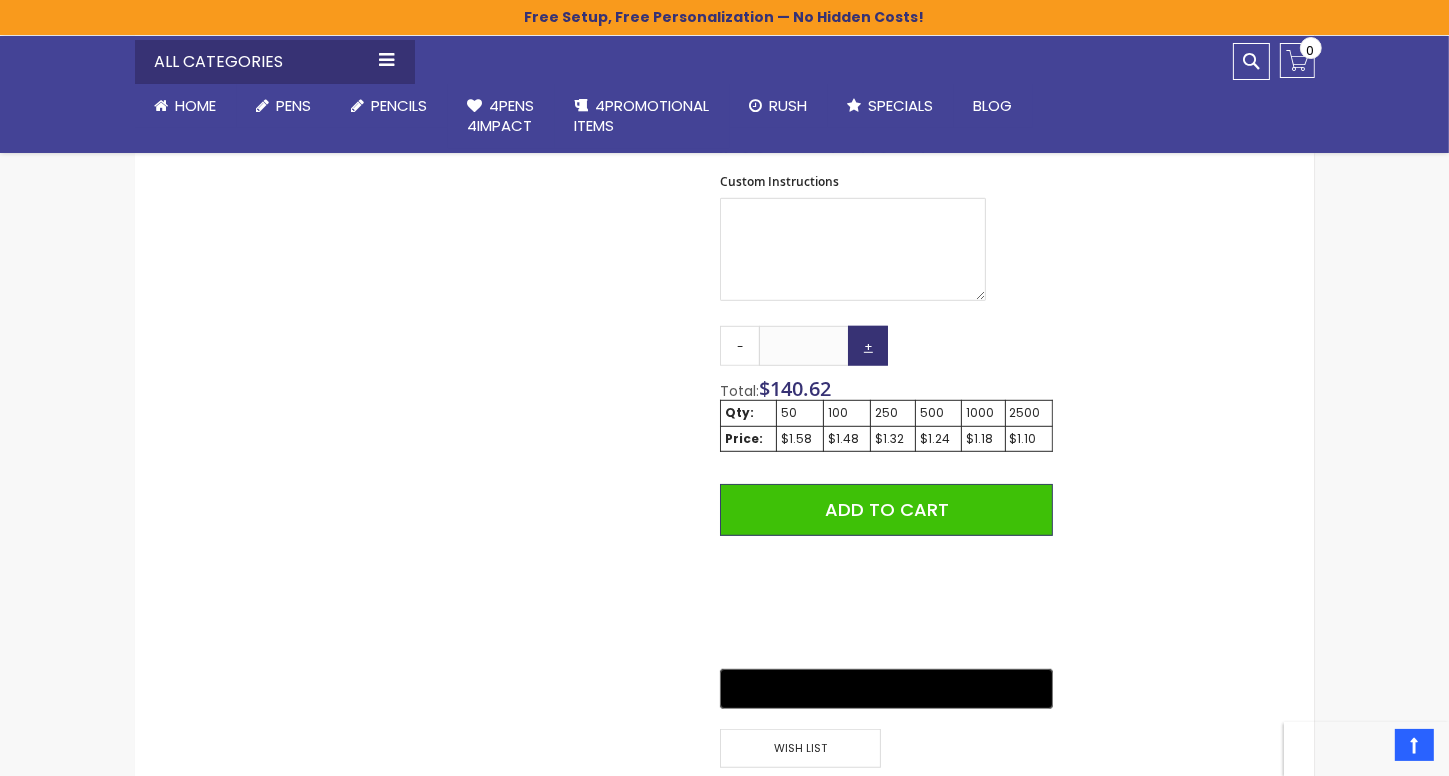 click on "+" at bounding box center (868, 346) 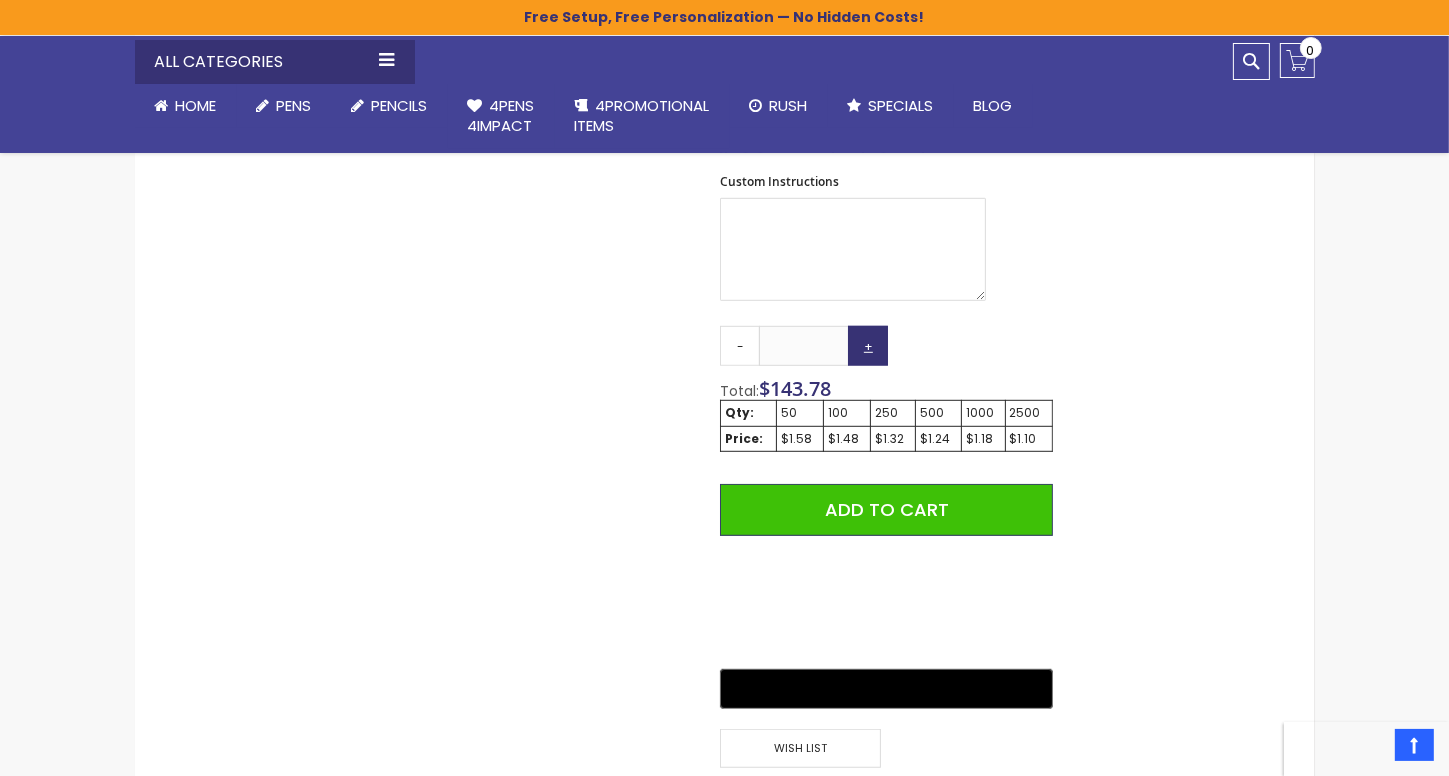 click on "+" at bounding box center [868, 346] 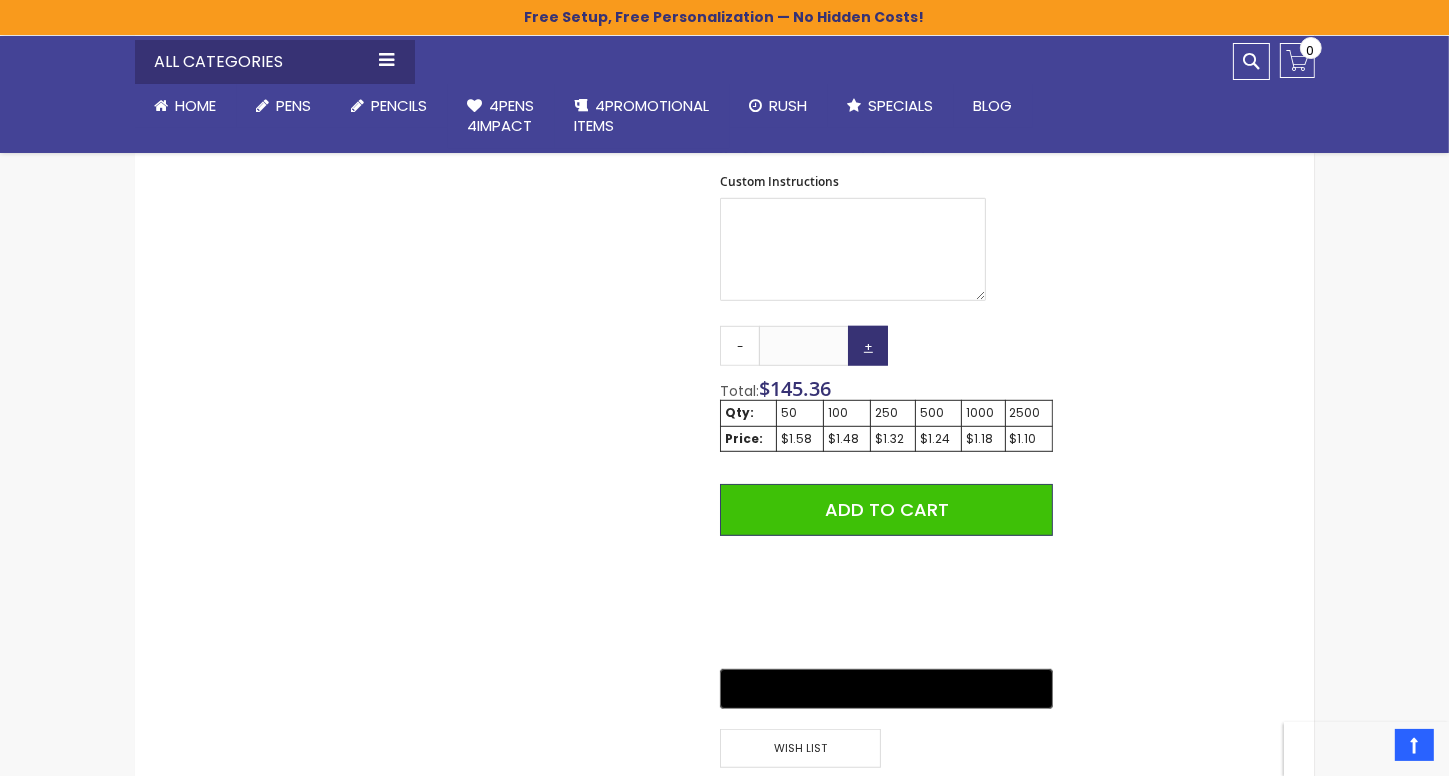 click on "+" at bounding box center (868, 346) 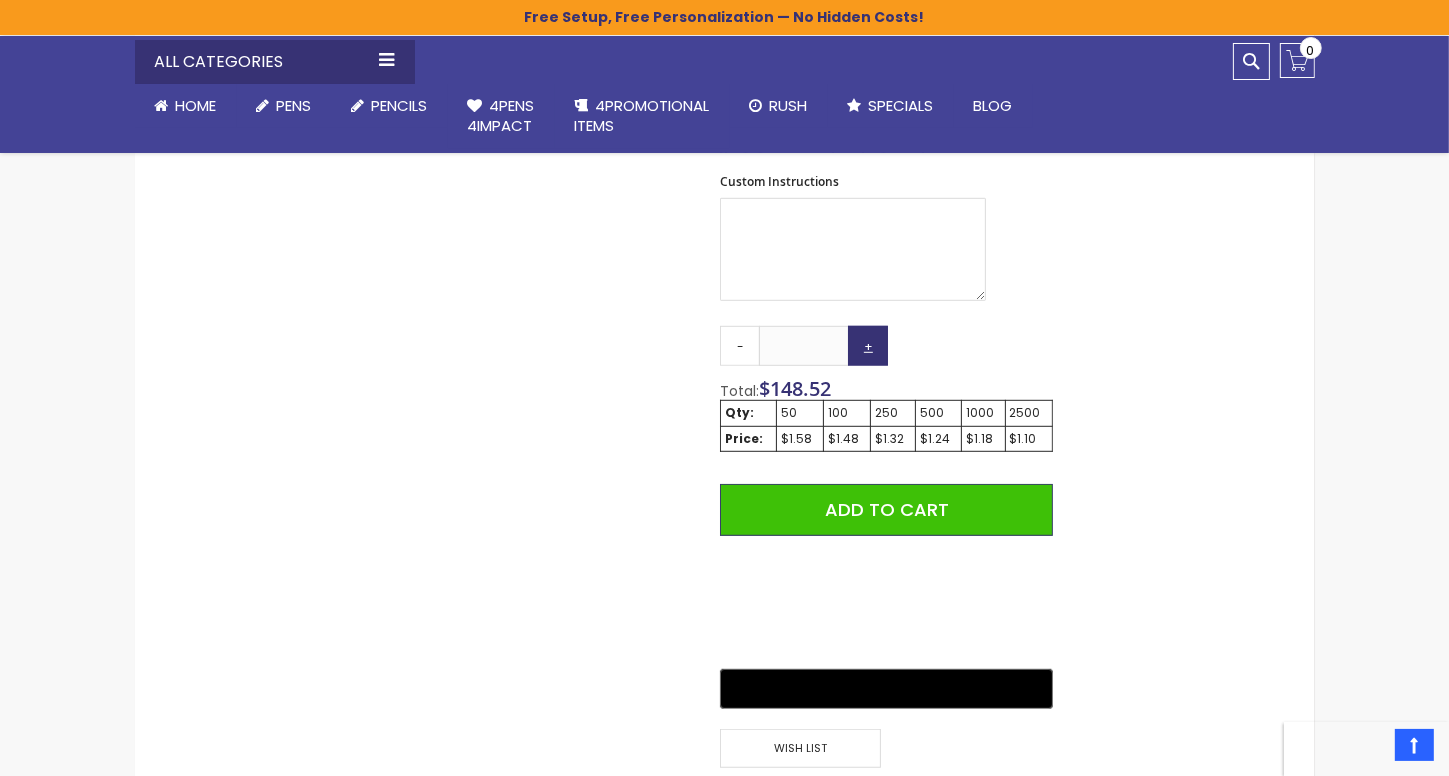 click on "+" at bounding box center (868, 346) 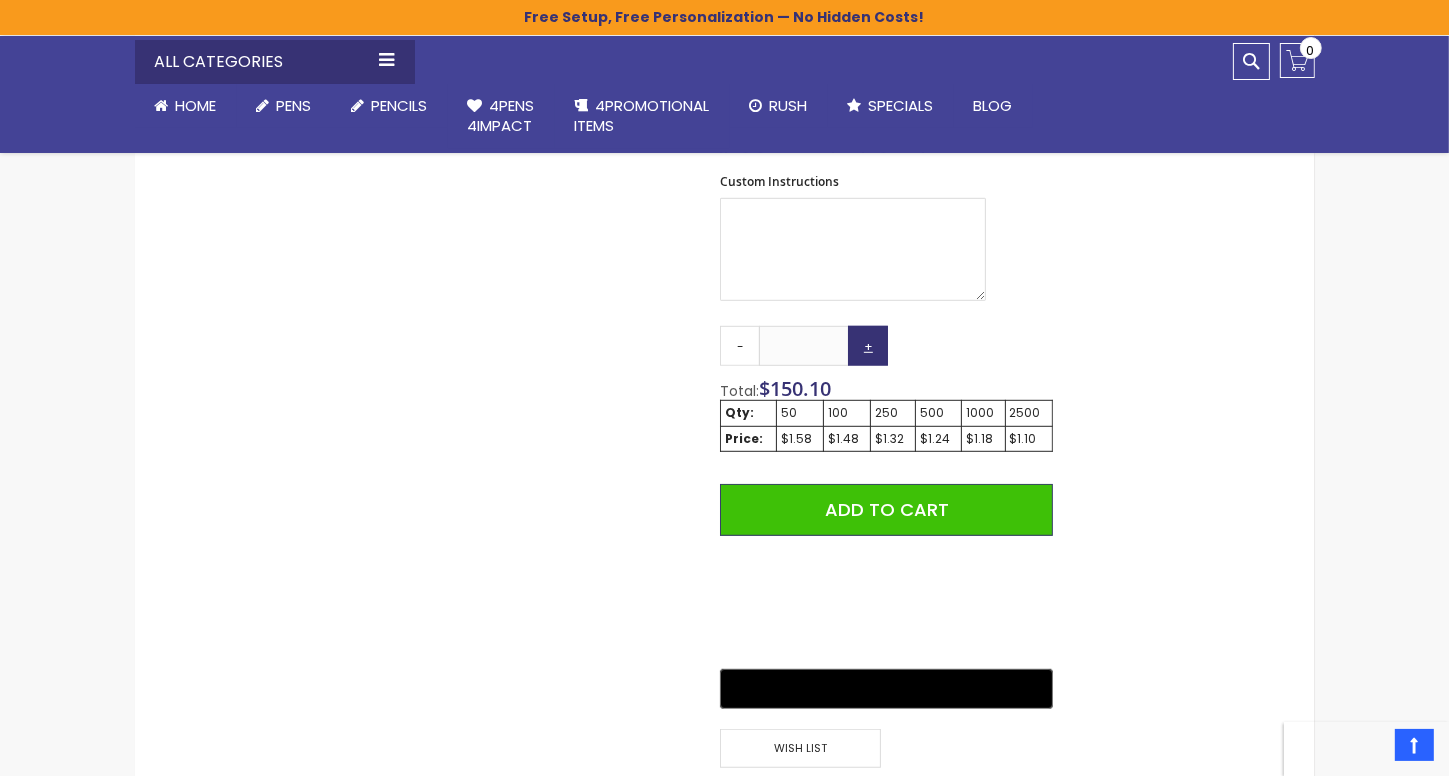 click on "+" at bounding box center (868, 346) 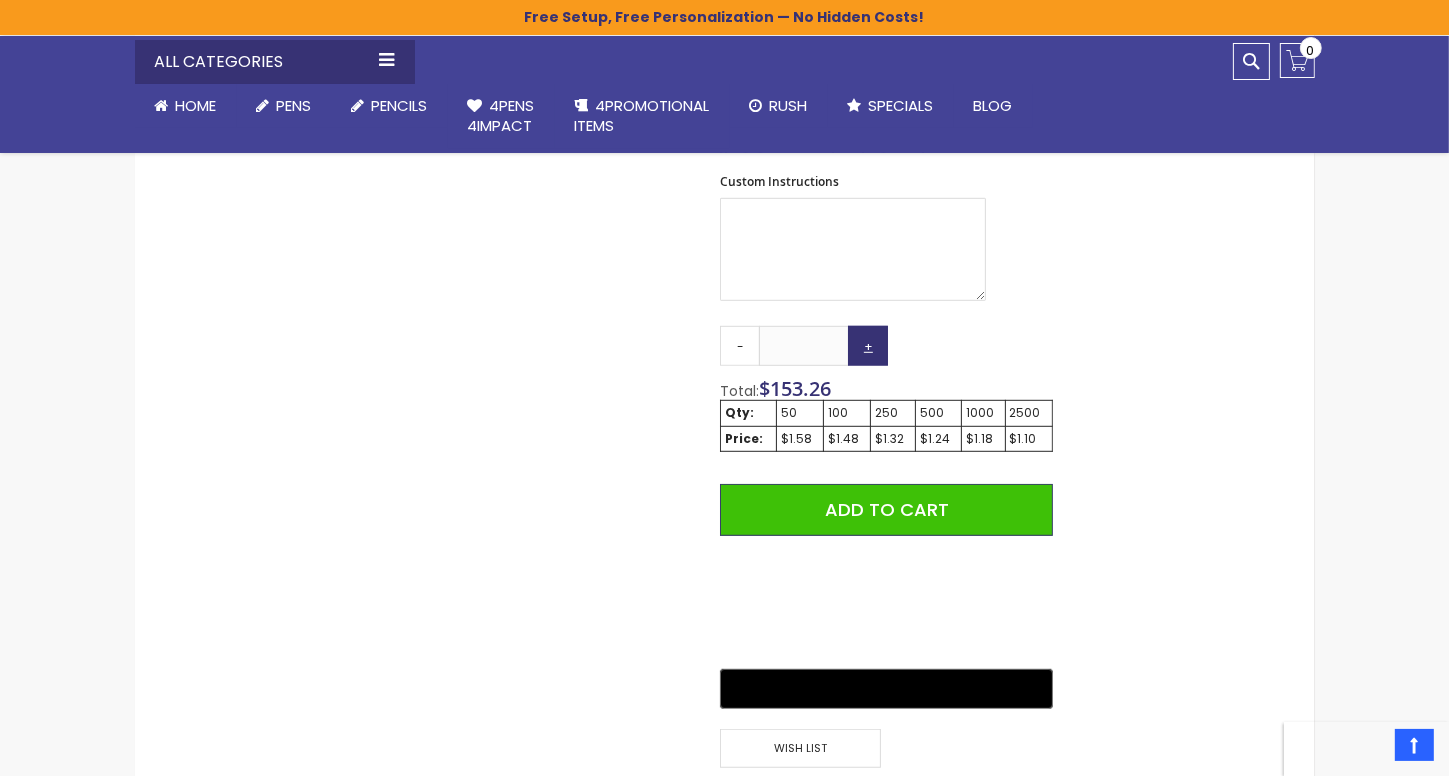 click on "+" at bounding box center [868, 346] 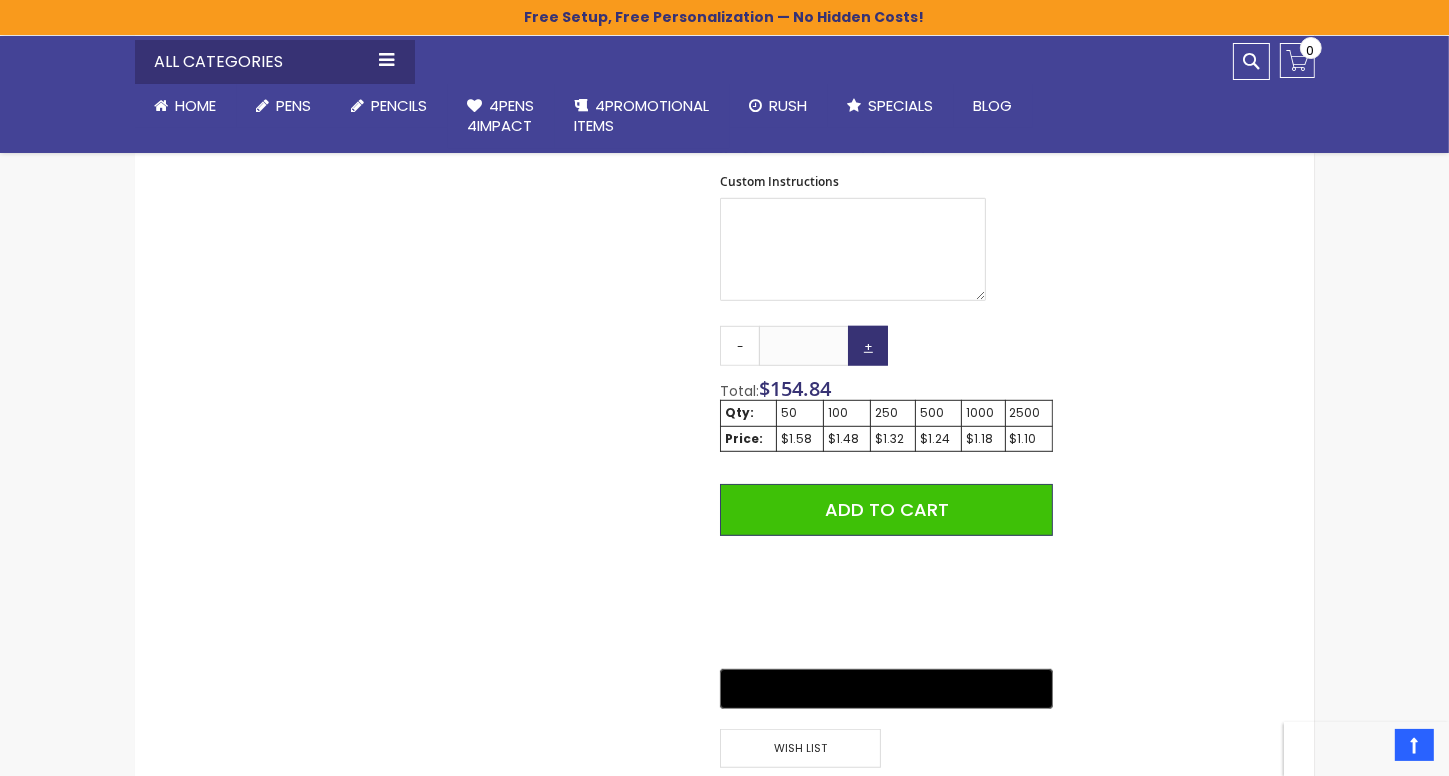 click on "+" at bounding box center (868, 346) 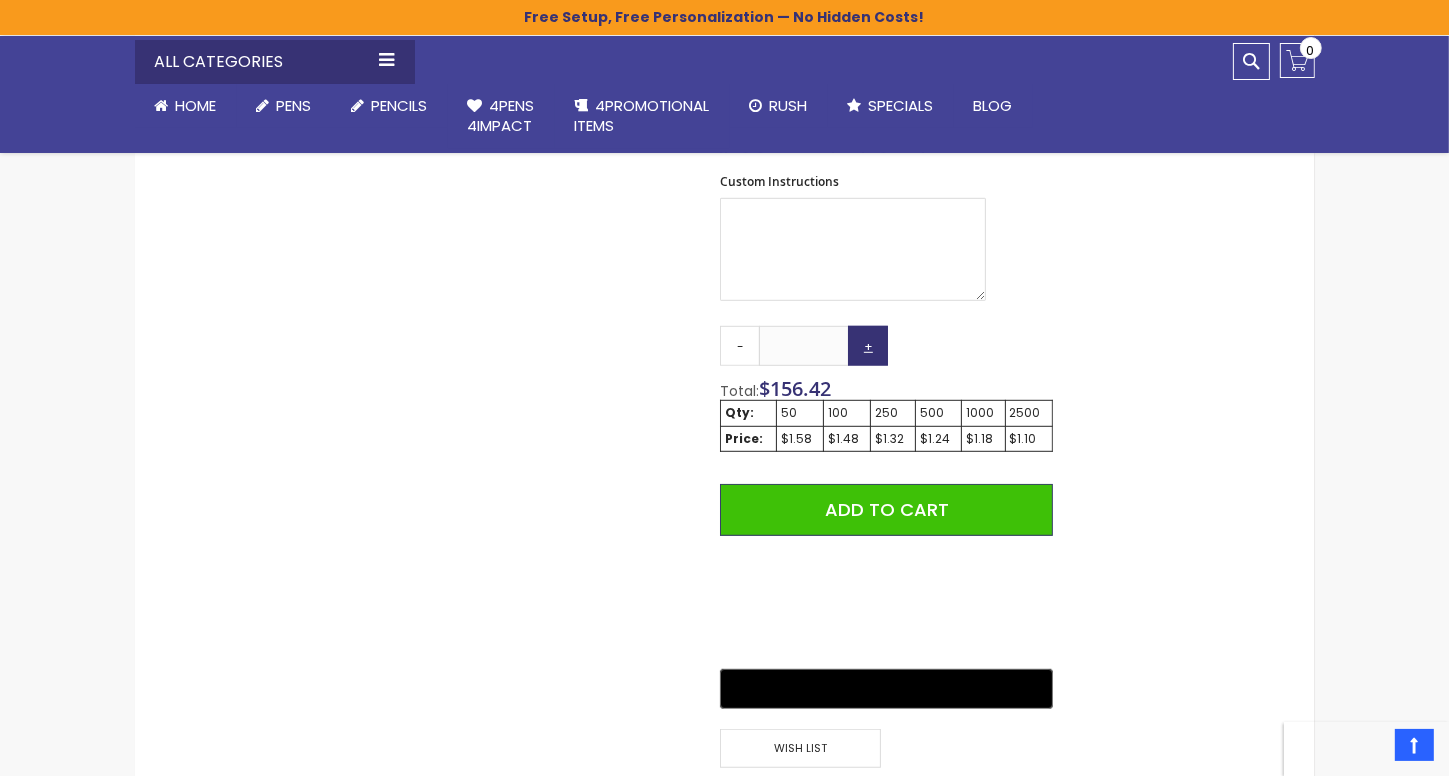 click on "+" at bounding box center [868, 346] 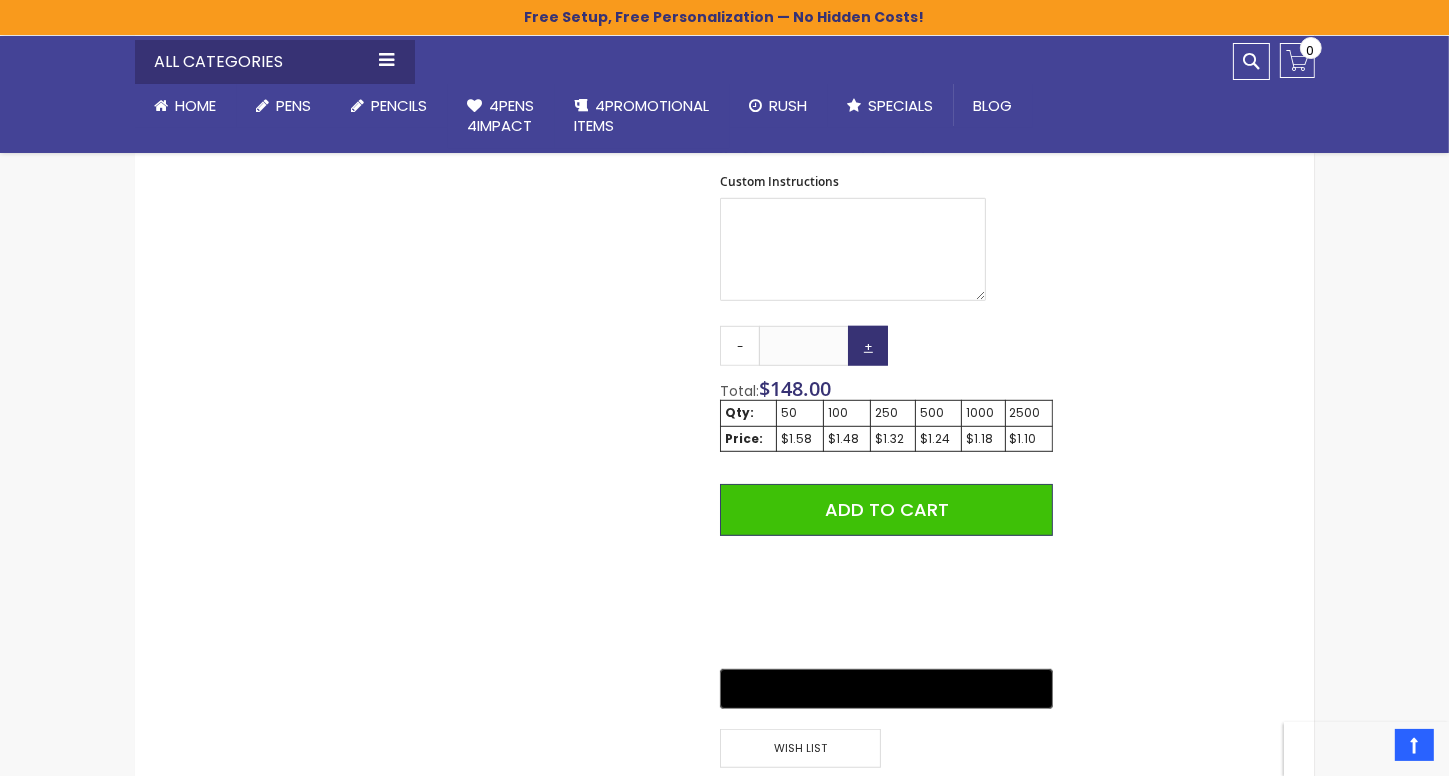 click on "+" at bounding box center [868, 346] 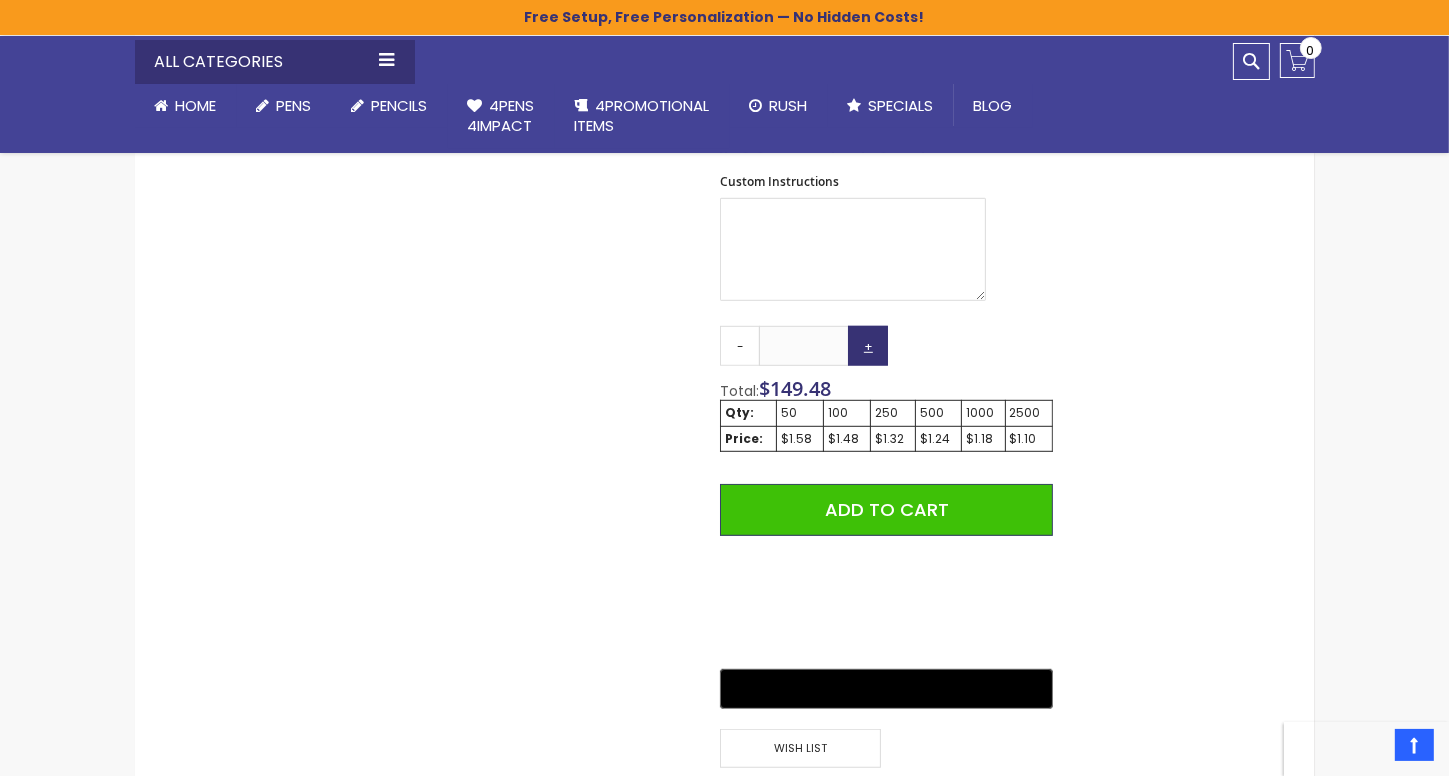 click on "+" at bounding box center [868, 346] 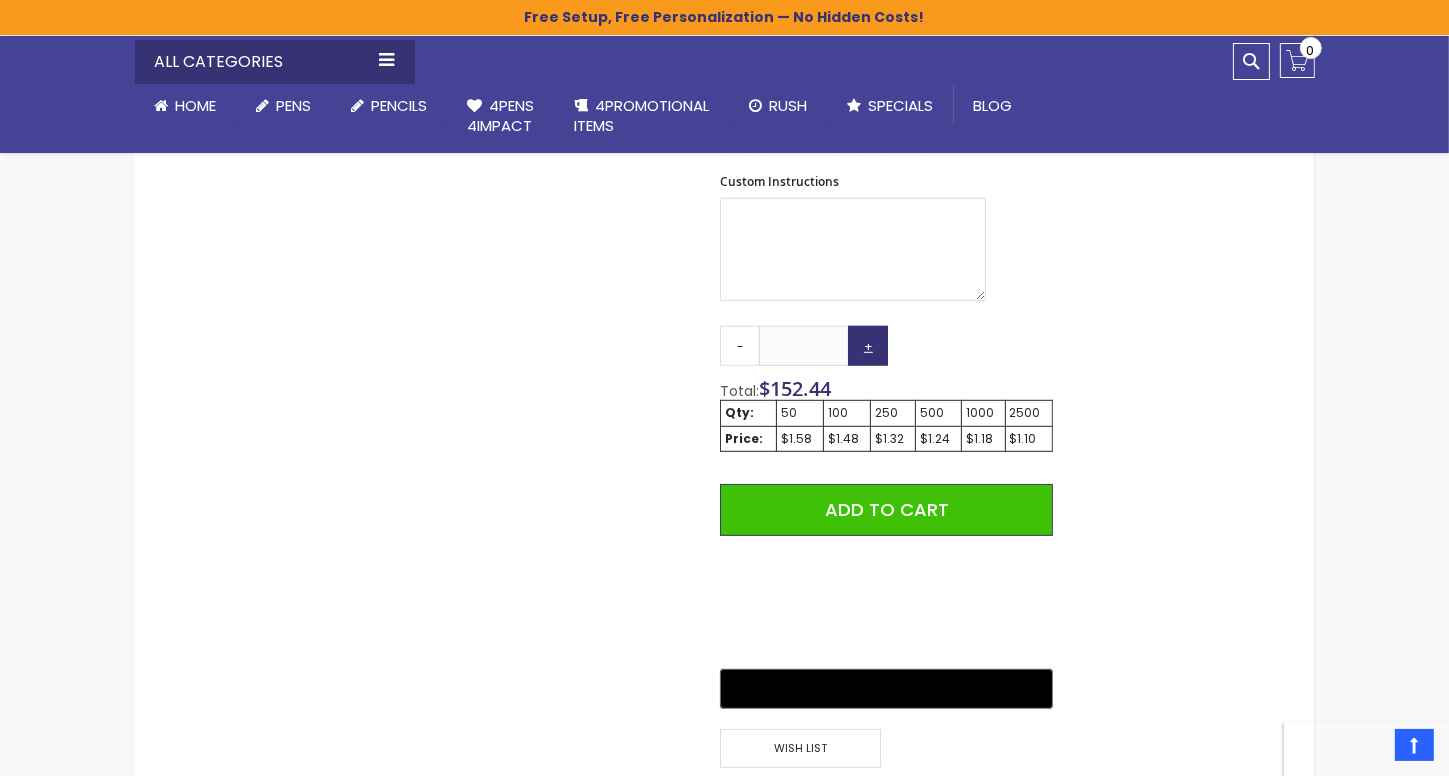 click on "+" at bounding box center (868, 346) 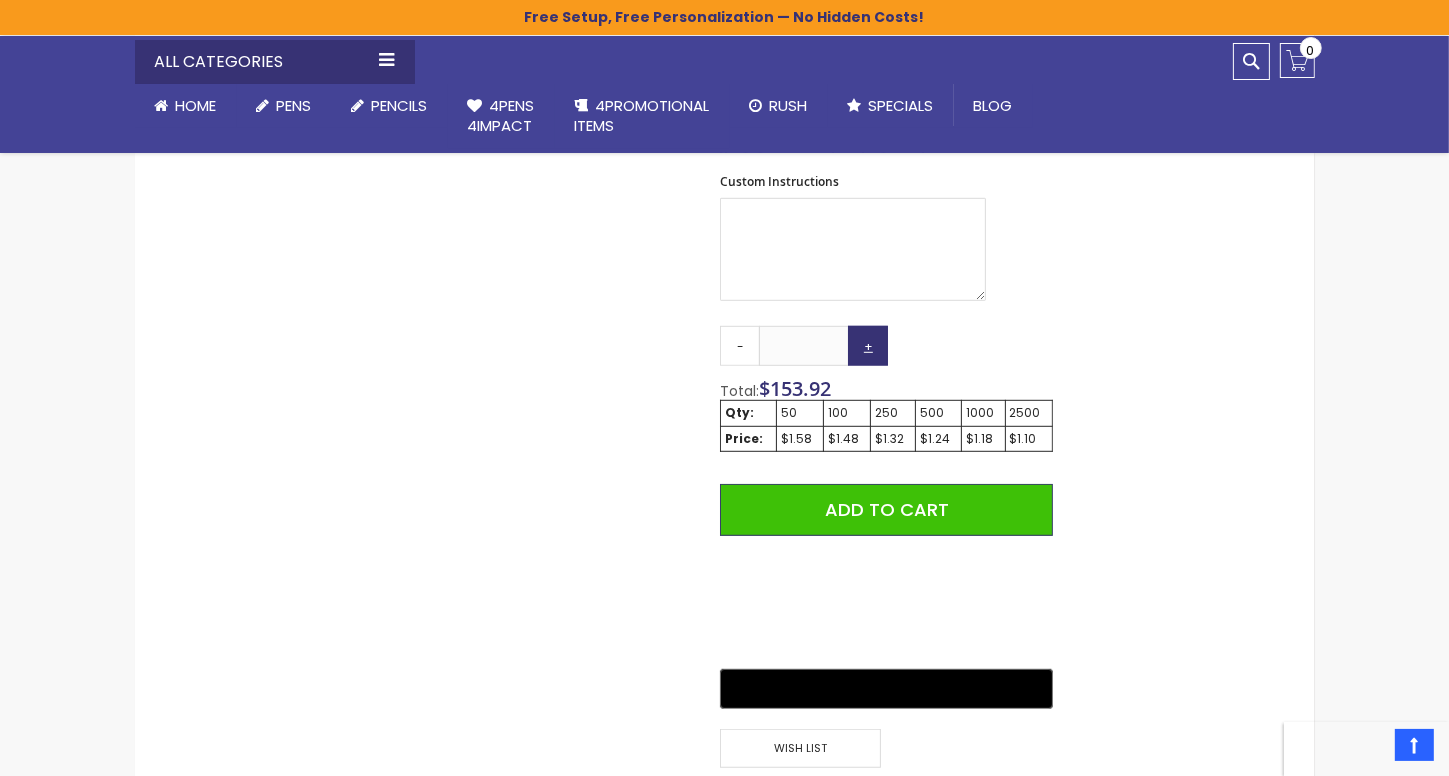 click on "+" at bounding box center [868, 346] 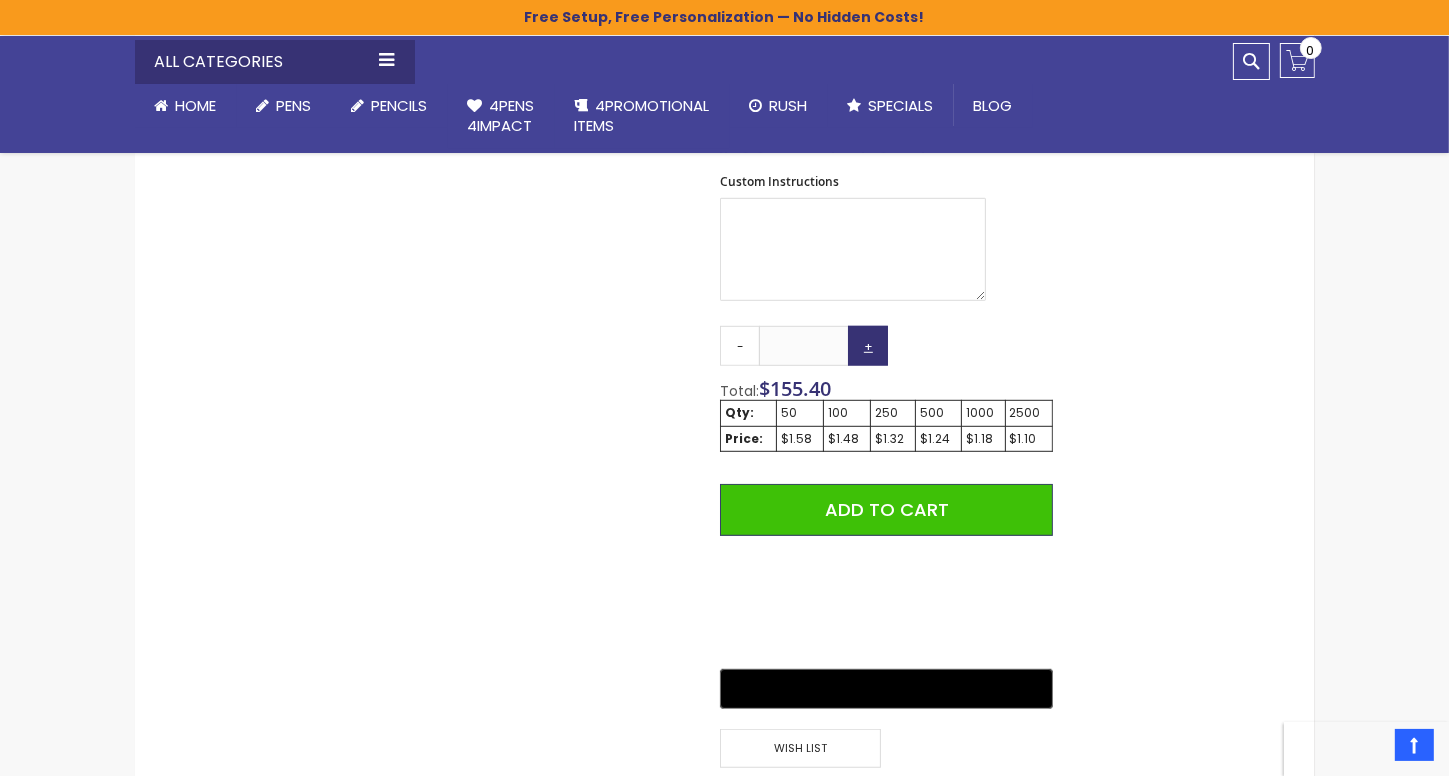 click on "+" at bounding box center (868, 346) 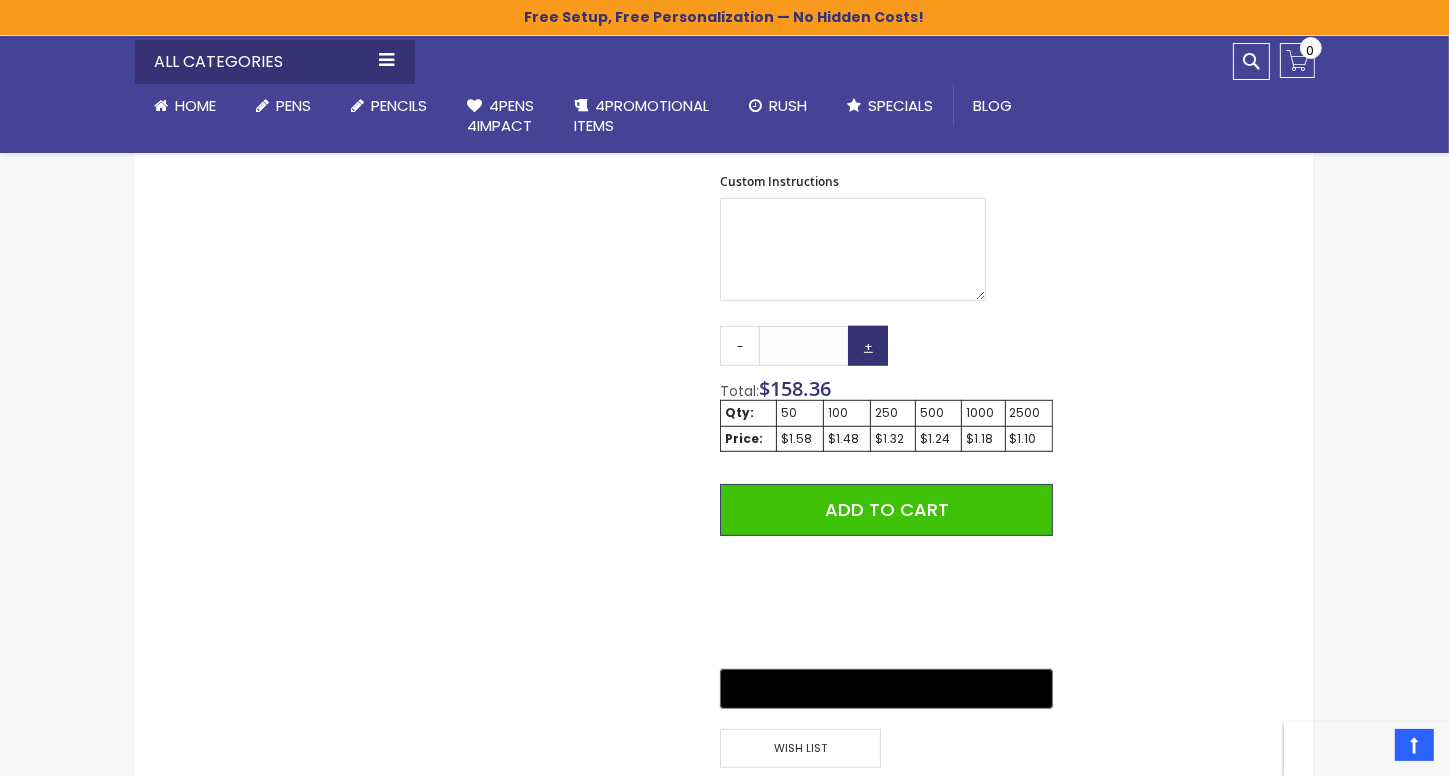 click on "+" at bounding box center (868, 346) 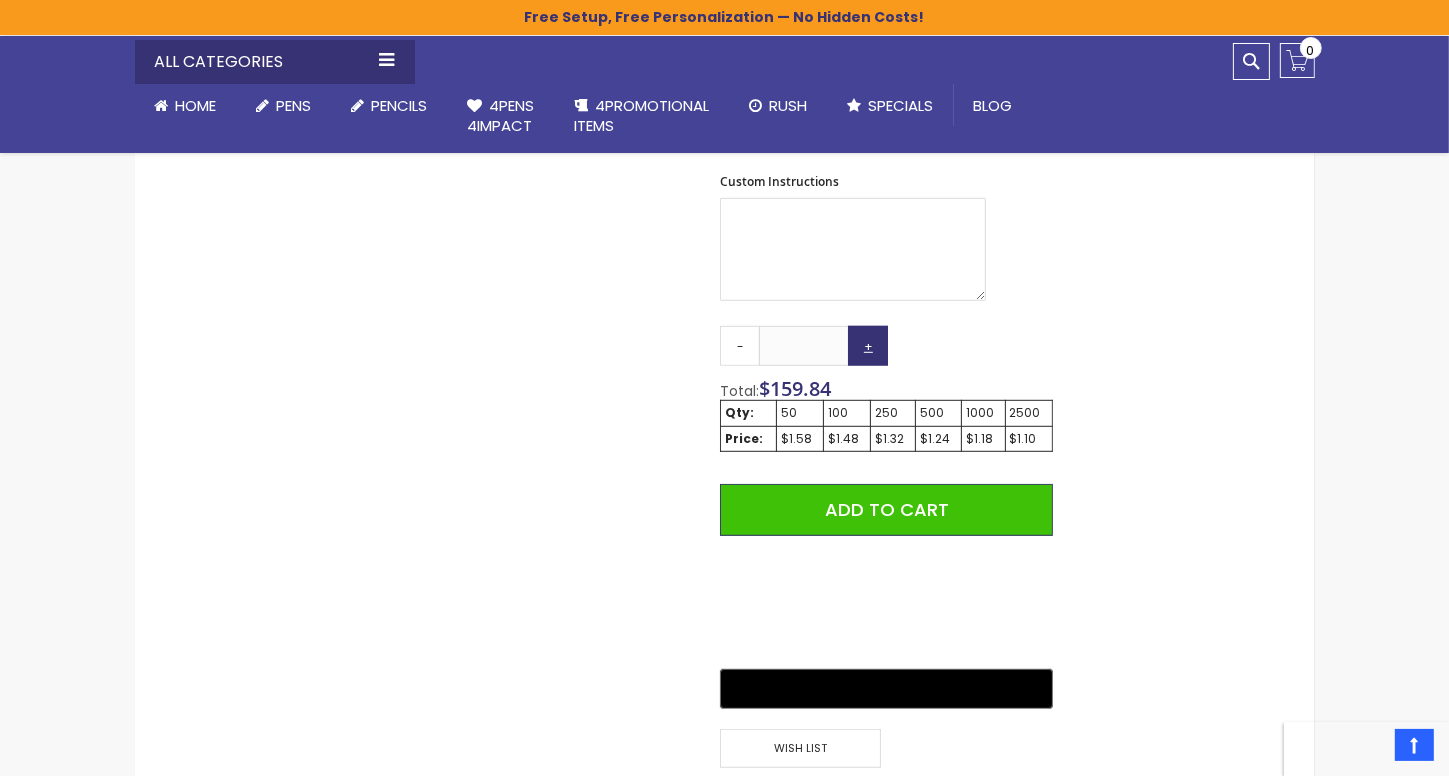click on "+" at bounding box center (868, 346) 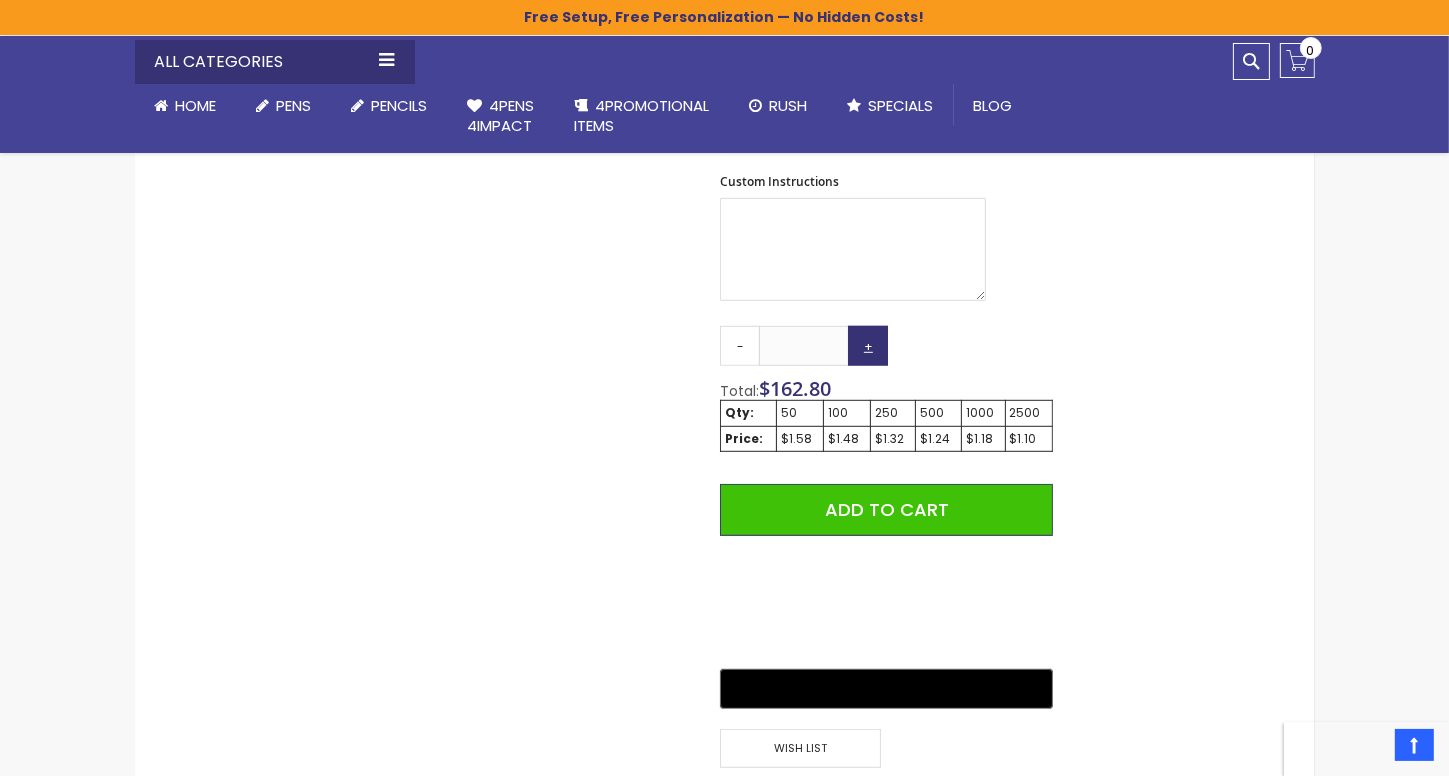 click on "+" at bounding box center [868, 346] 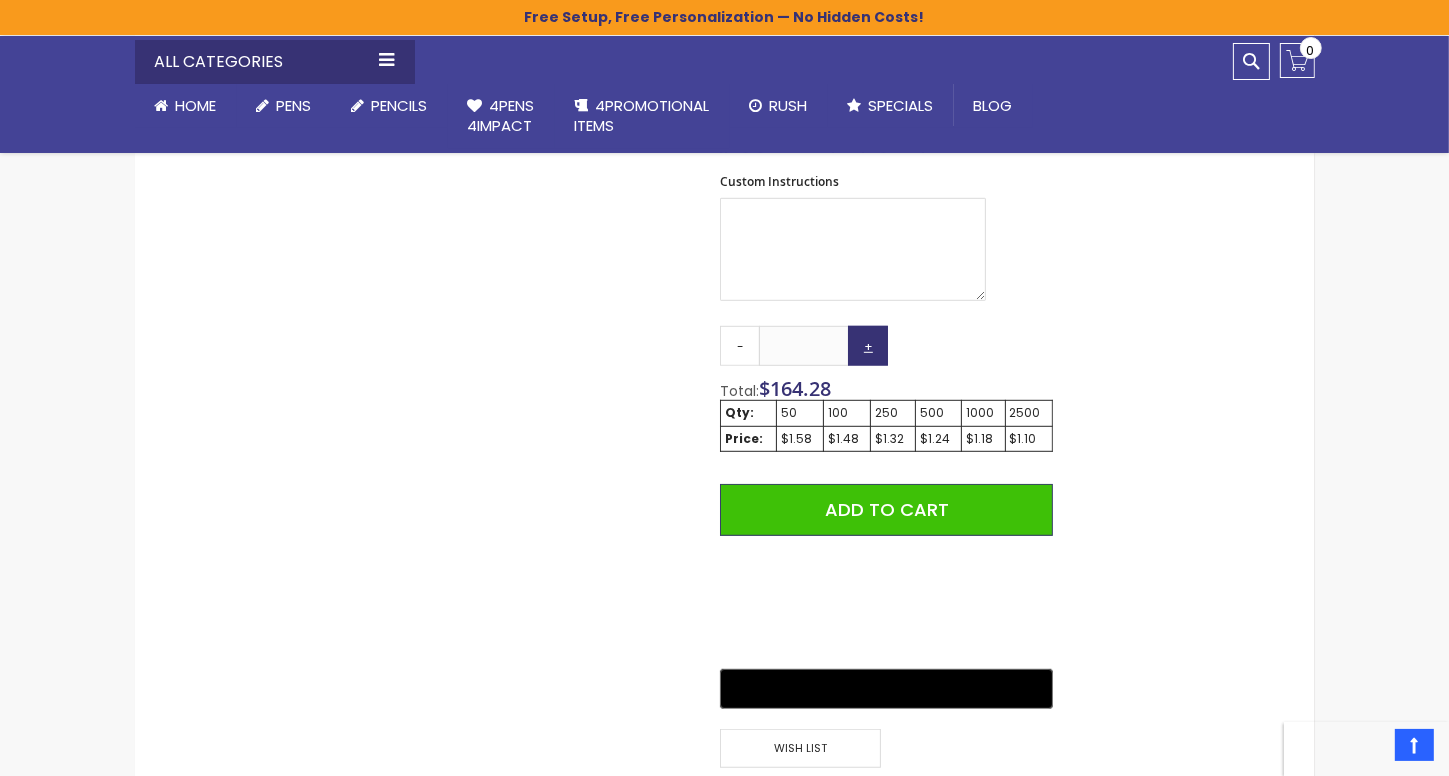 click on "+" at bounding box center [868, 346] 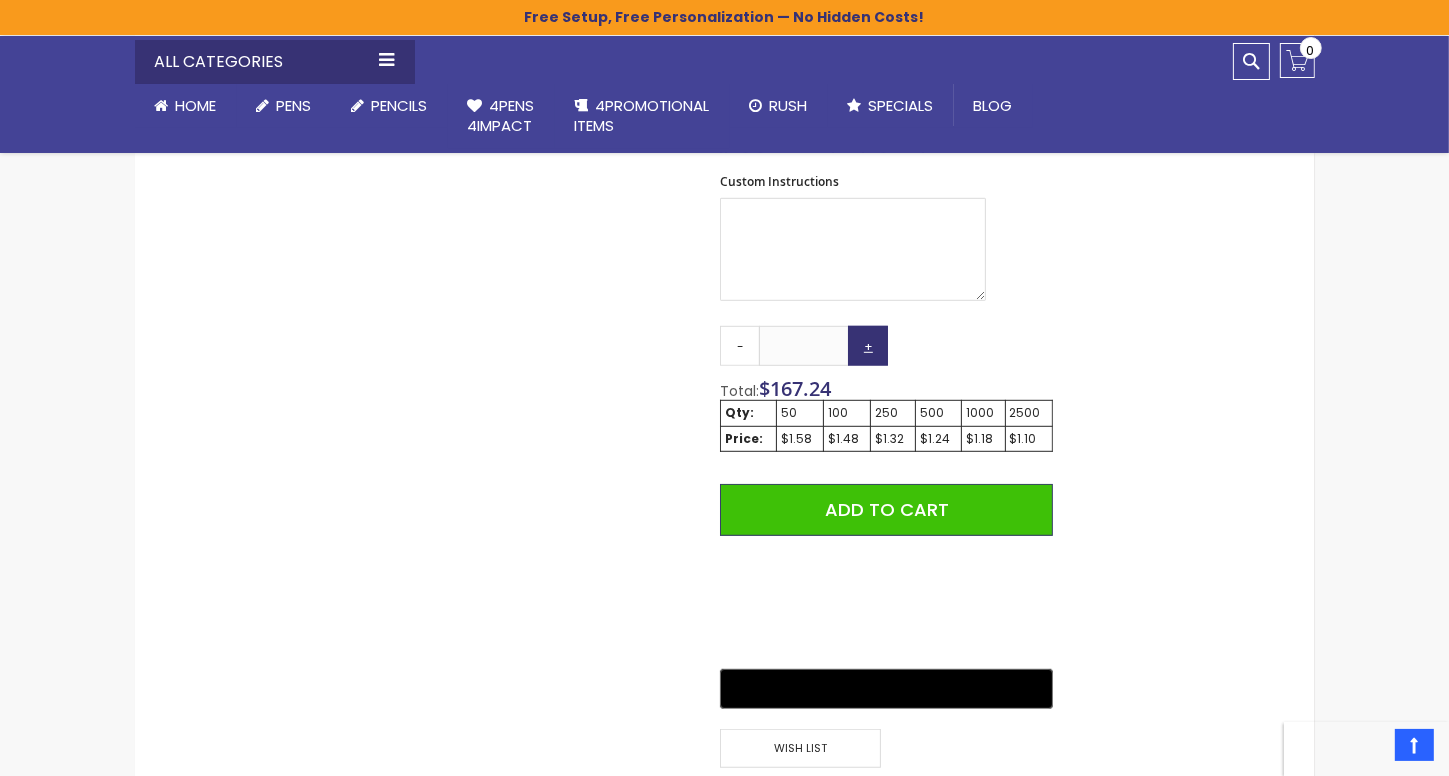 click on "+" at bounding box center (868, 346) 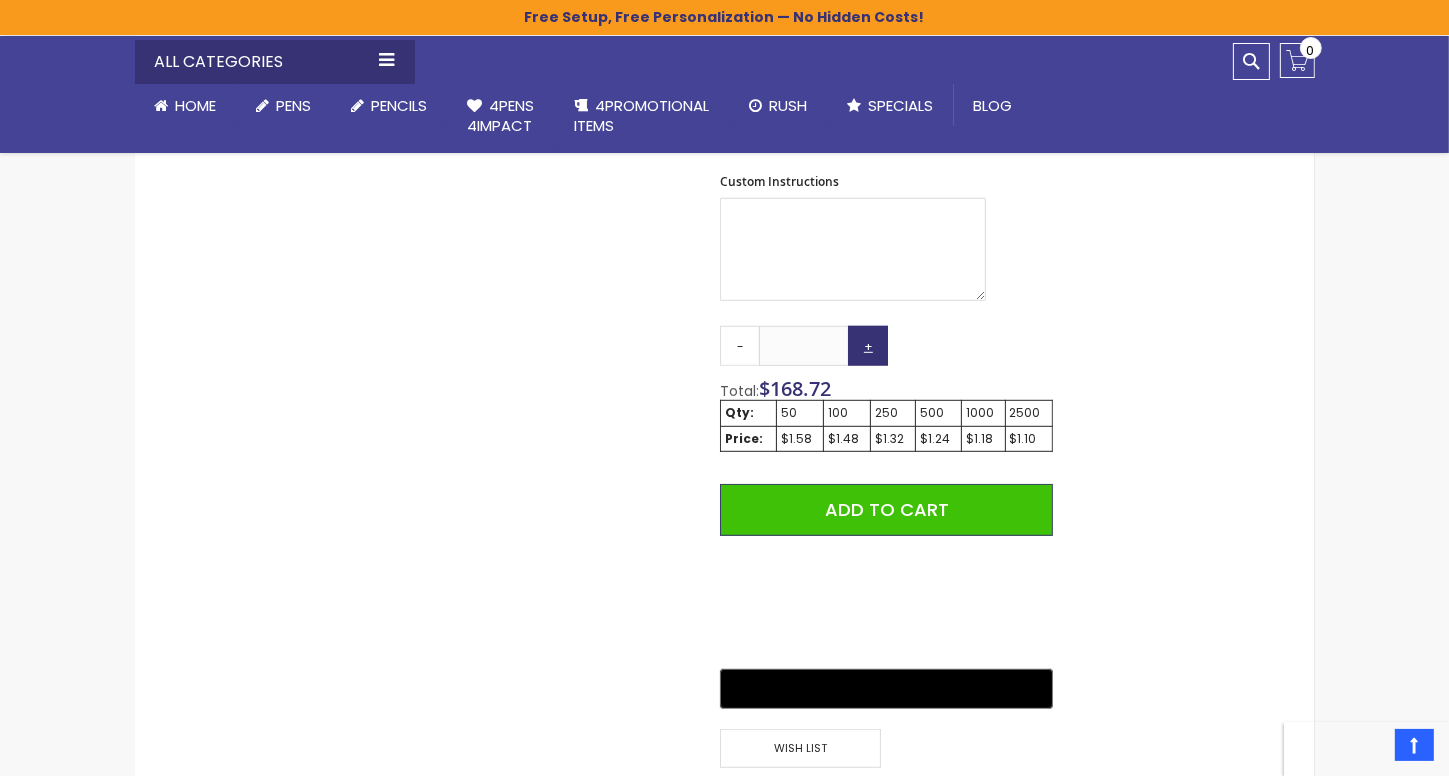 click on "+" at bounding box center [868, 346] 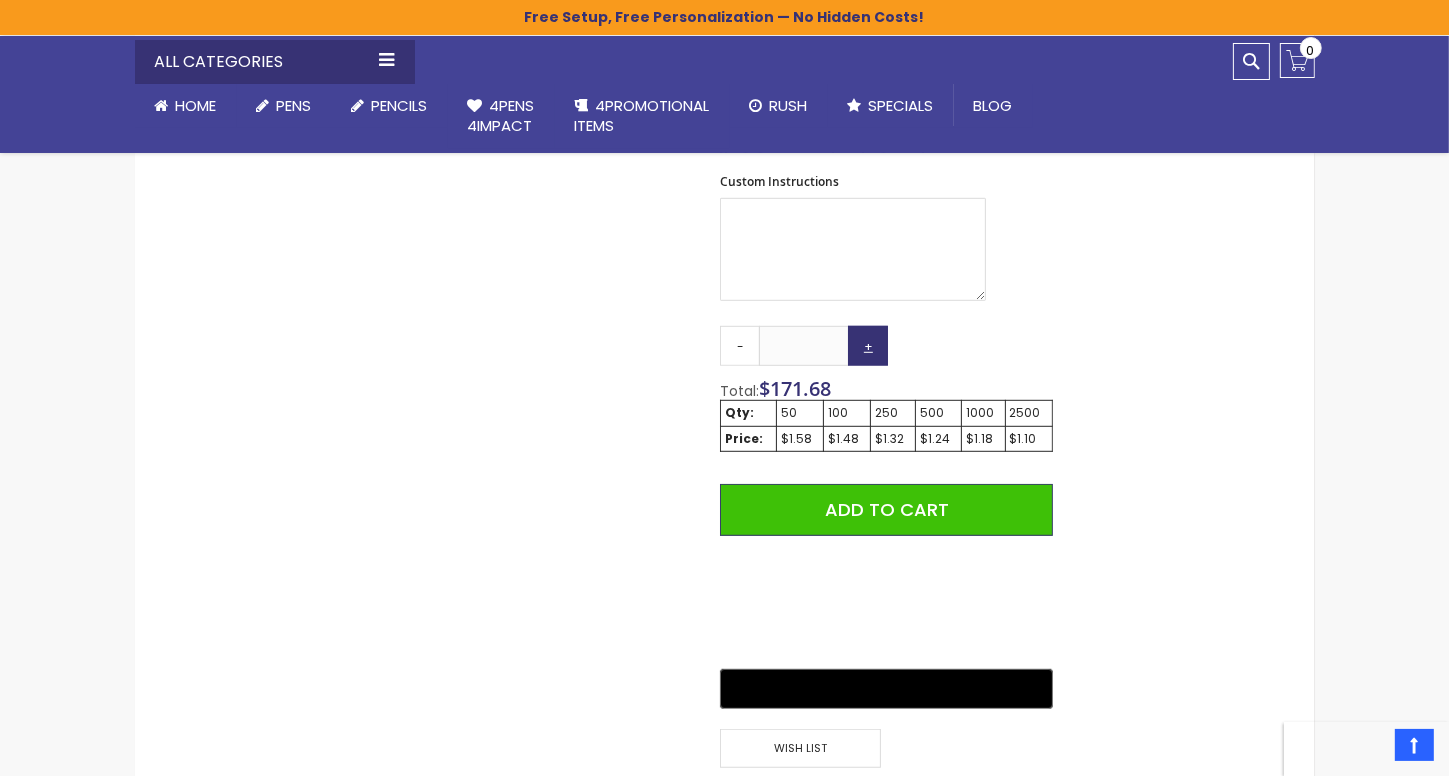 click on "+" at bounding box center (868, 346) 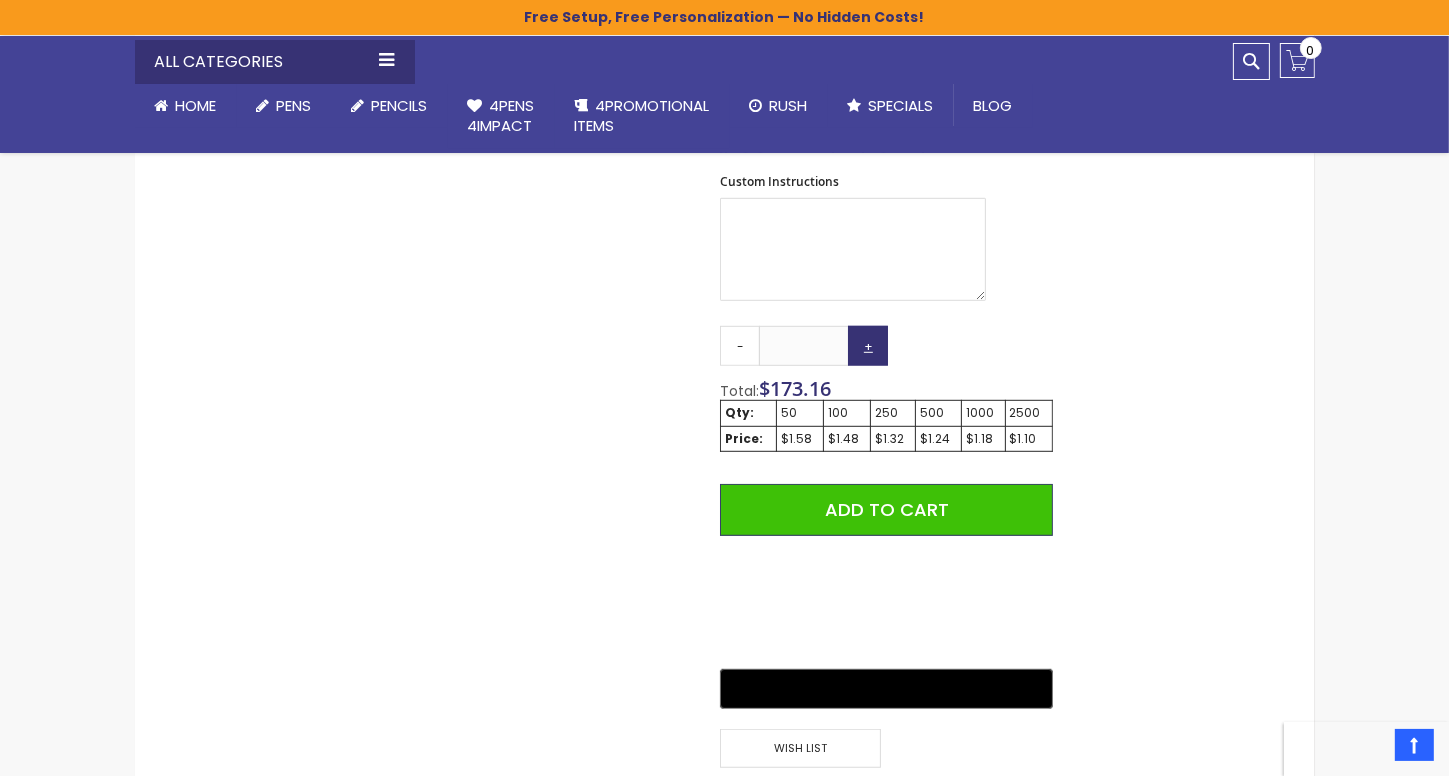 click on "+" at bounding box center (868, 346) 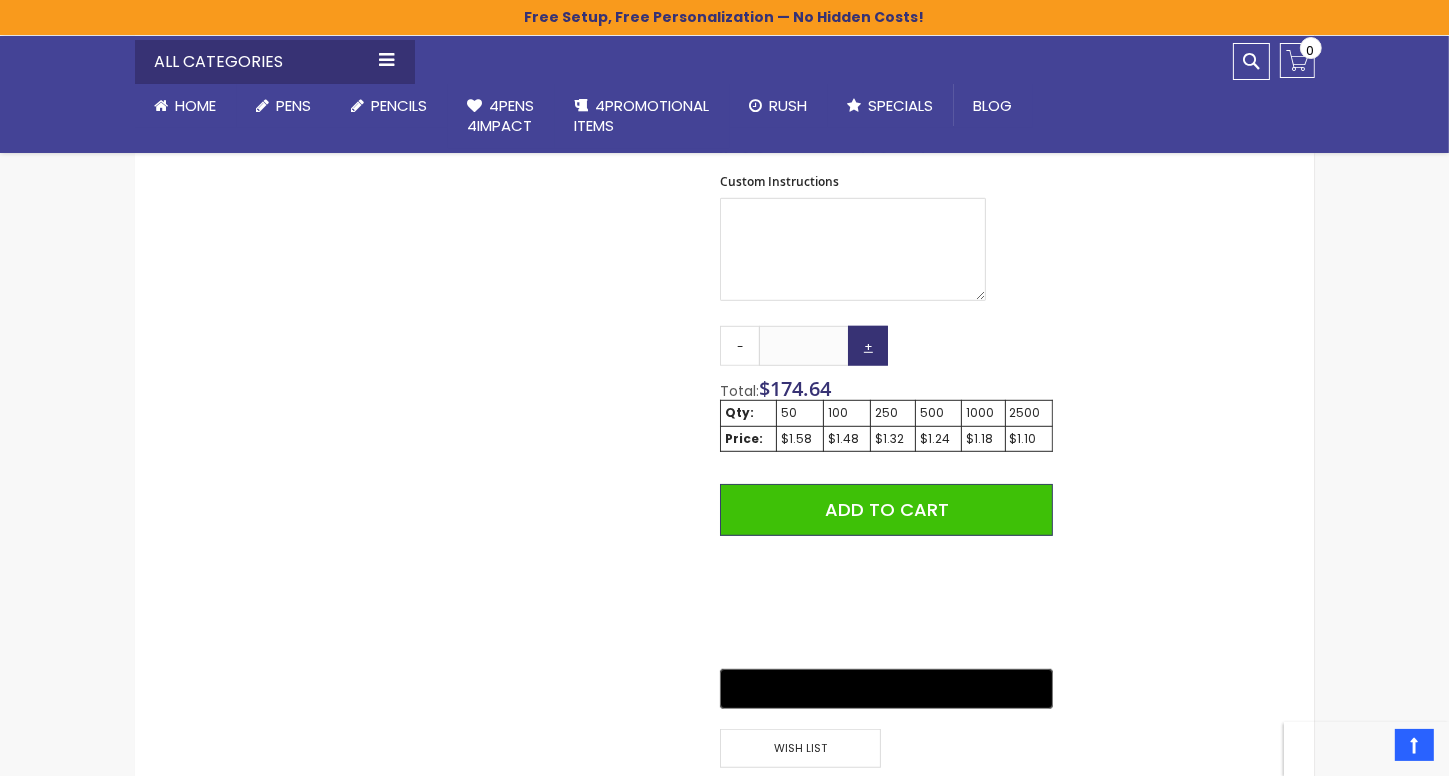 click on "+" at bounding box center (868, 346) 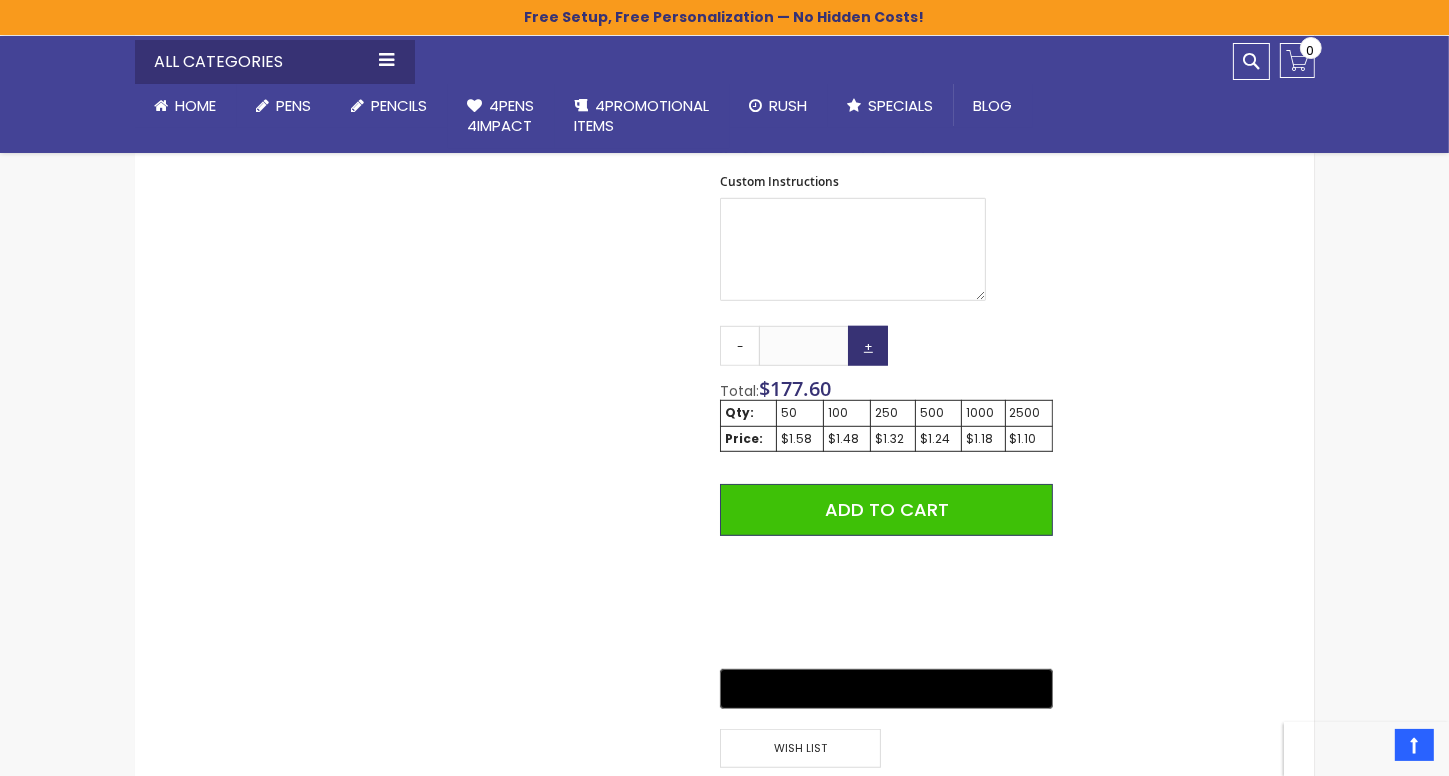 click on "+" at bounding box center (868, 346) 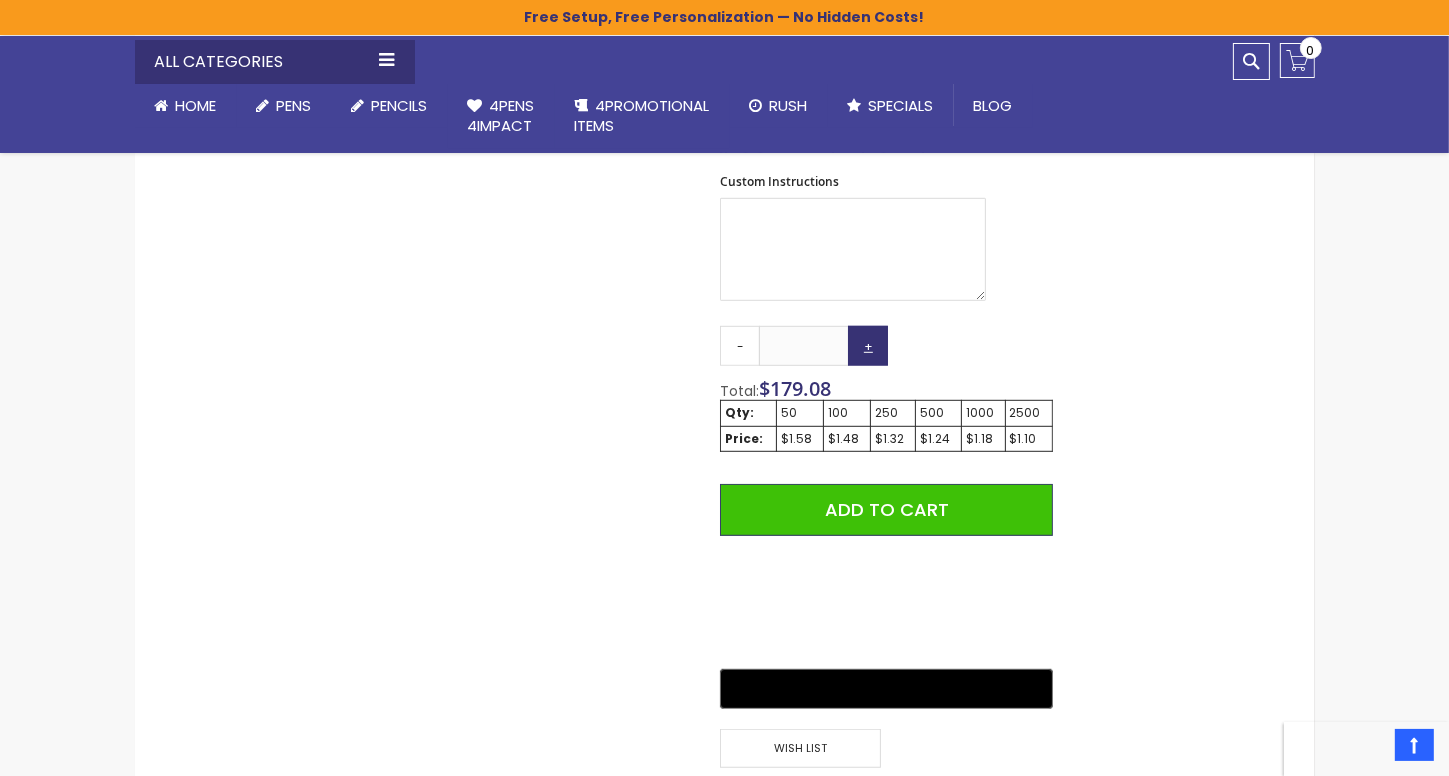 click on "+" at bounding box center (868, 346) 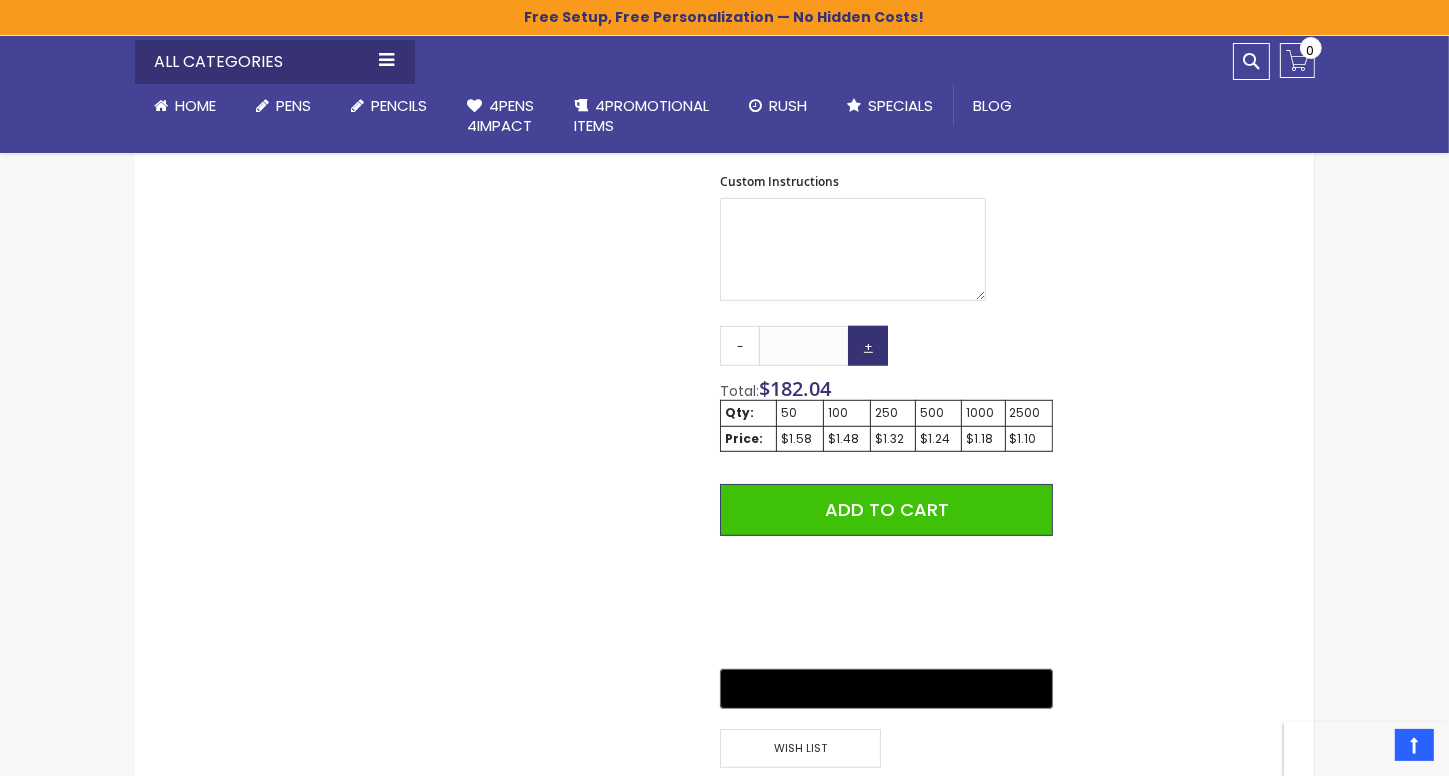 click on "+" at bounding box center [868, 346] 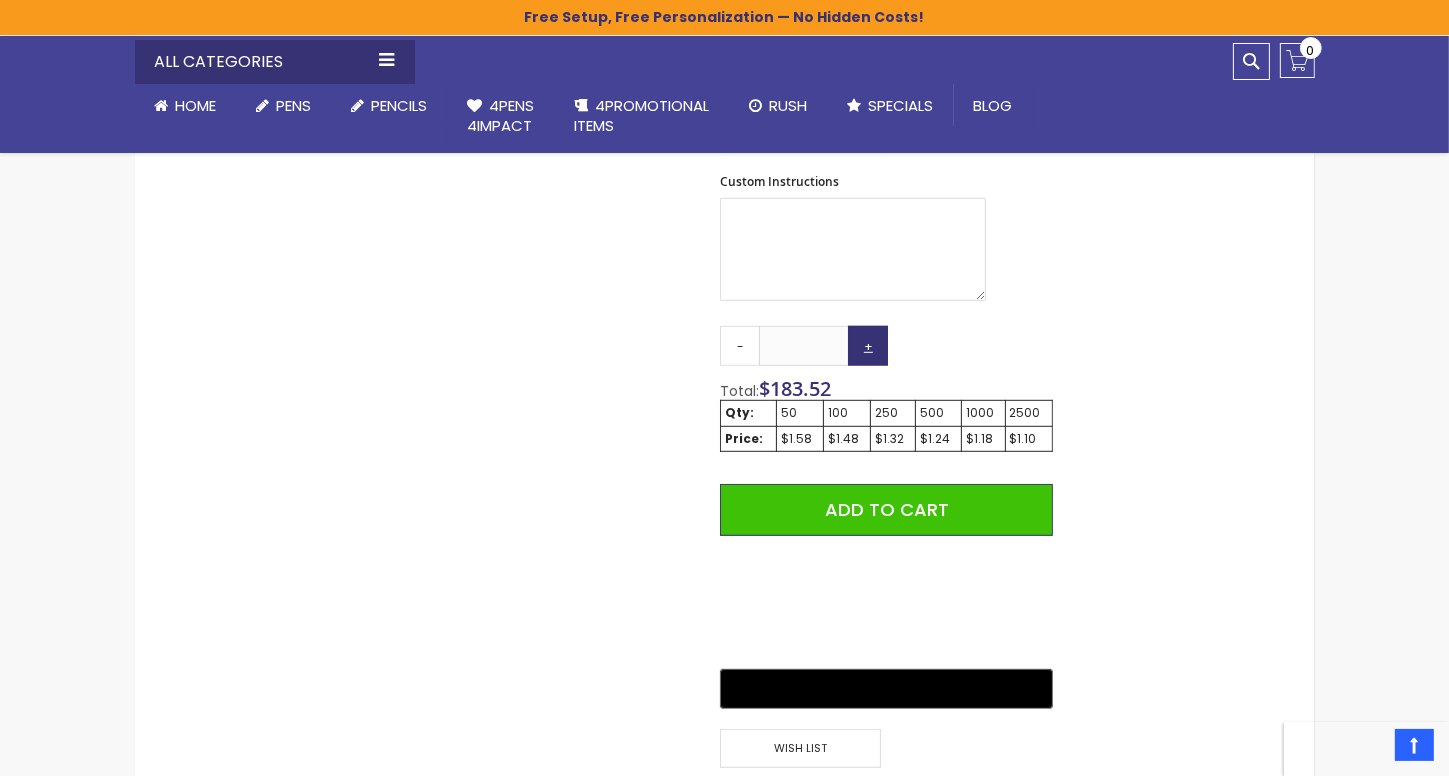 click on "+" at bounding box center (868, 346) 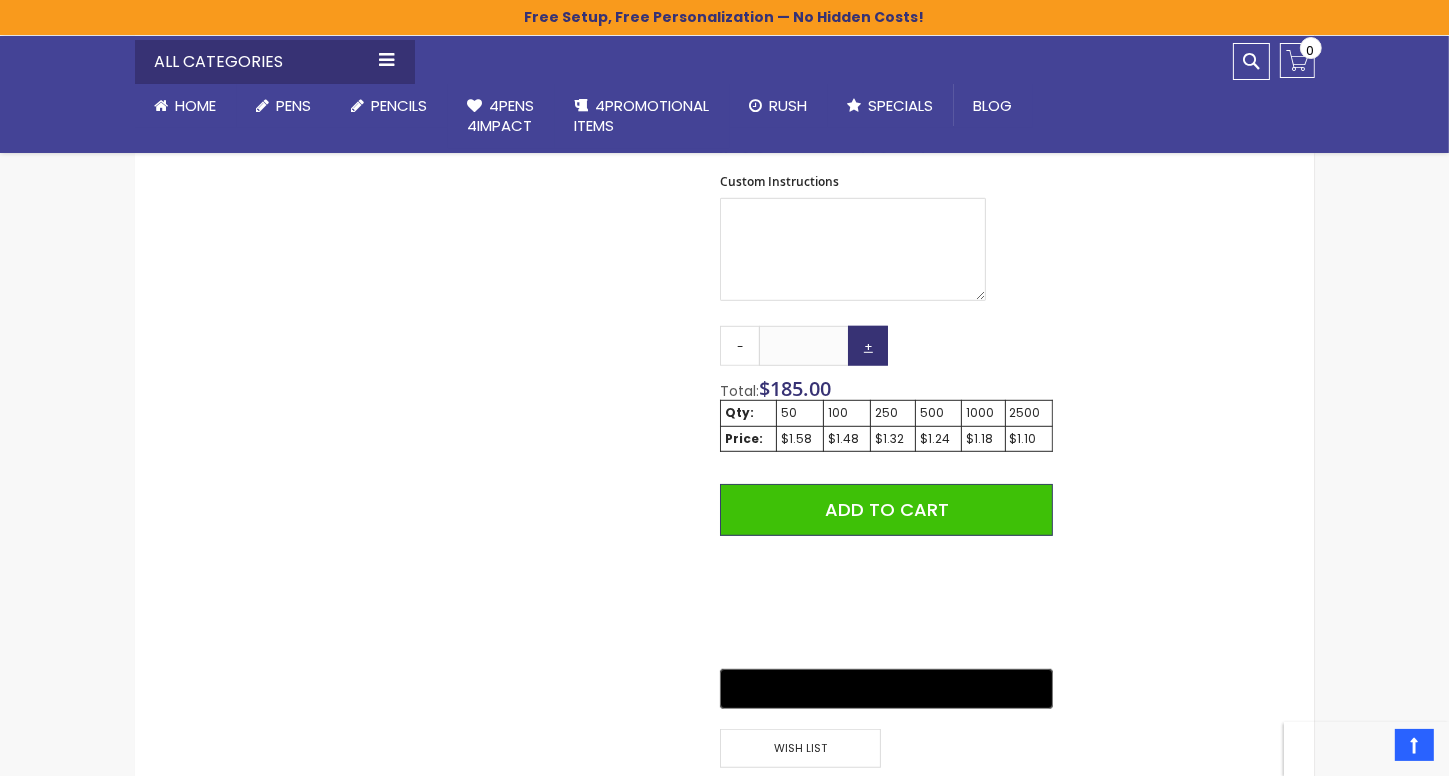 click on "+" at bounding box center (868, 346) 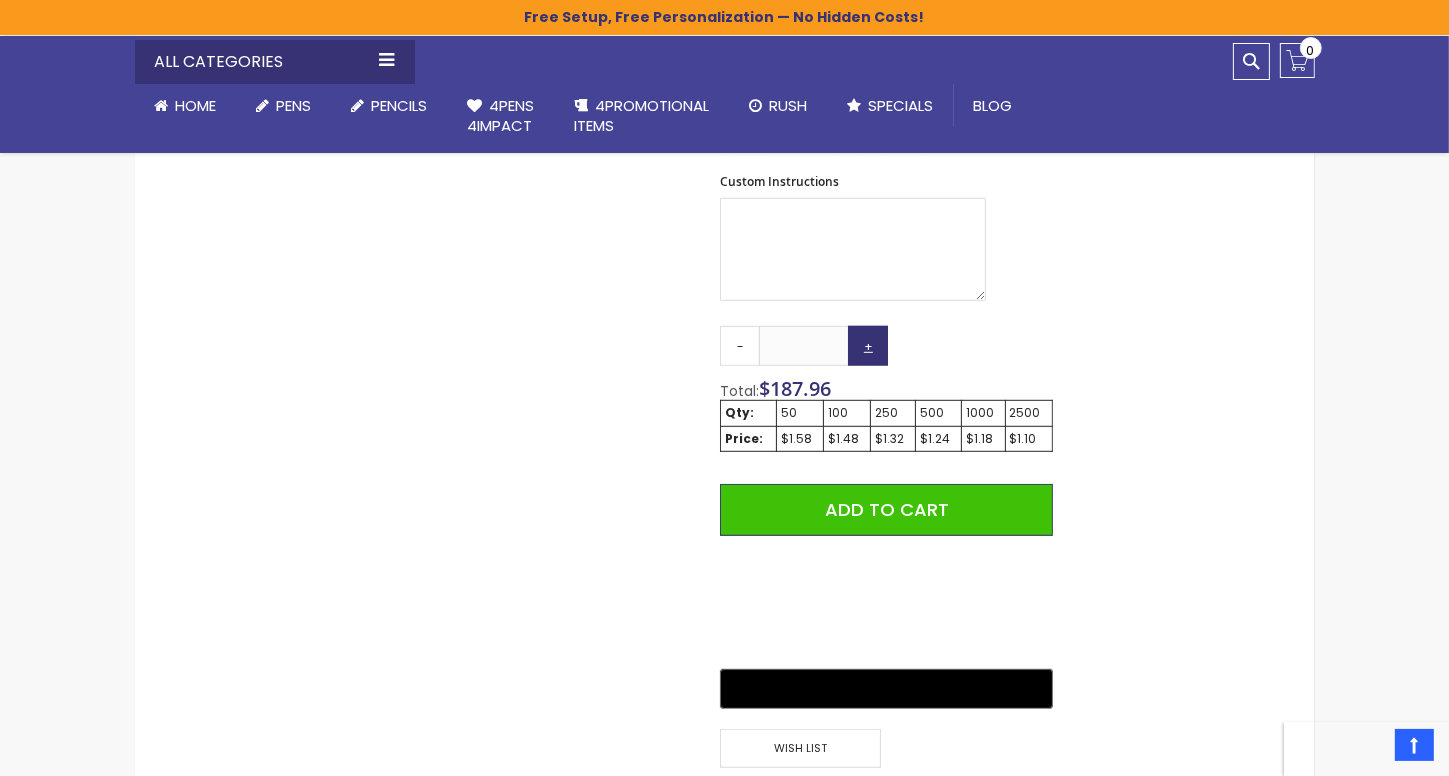 click on "+" at bounding box center (868, 346) 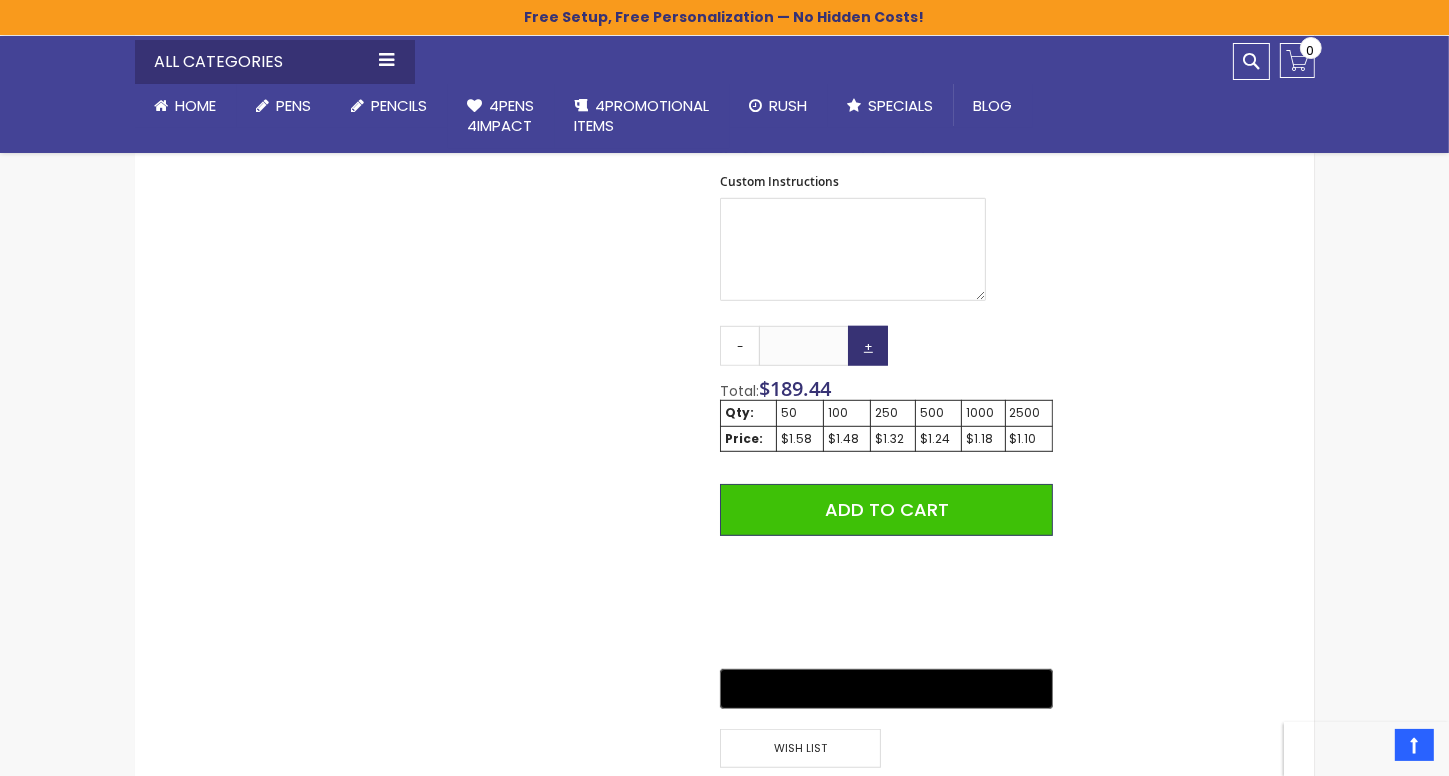 click on "+" at bounding box center [868, 346] 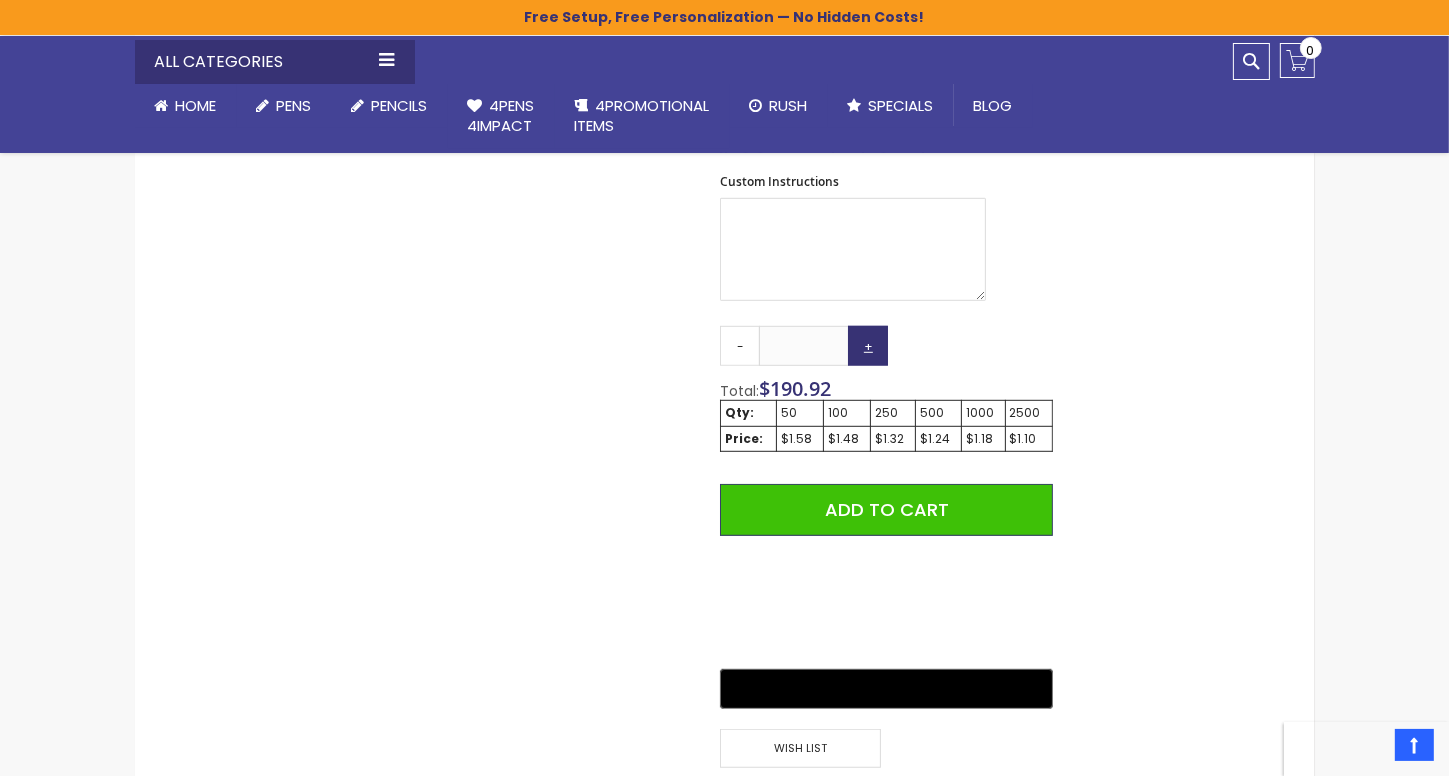 click on "+" at bounding box center [868, 346] 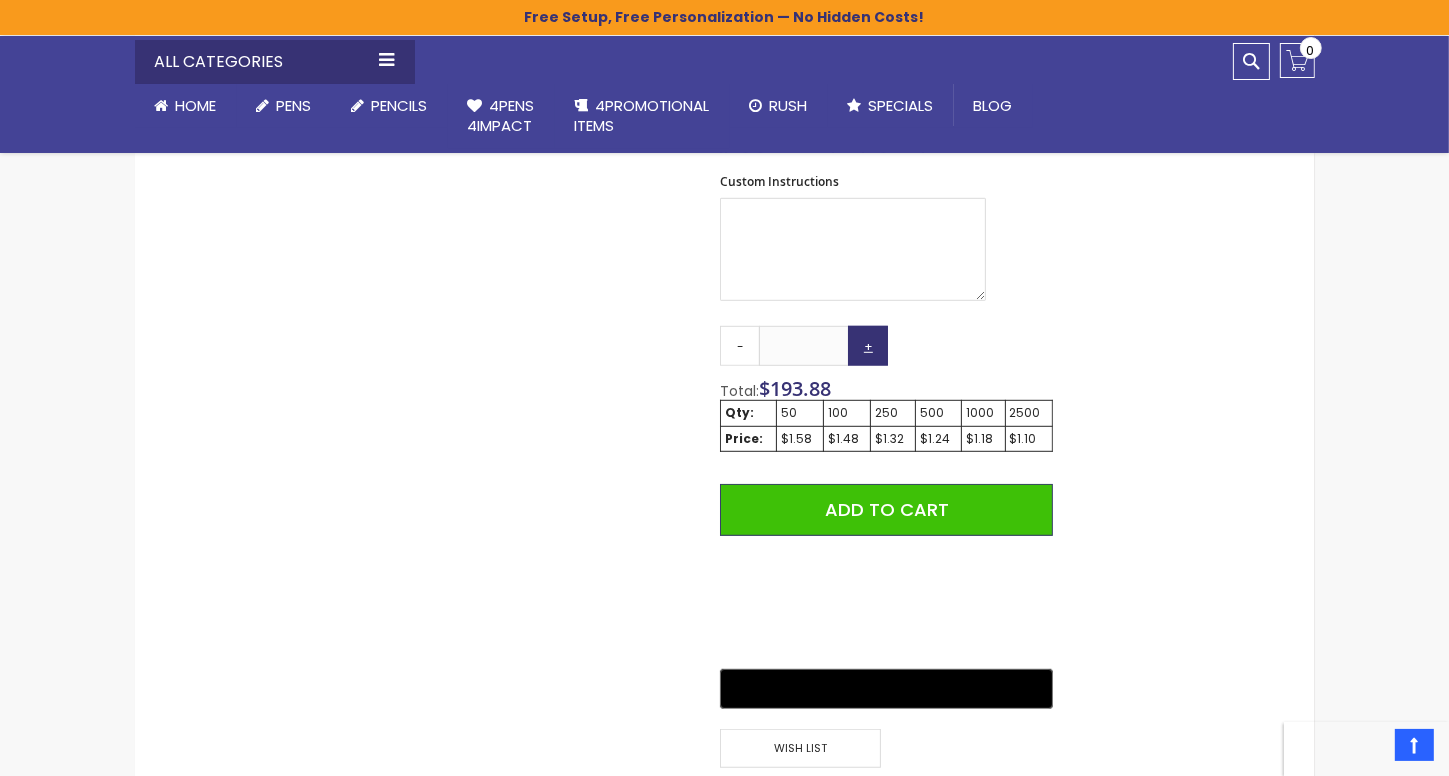 click on "+" at bounding box center [868, 346] 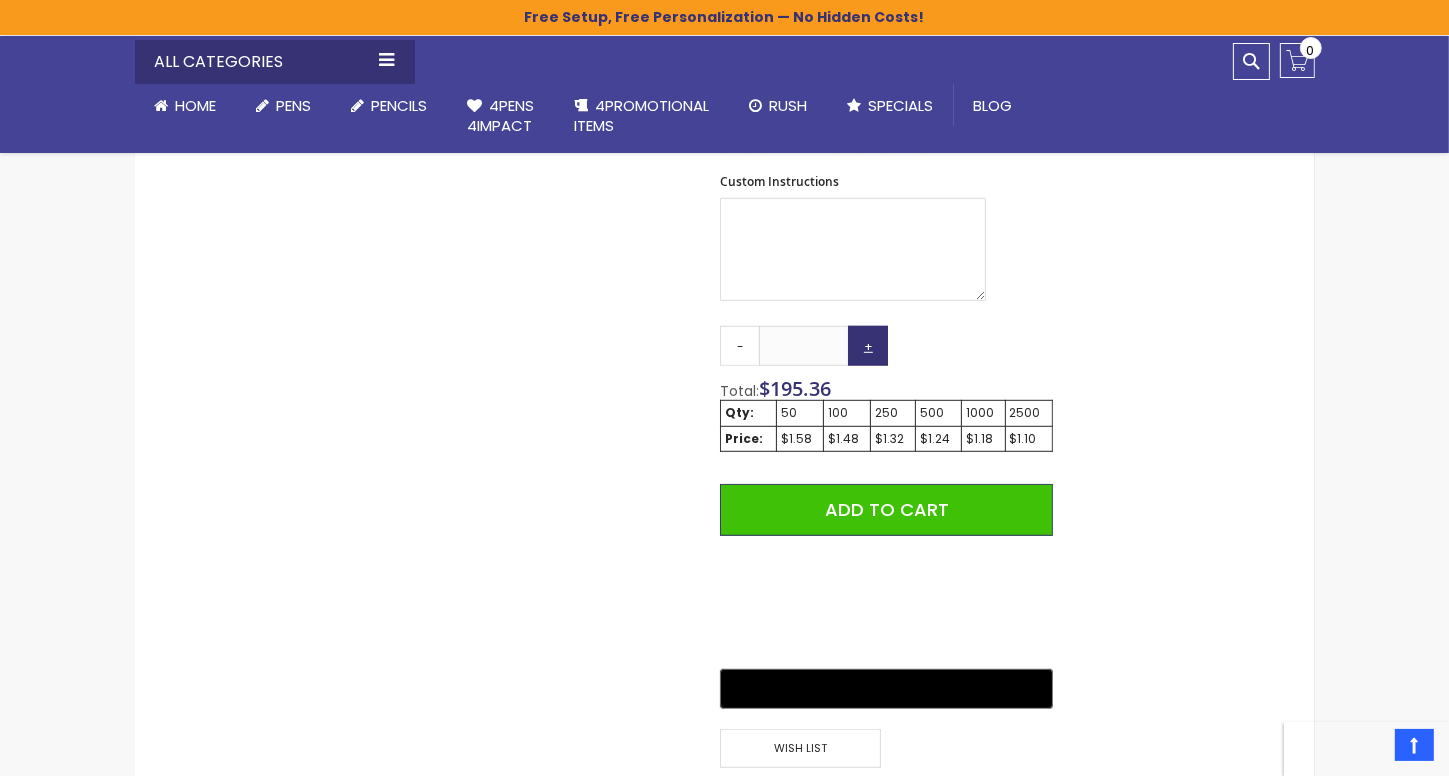 click on "+" at bounding box center [868, 346] 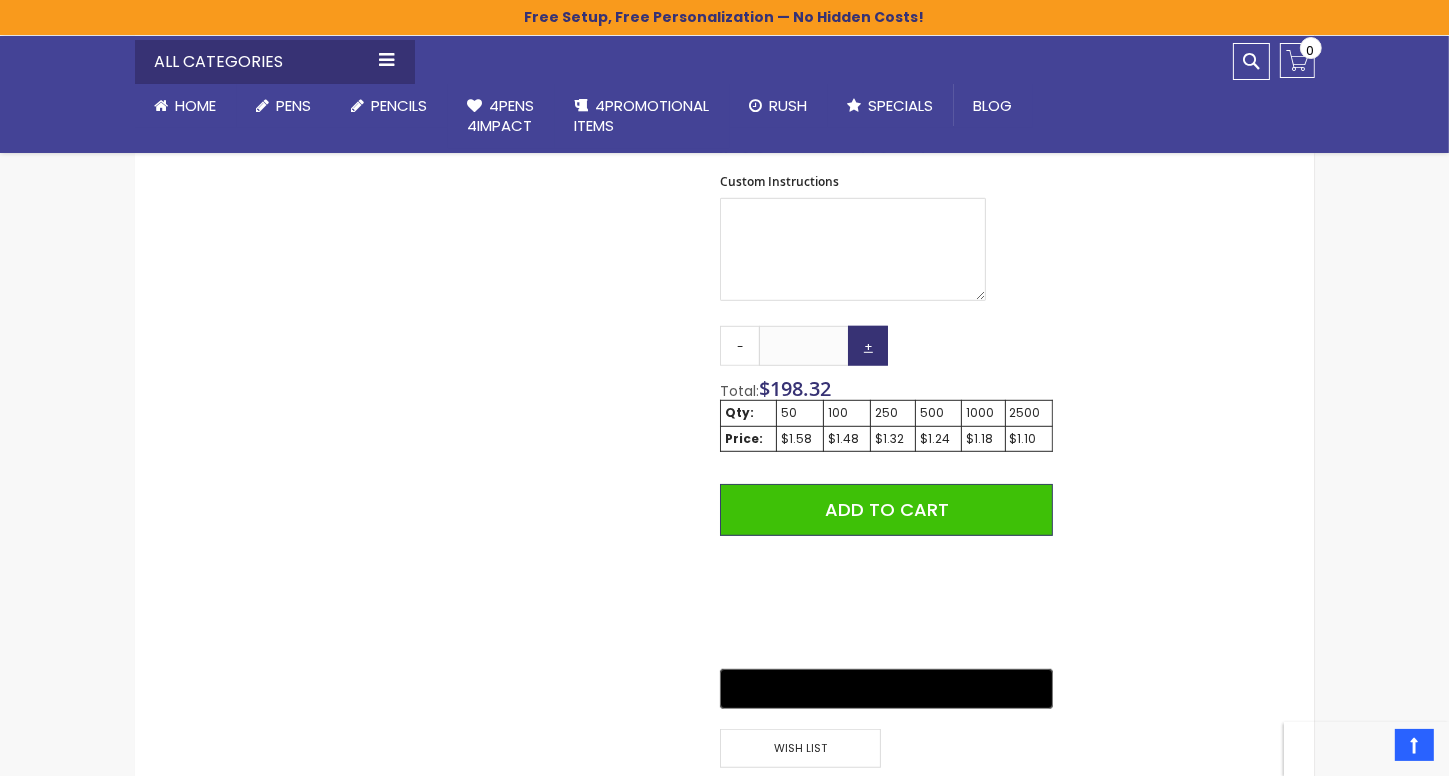 click on "+" at bounding box center (868, 346) 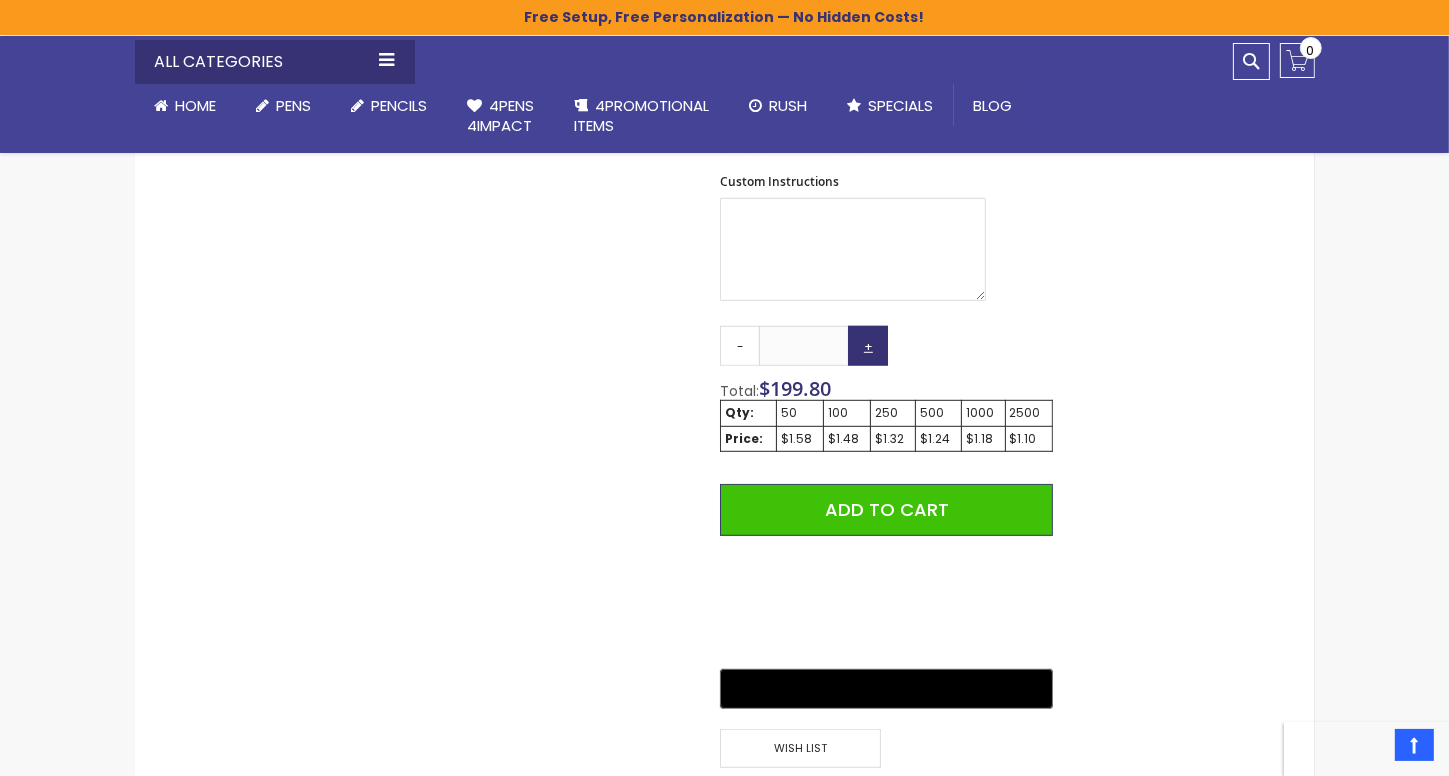 click on "+" at bounding box center (868, 346) 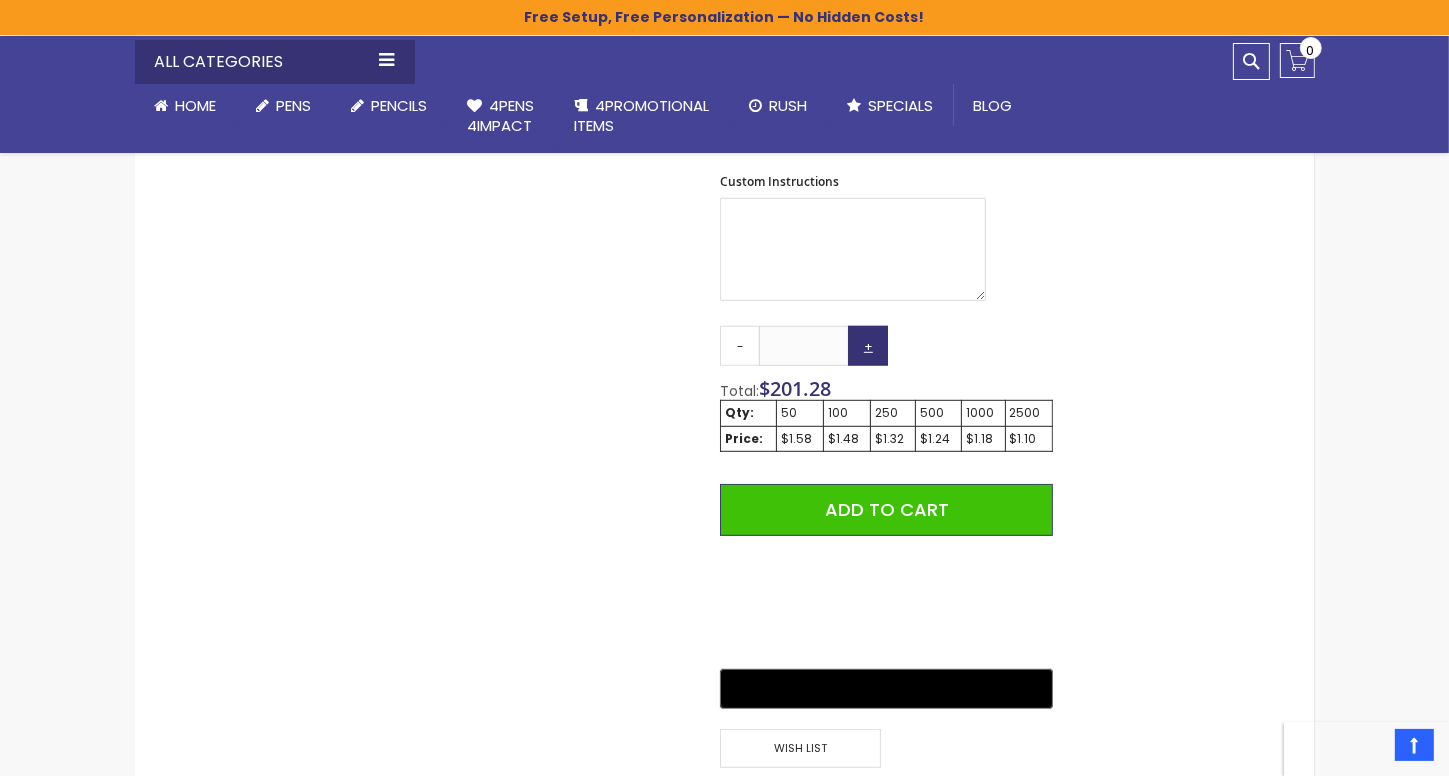 click on "+" at bounding box center (868, 346) 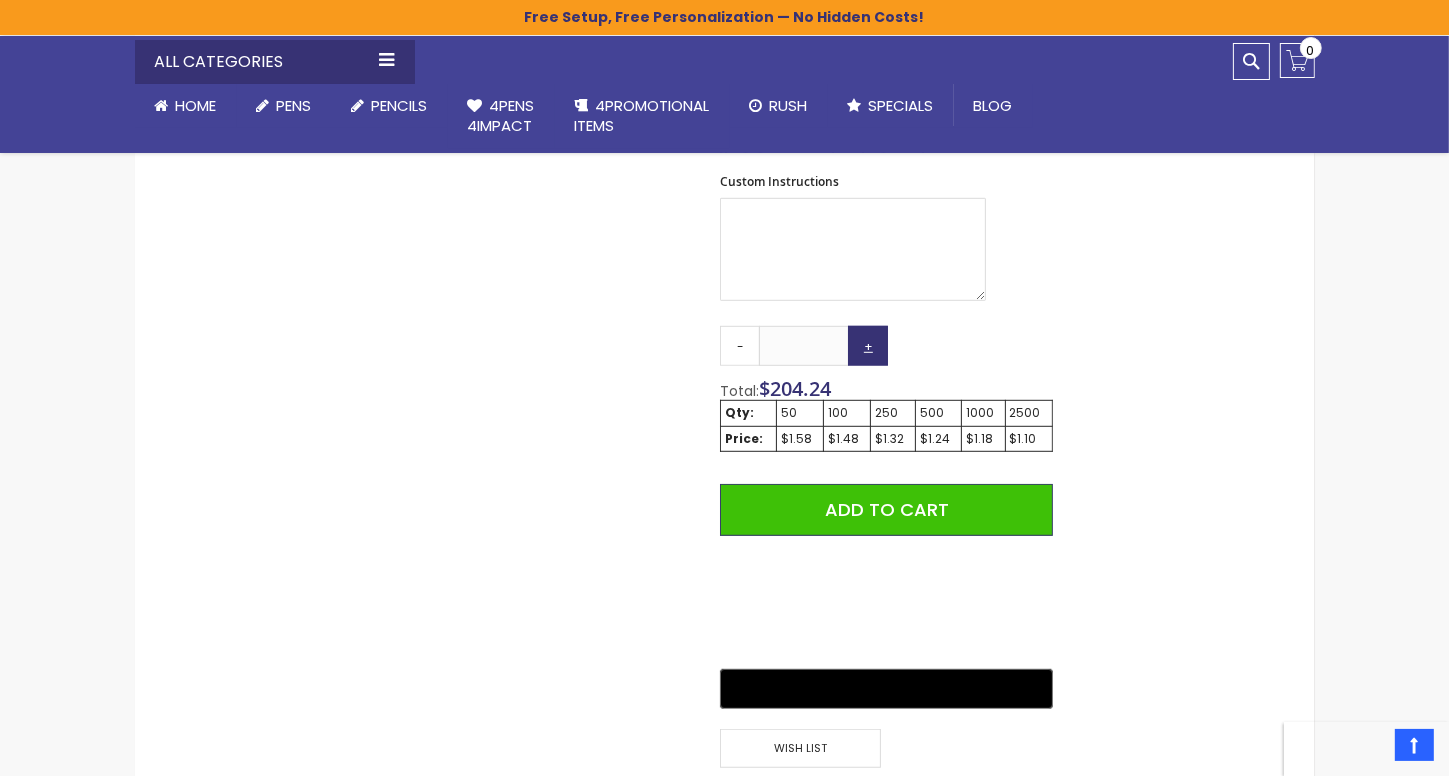 click on "+" at bounding box center (868, 346) 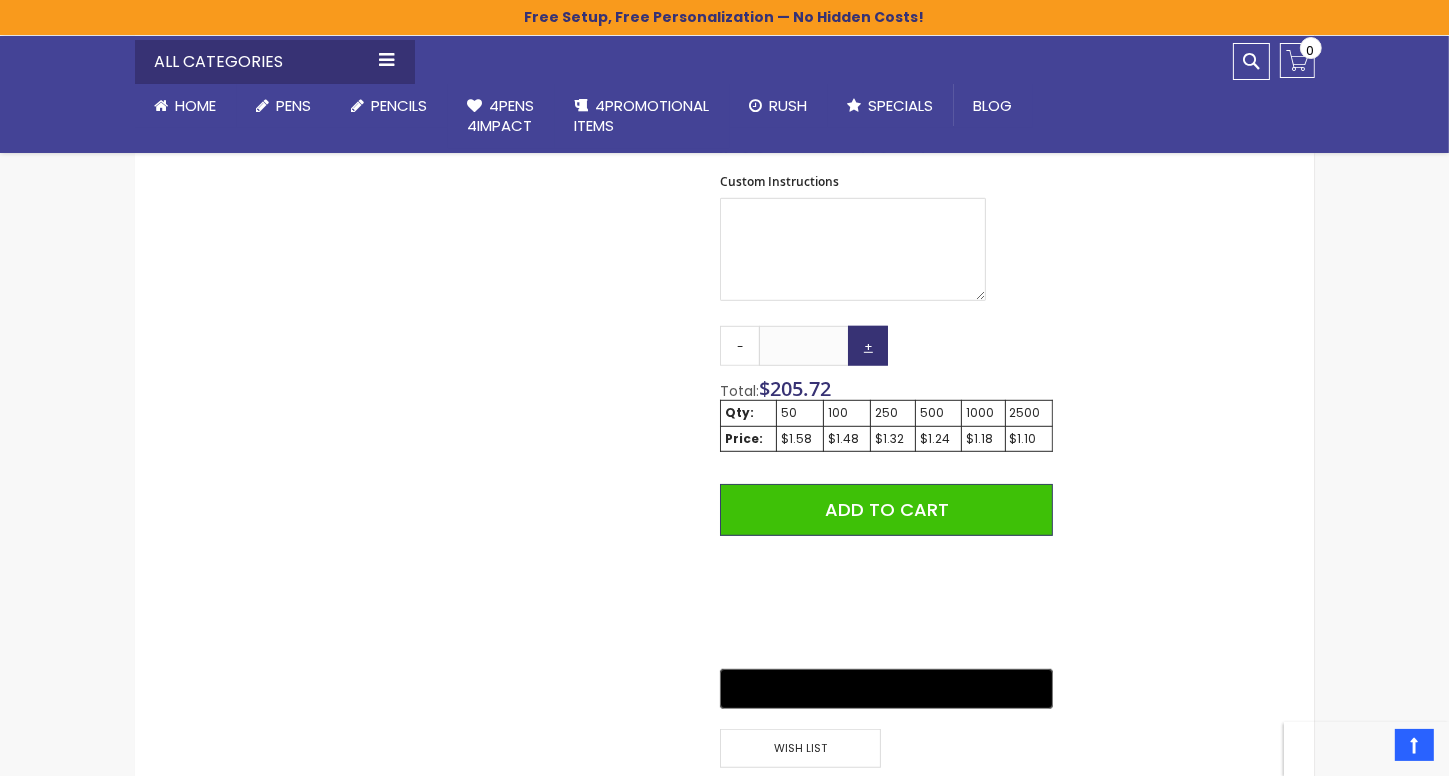 click on "+" at bounding box center [868, 346] 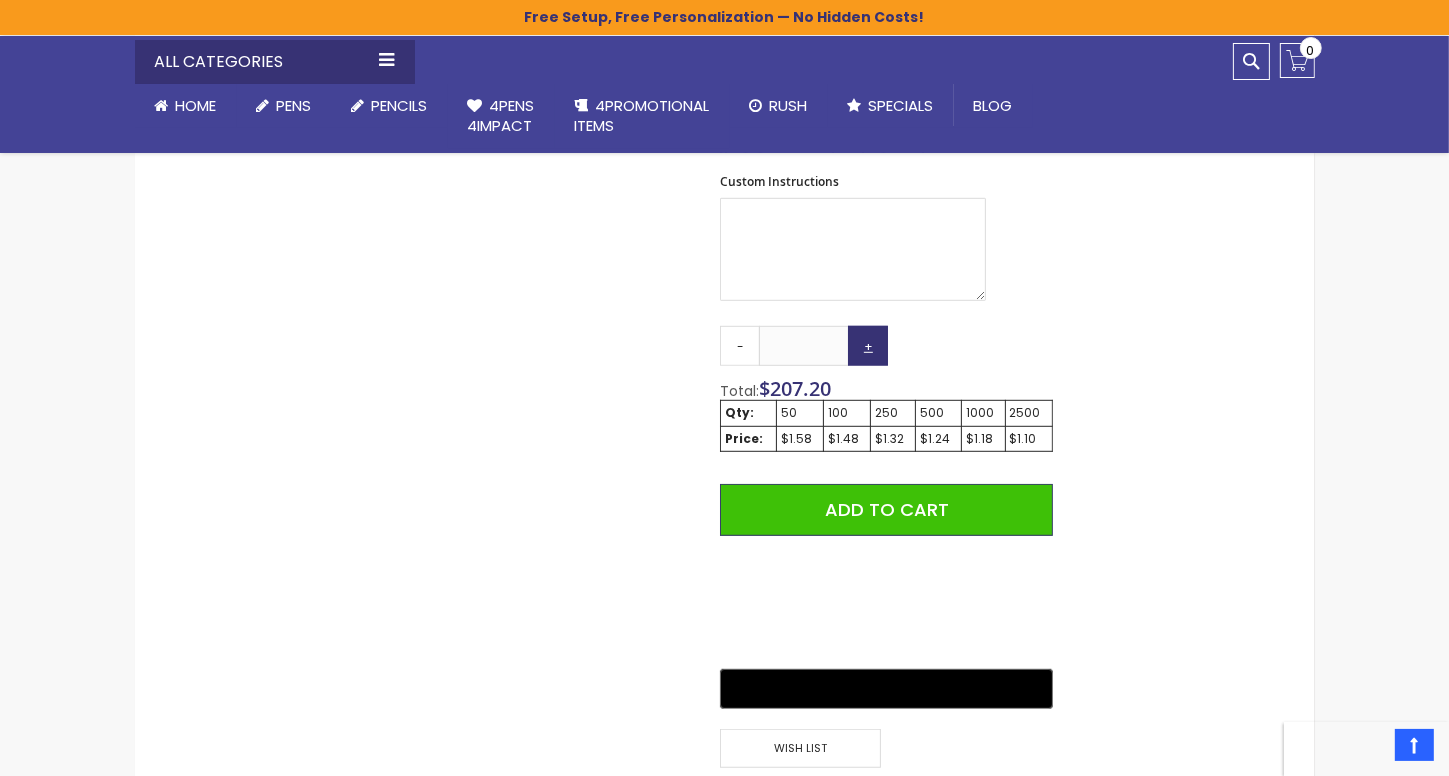 click on "+" at bounding box center (868, 346) 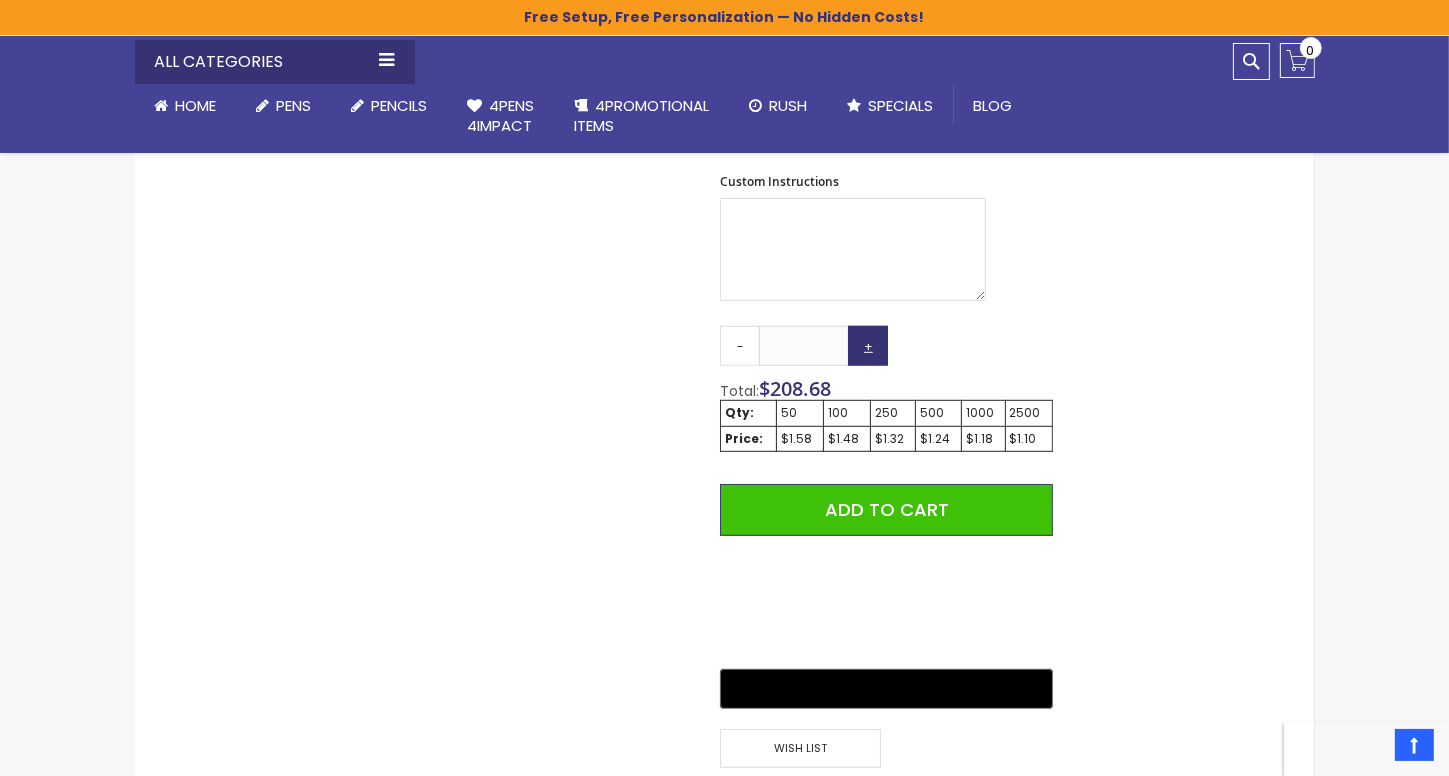 click on "+" at bounding box center [868, 346] 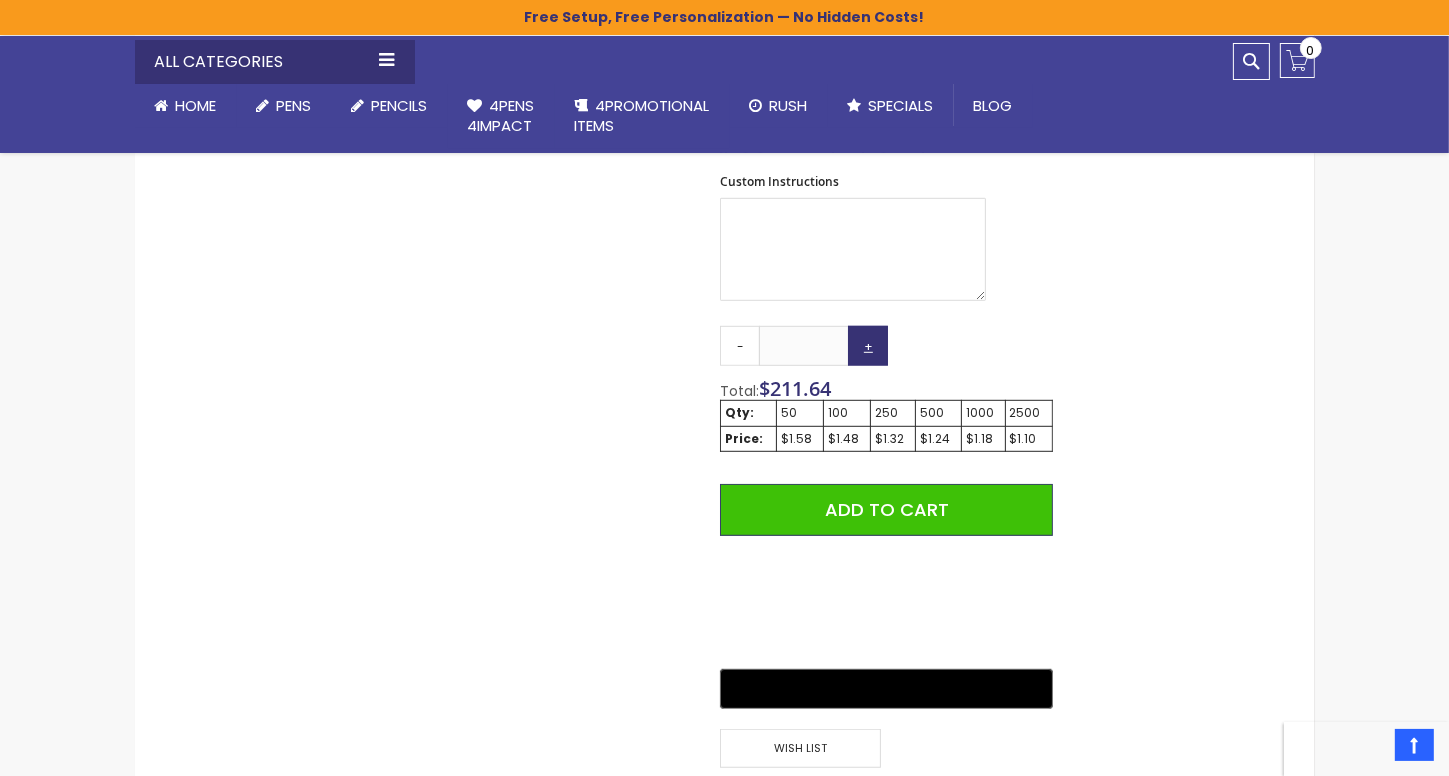 click on "+" at bounding box center (868, 346) 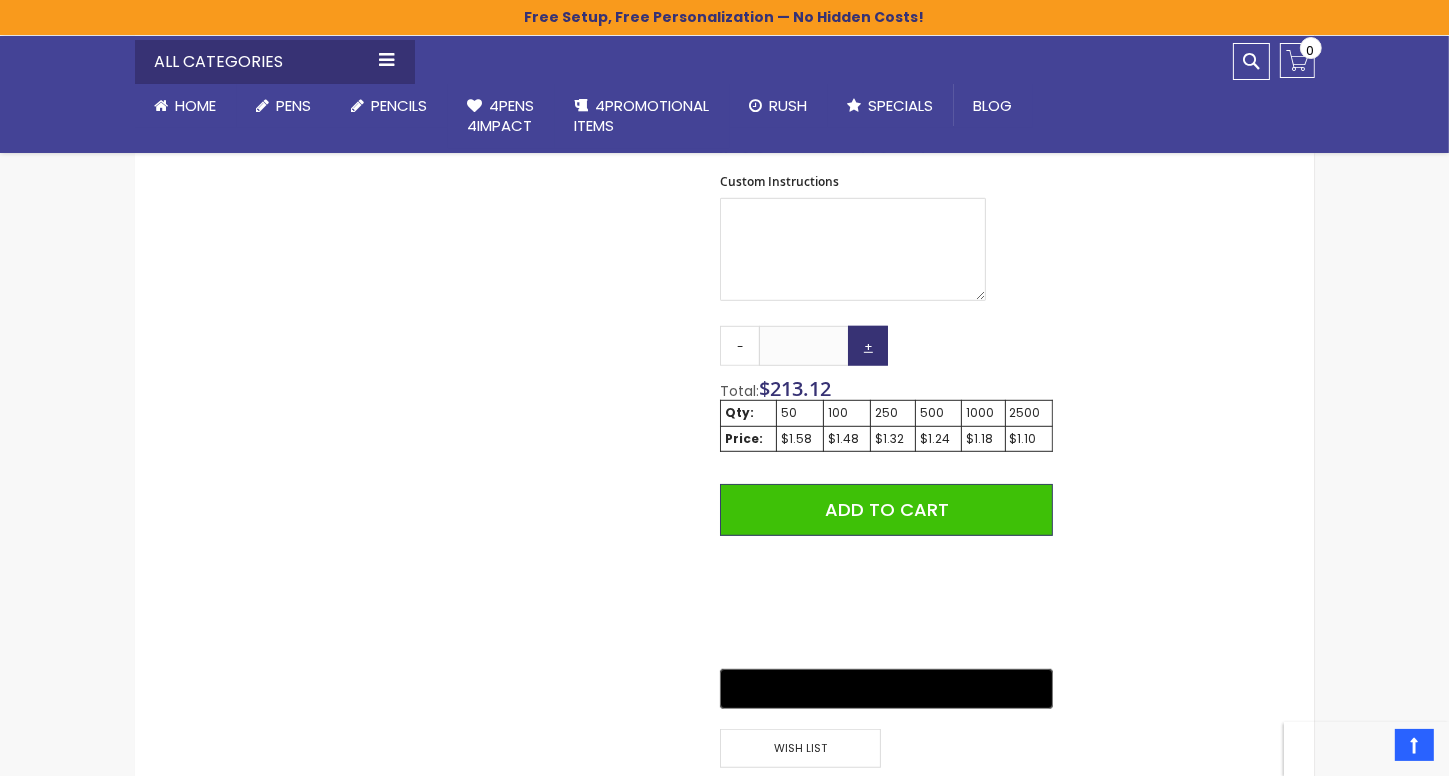 click on "+" at bounding box center [868, 346] 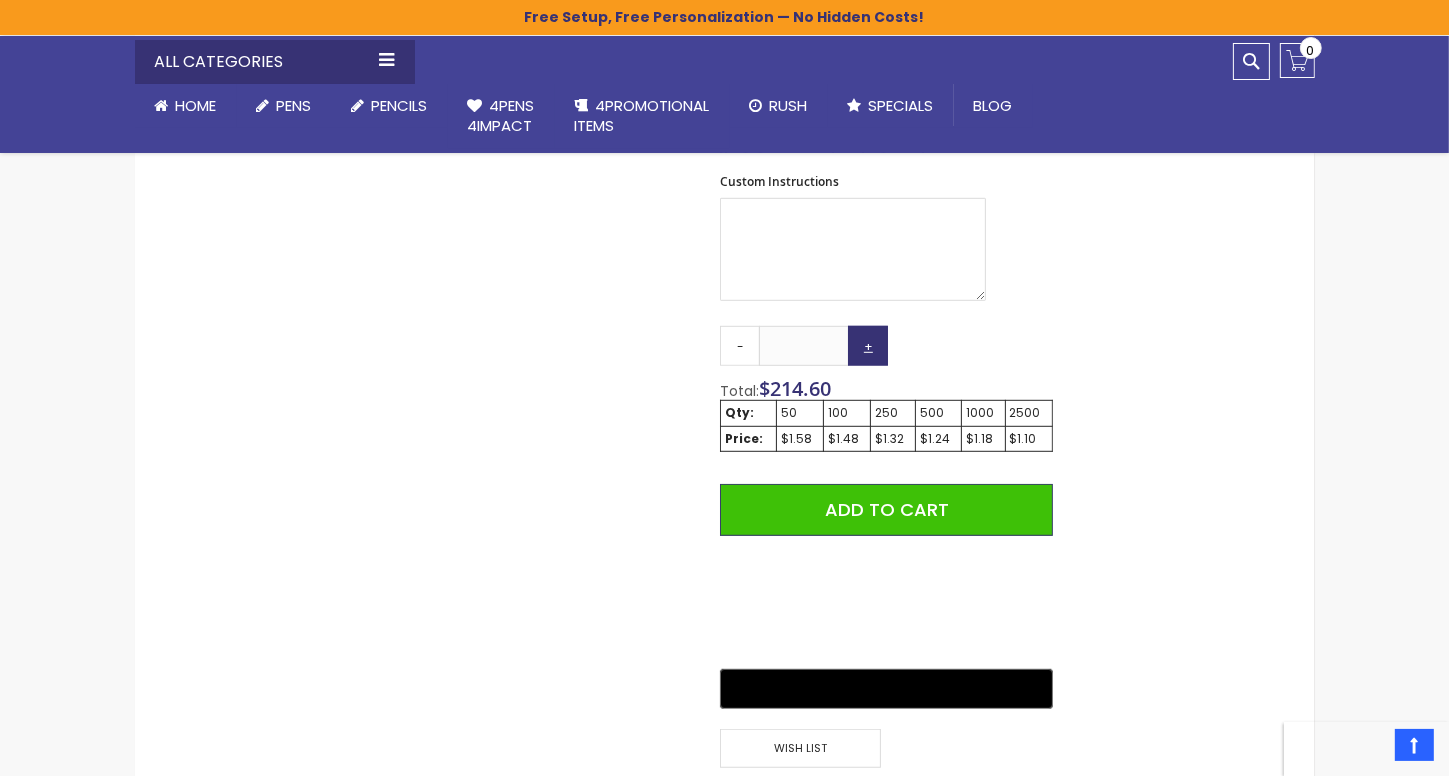 click on "+" at bounding box center [868, 346] 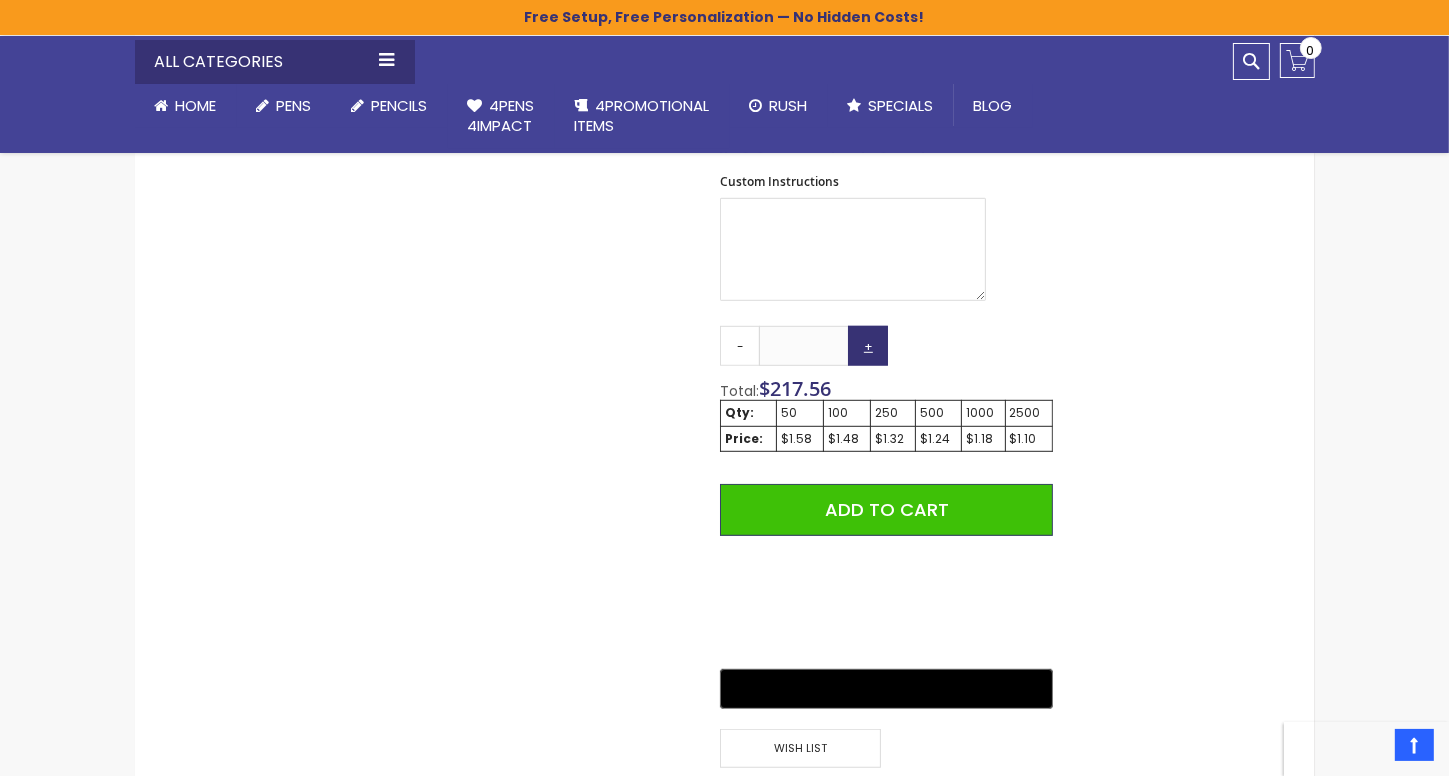 click on "+" at bounding box center [868, 346] 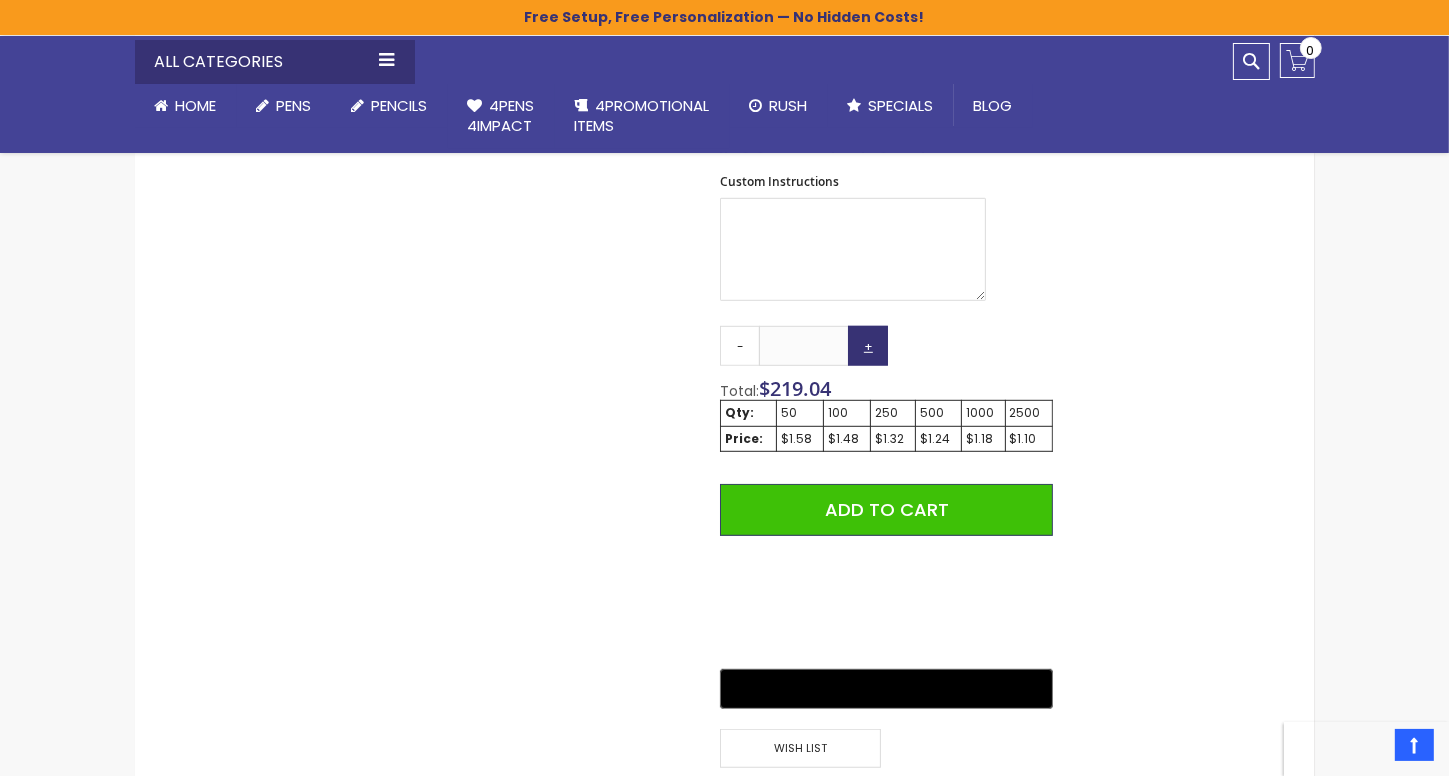 click on "+" at bounding box center [868, 346] 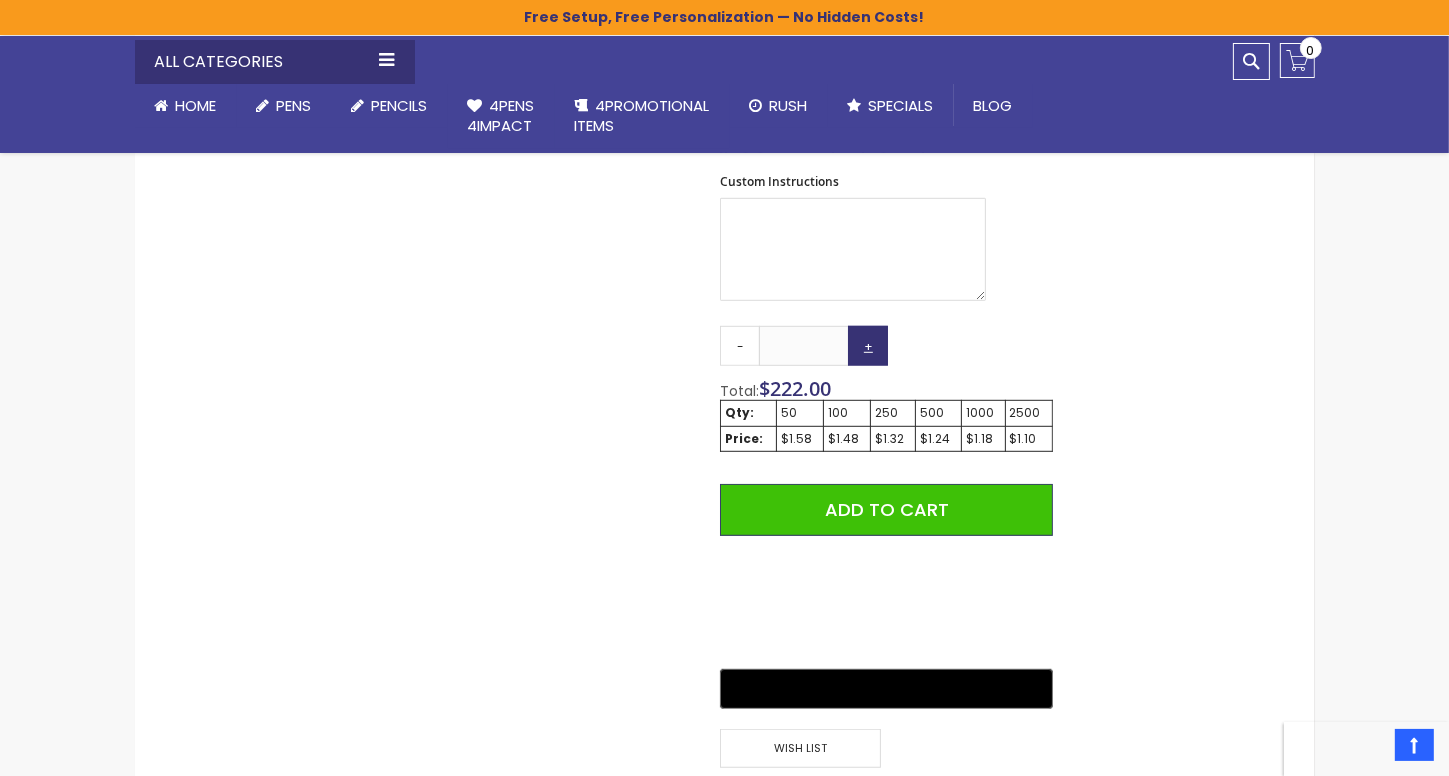 click on "+" at bounding box center [868, 346] 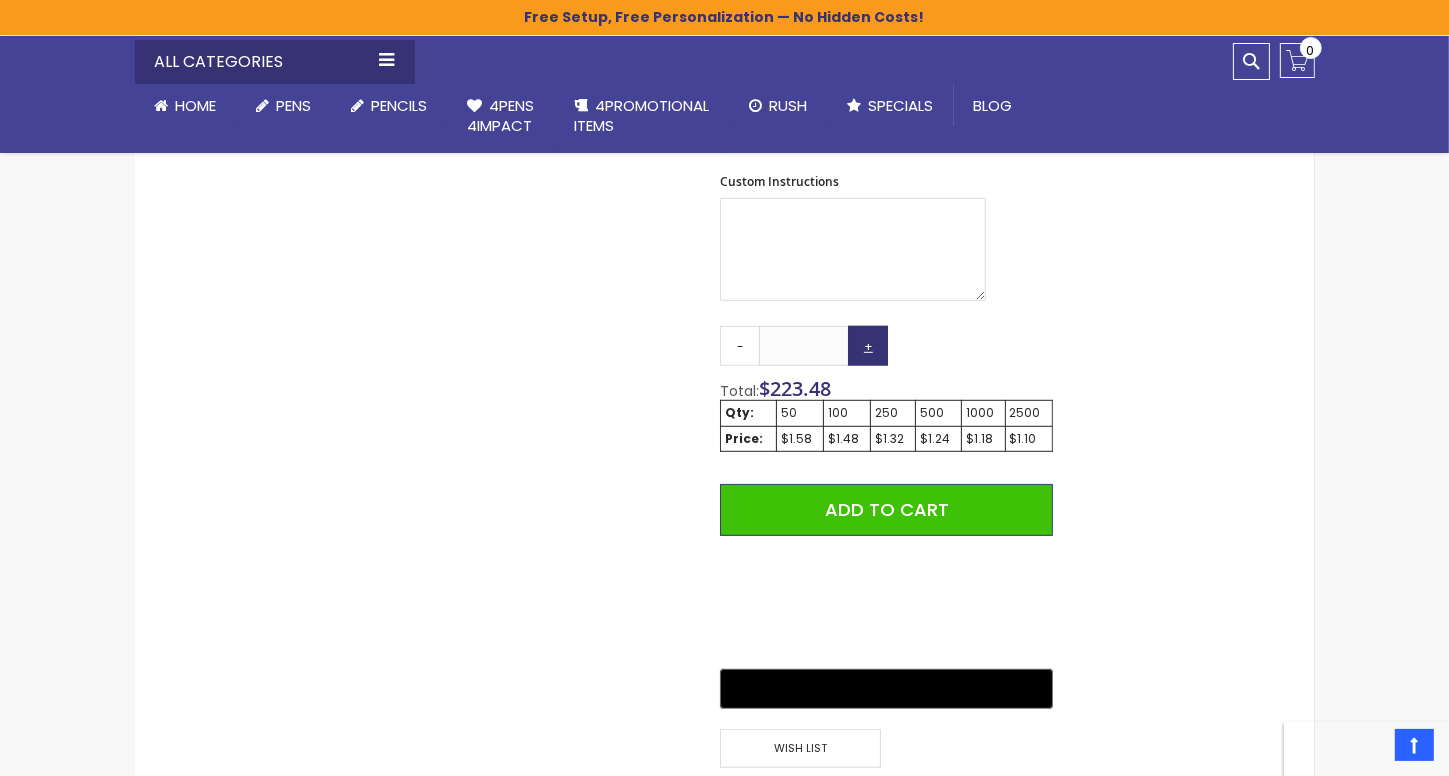 click on "+" at bounding box center (868, 346) 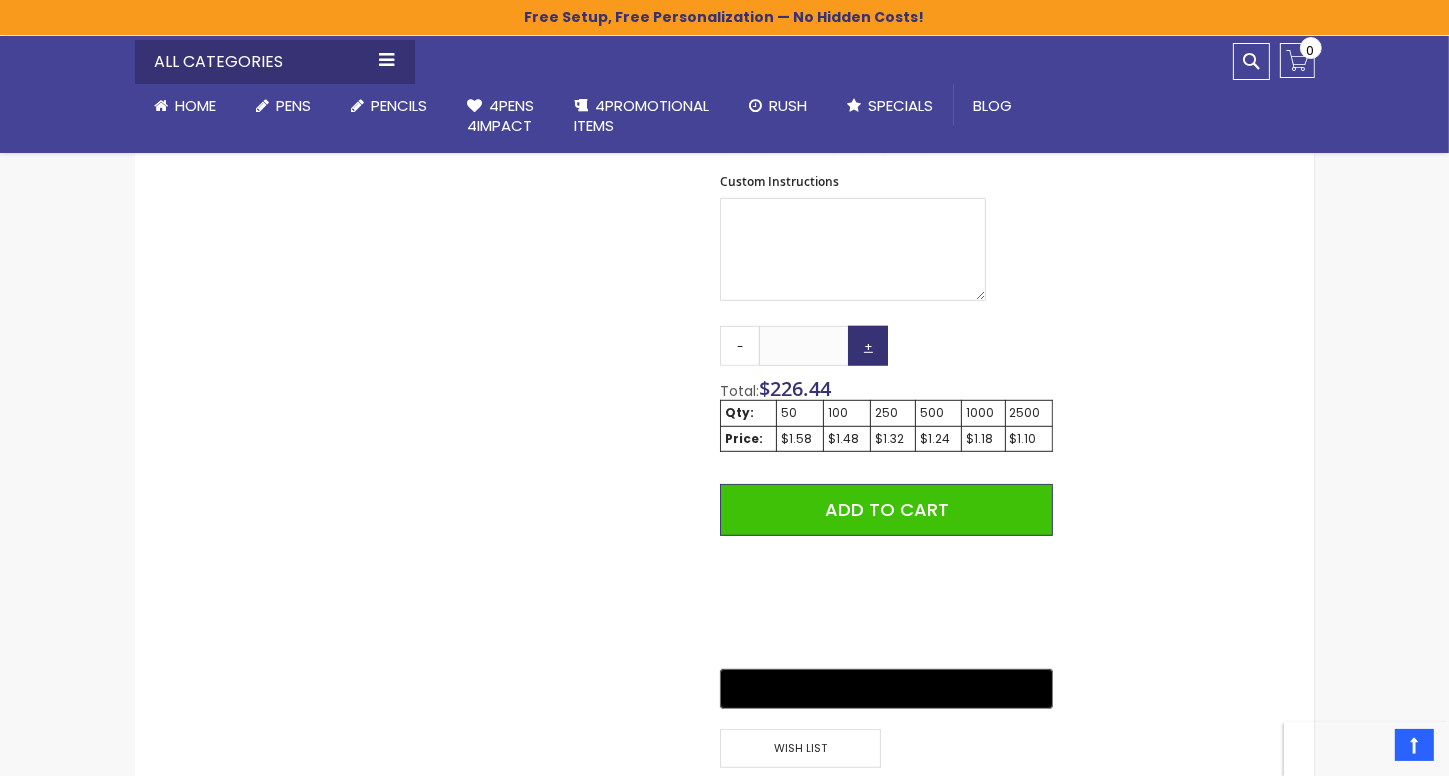 click on "+" at bounding box center (868, 346) 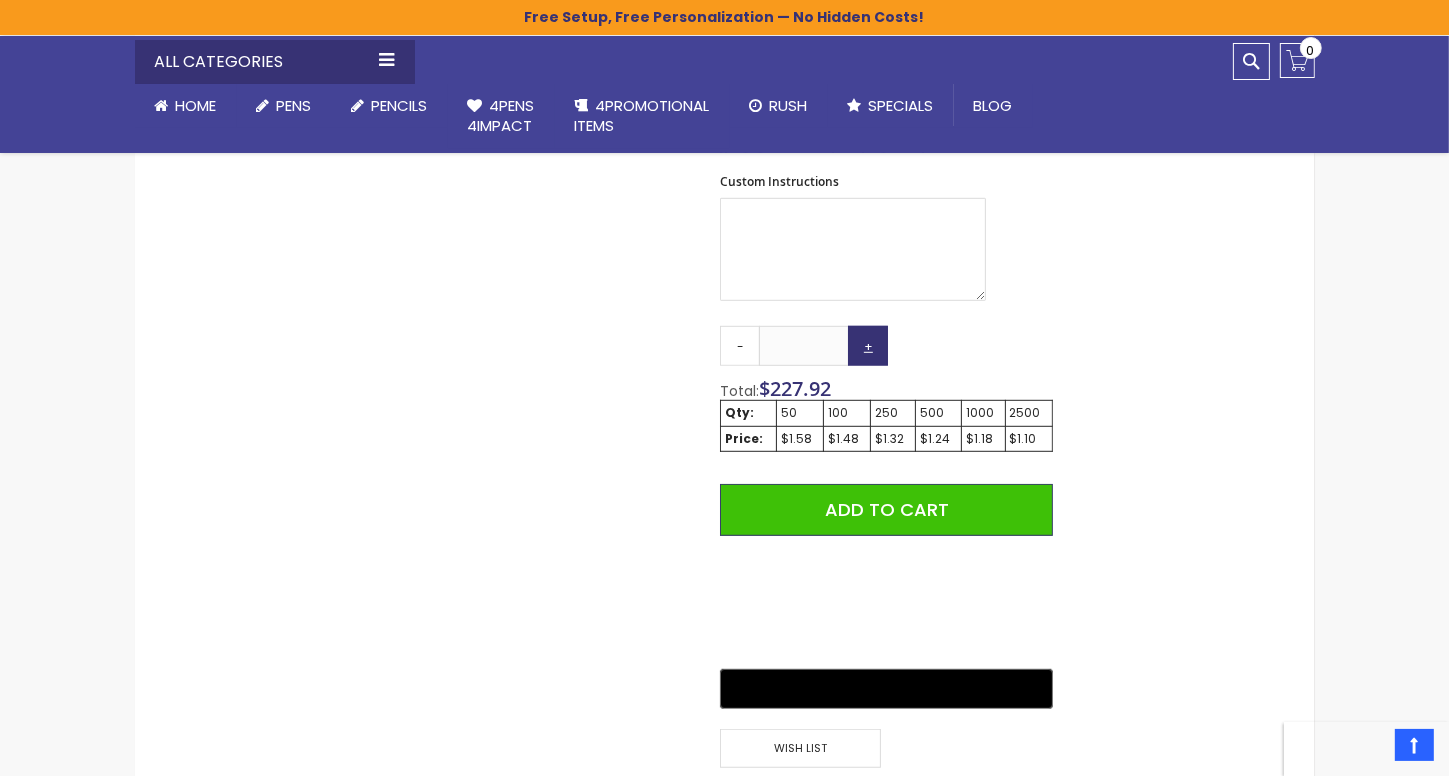 click on "+" at bounding box center [868, 346] 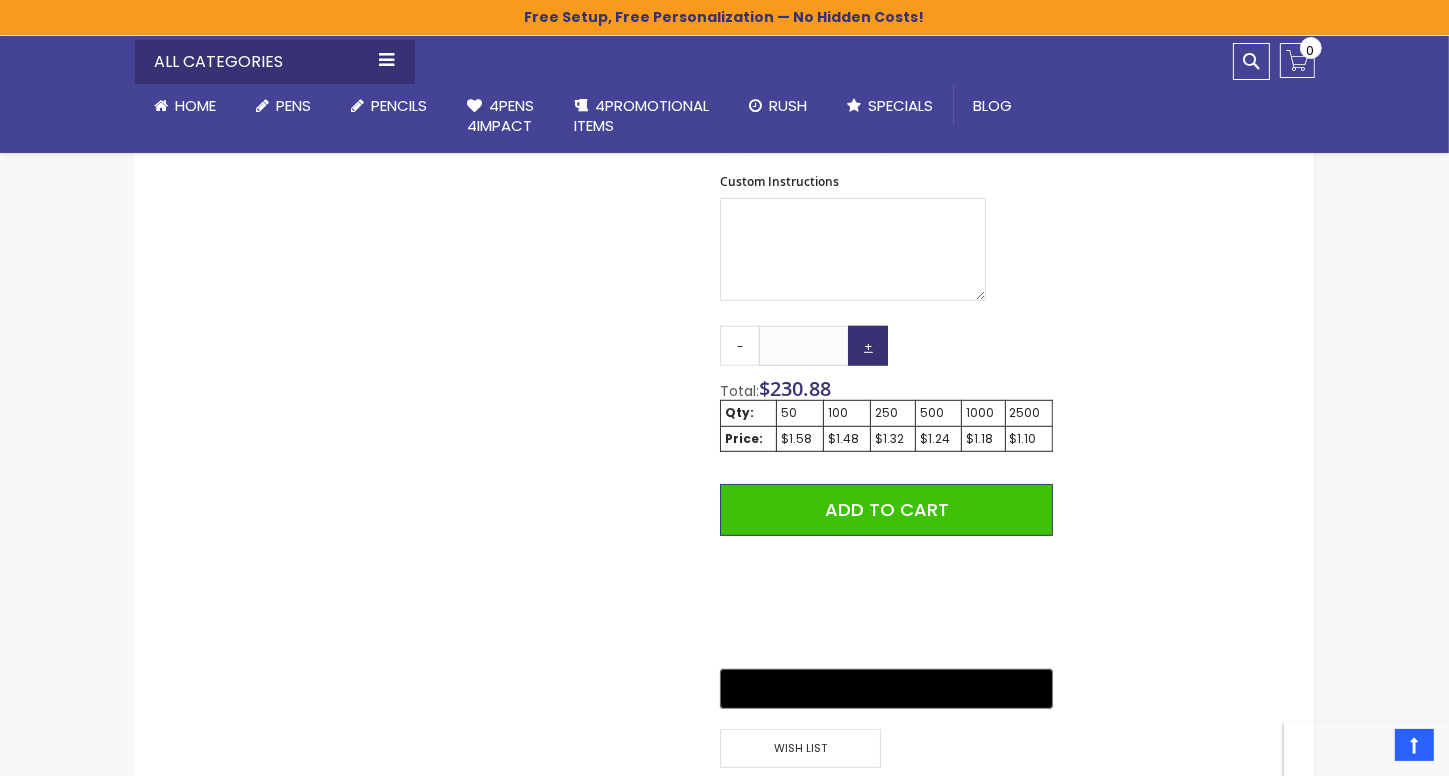 click on "+" at bounding box center (868, 346) 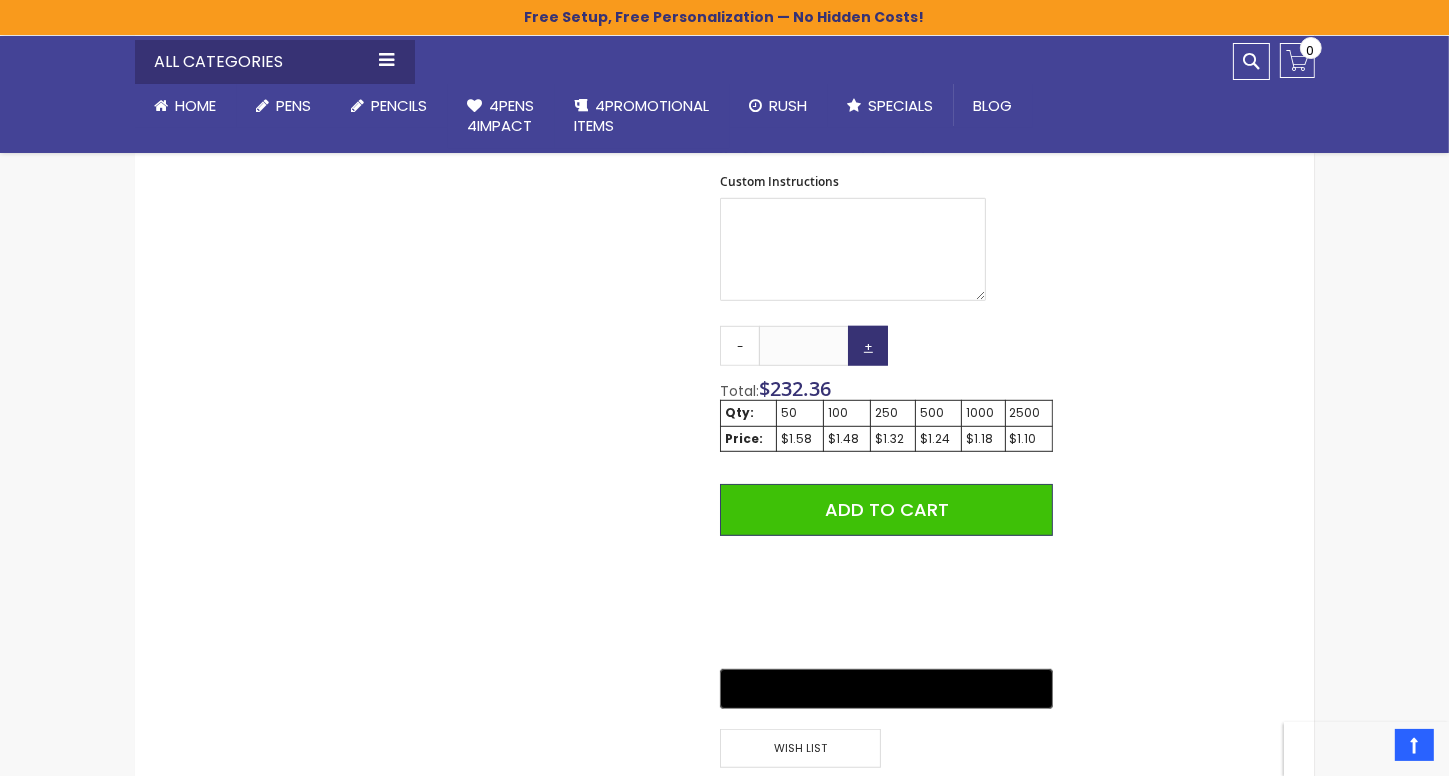 click on "+" at bounding box center (868, 346) 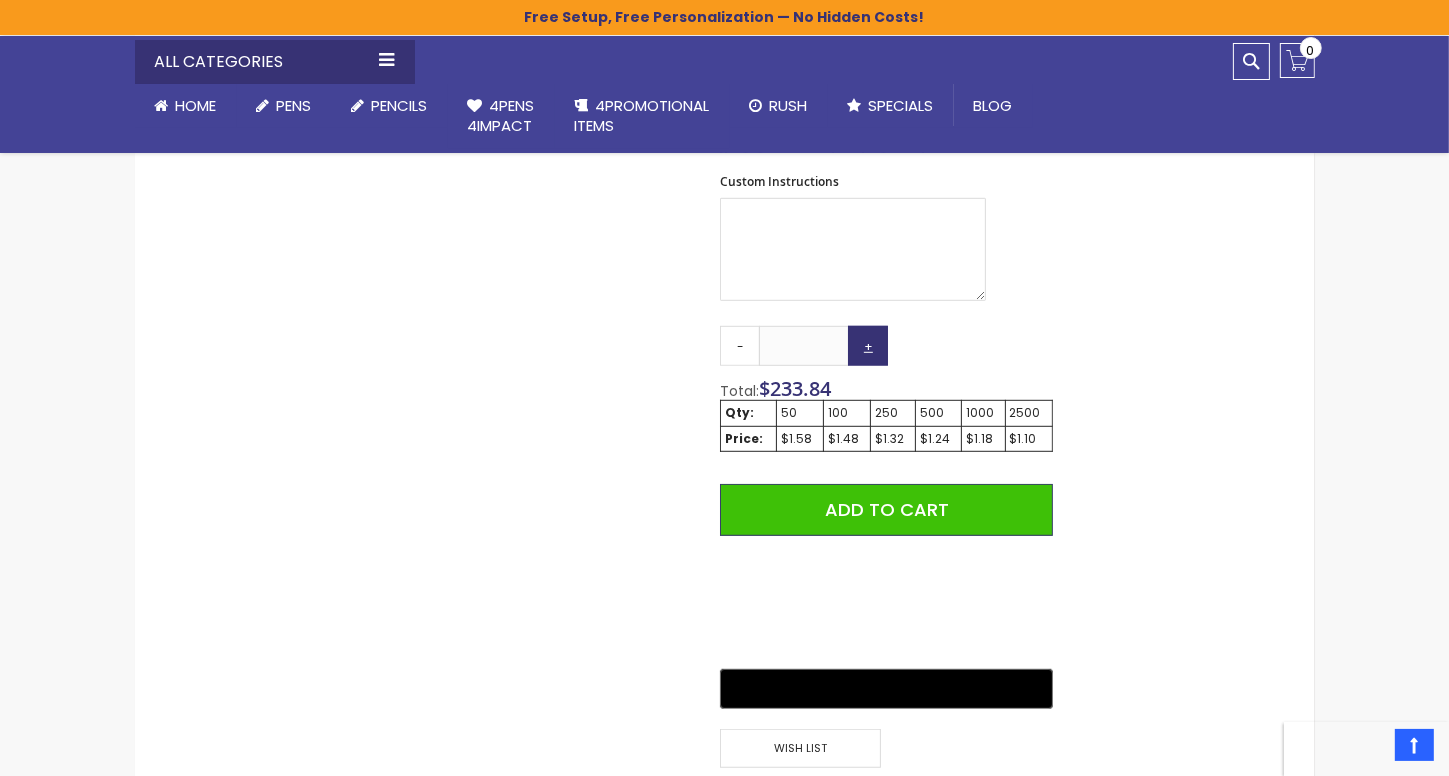 click on "+" at bounding box center (868, 346) 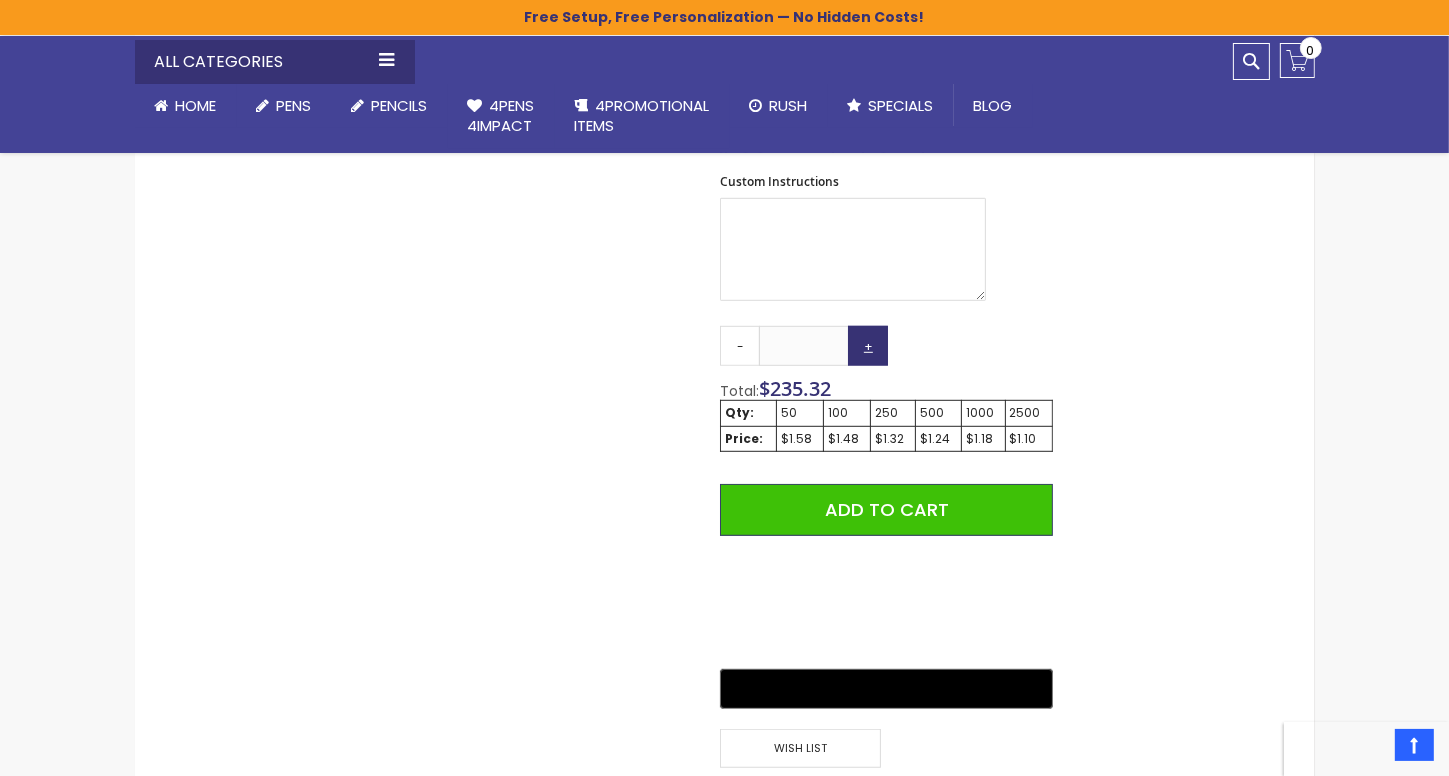 click on "+" at bounding box center [868, 346] 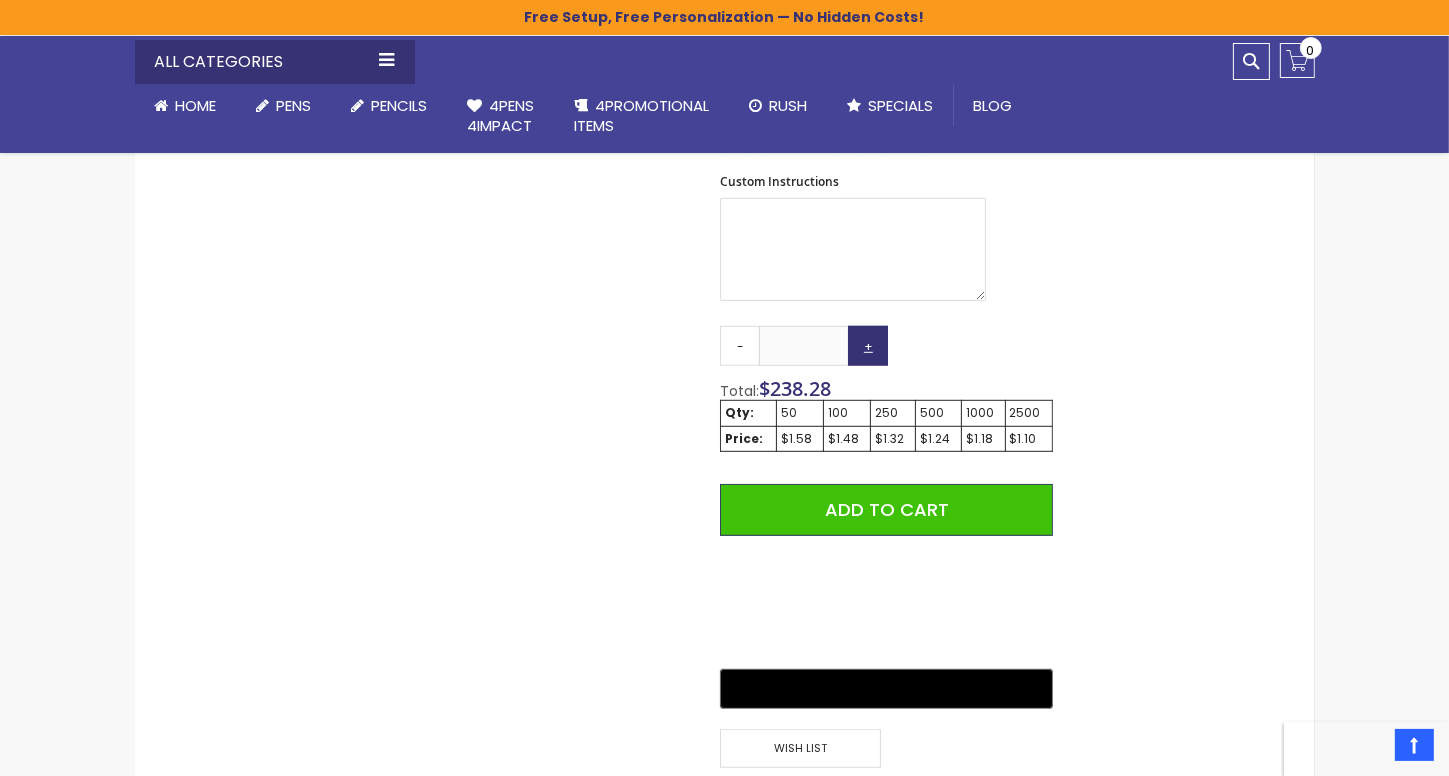 click on "+" at bounding box center [868, 346] 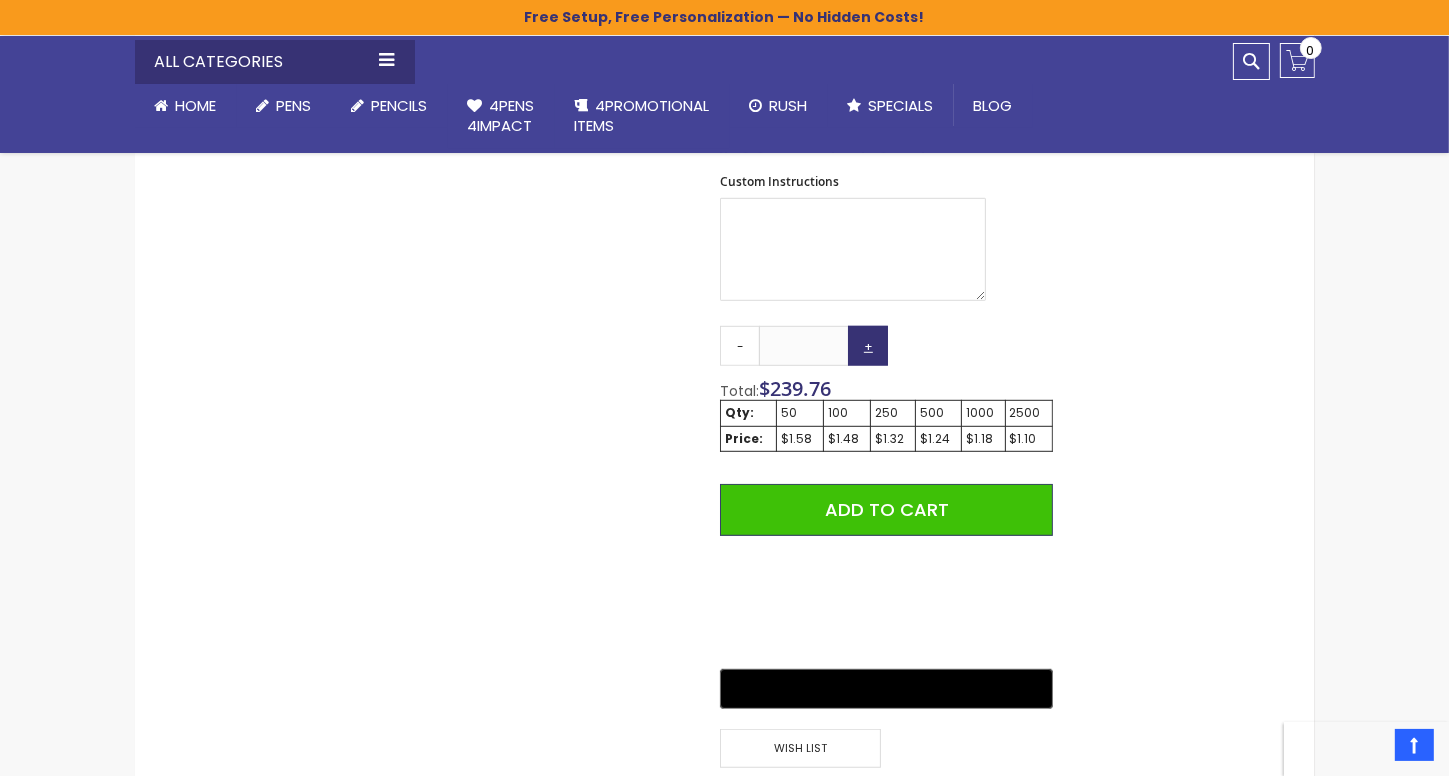 click on "+" at bounding box center (868, 346) 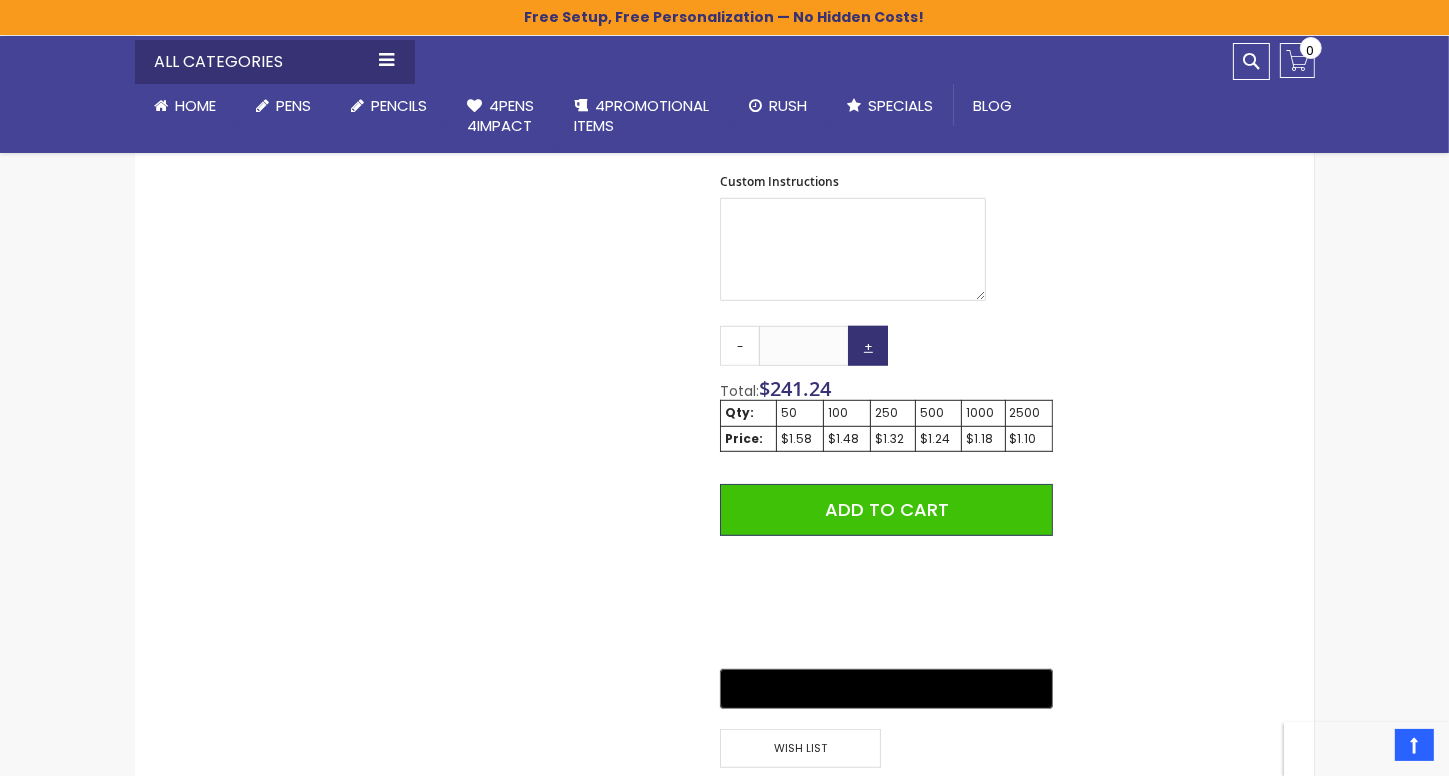 click on "+" at bounding box center (868, 346) 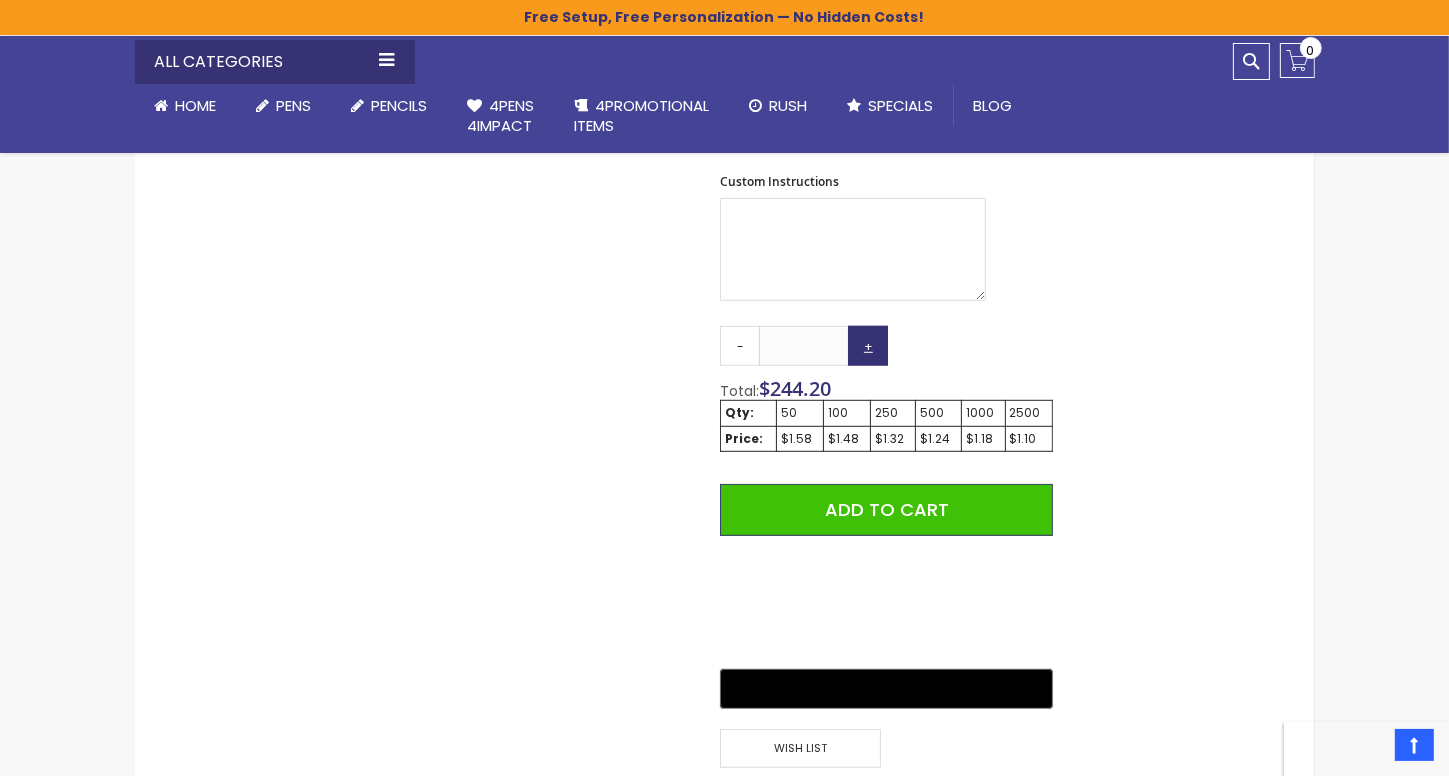 click on "+" at bounding box center (868, 346) 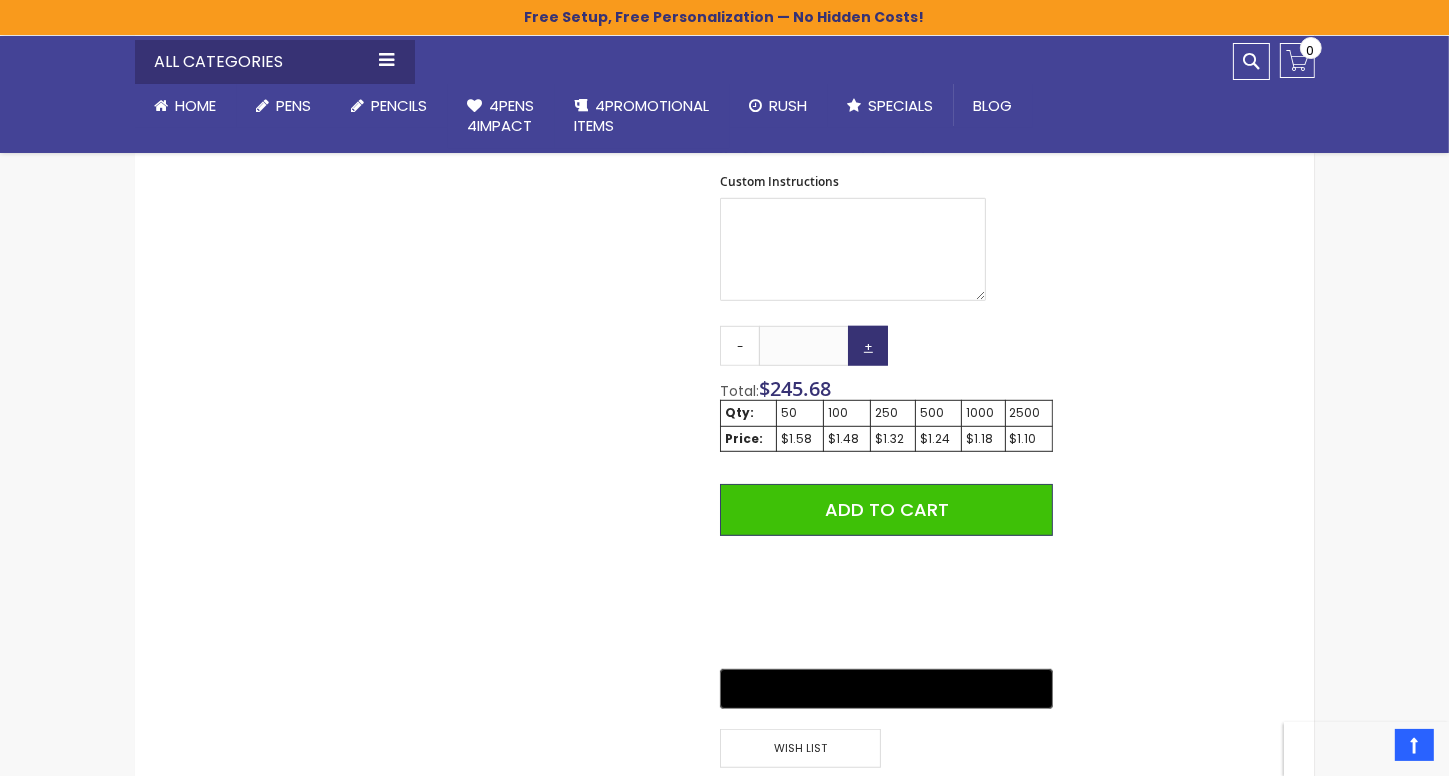 click on "+" at bounding box center [868, 346] 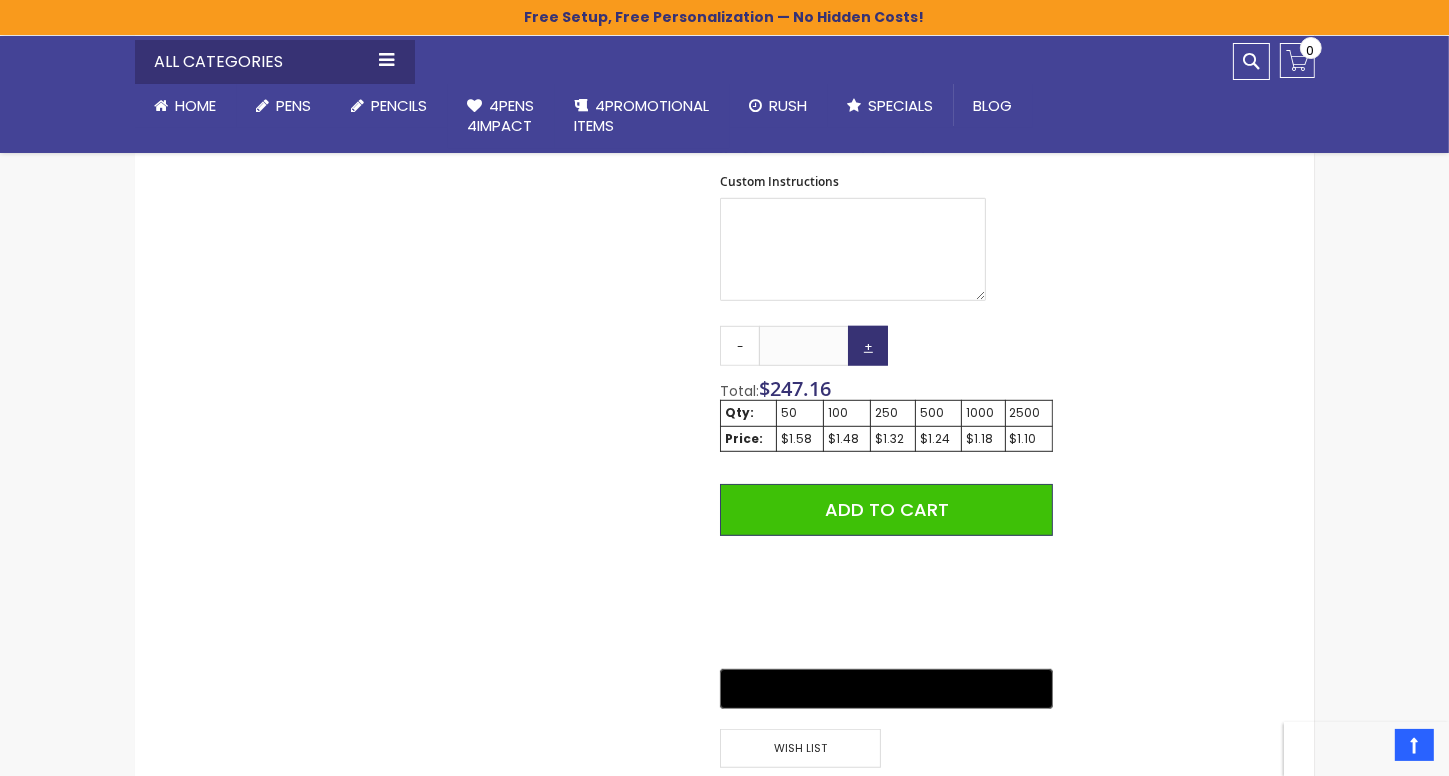 click on "+" at bounding box center (868, 346) 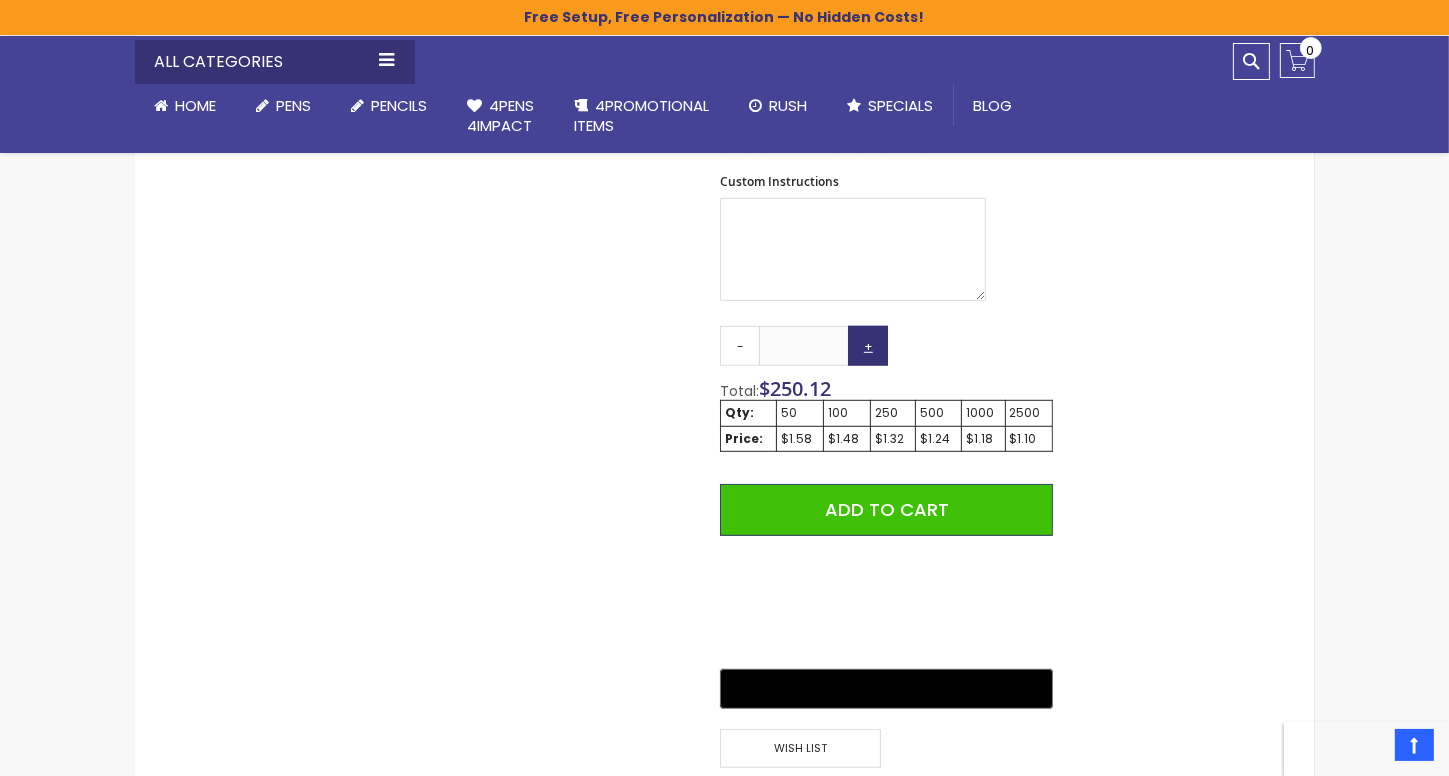 click on "+" at bounding box center [868, 346] 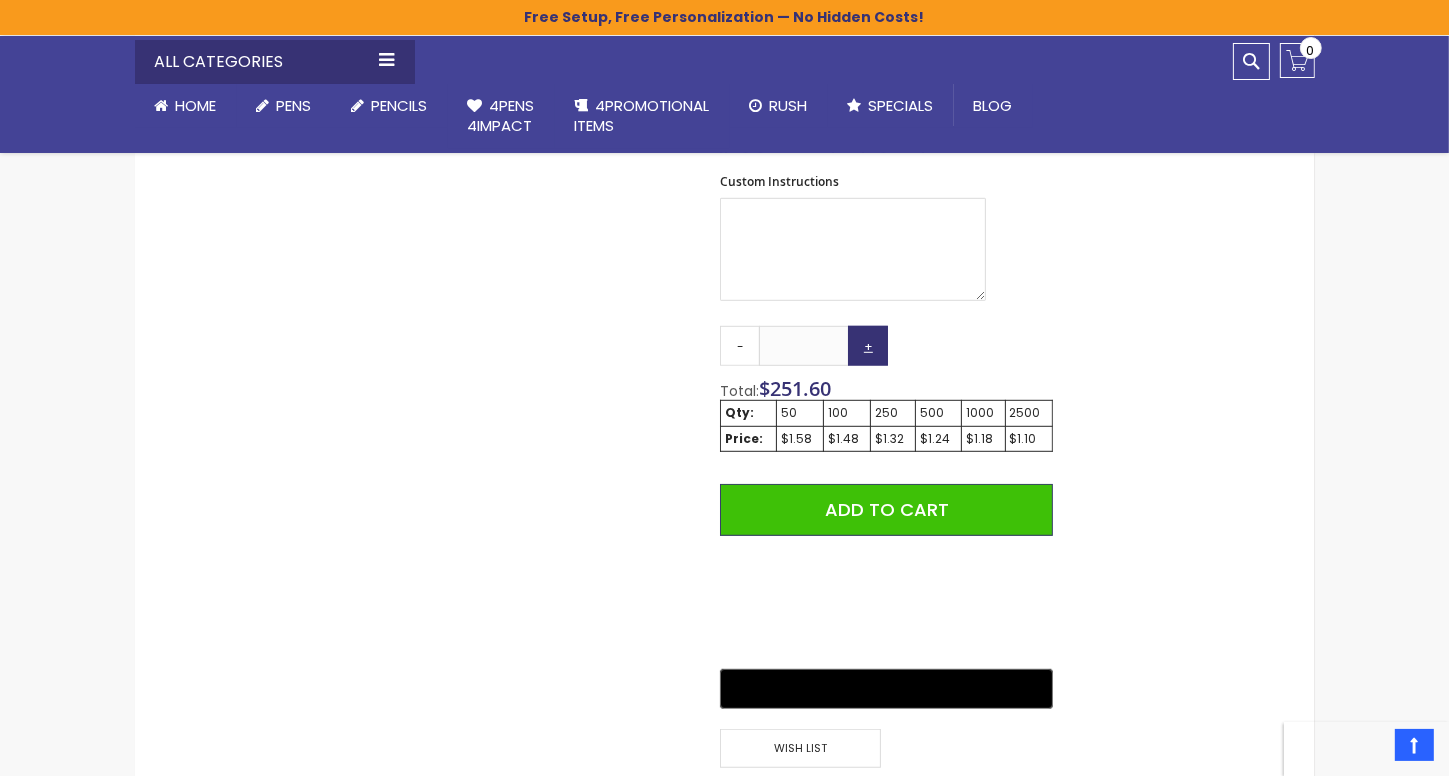 click on "+" at bounding box center [868, 346] 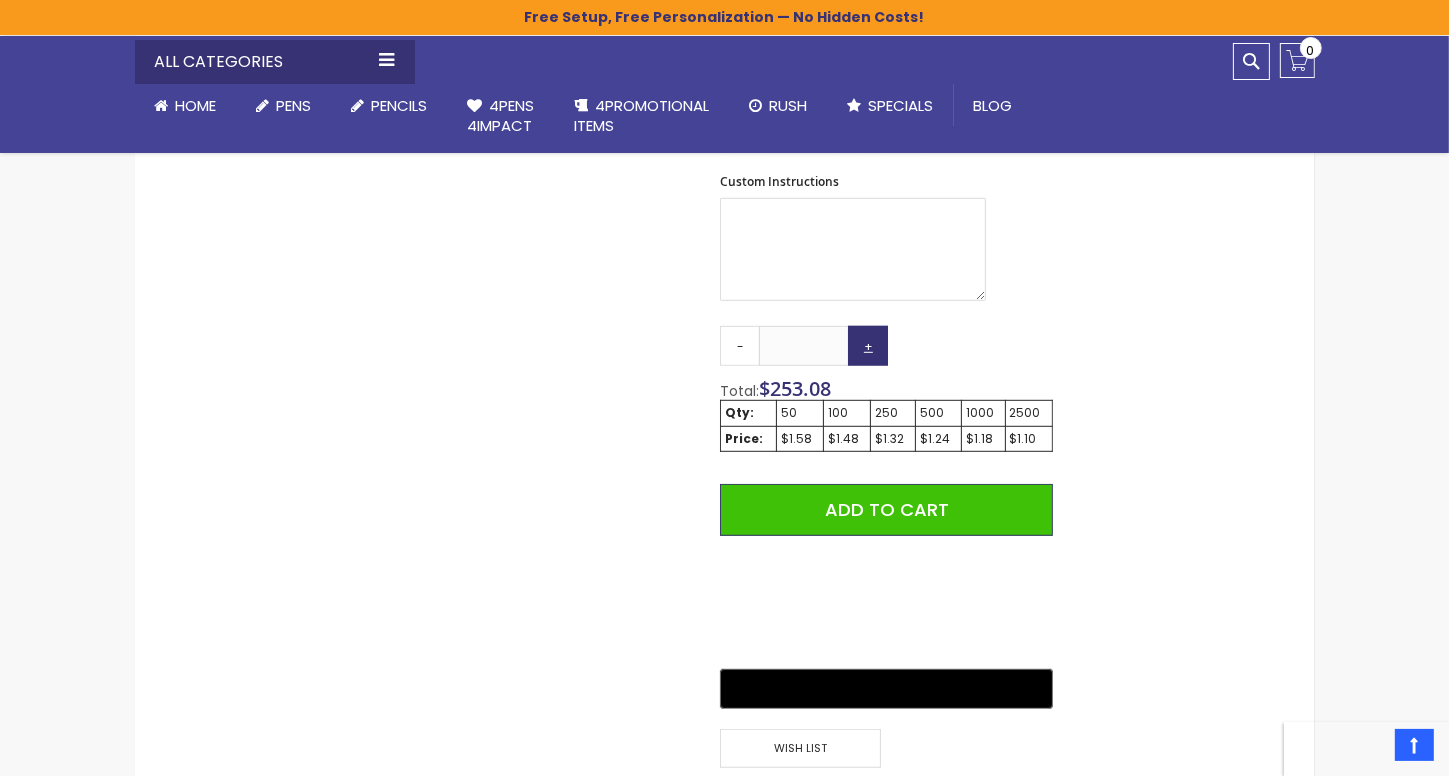 click on "+" at bounding box center [868, 346] 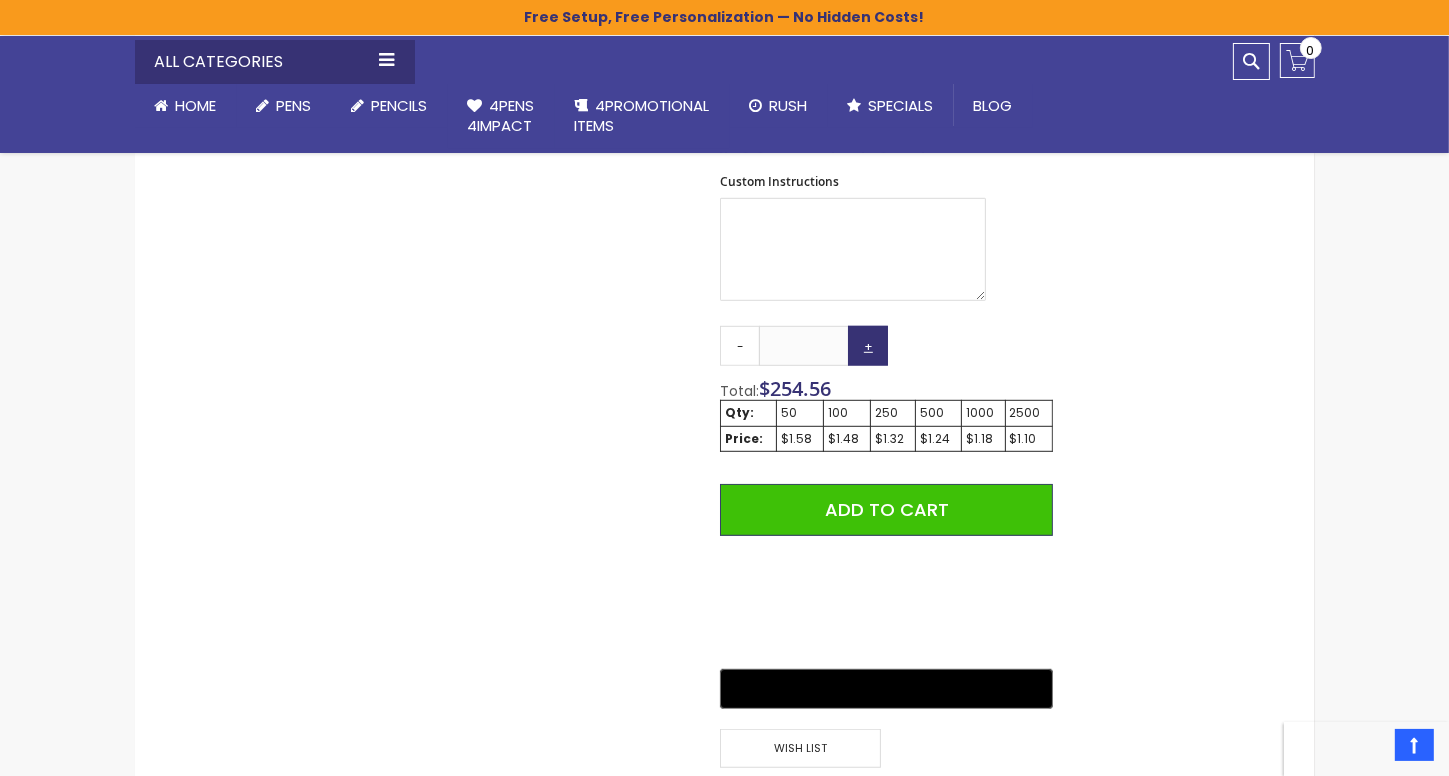 click on "+" at bounding box center [868, 346] 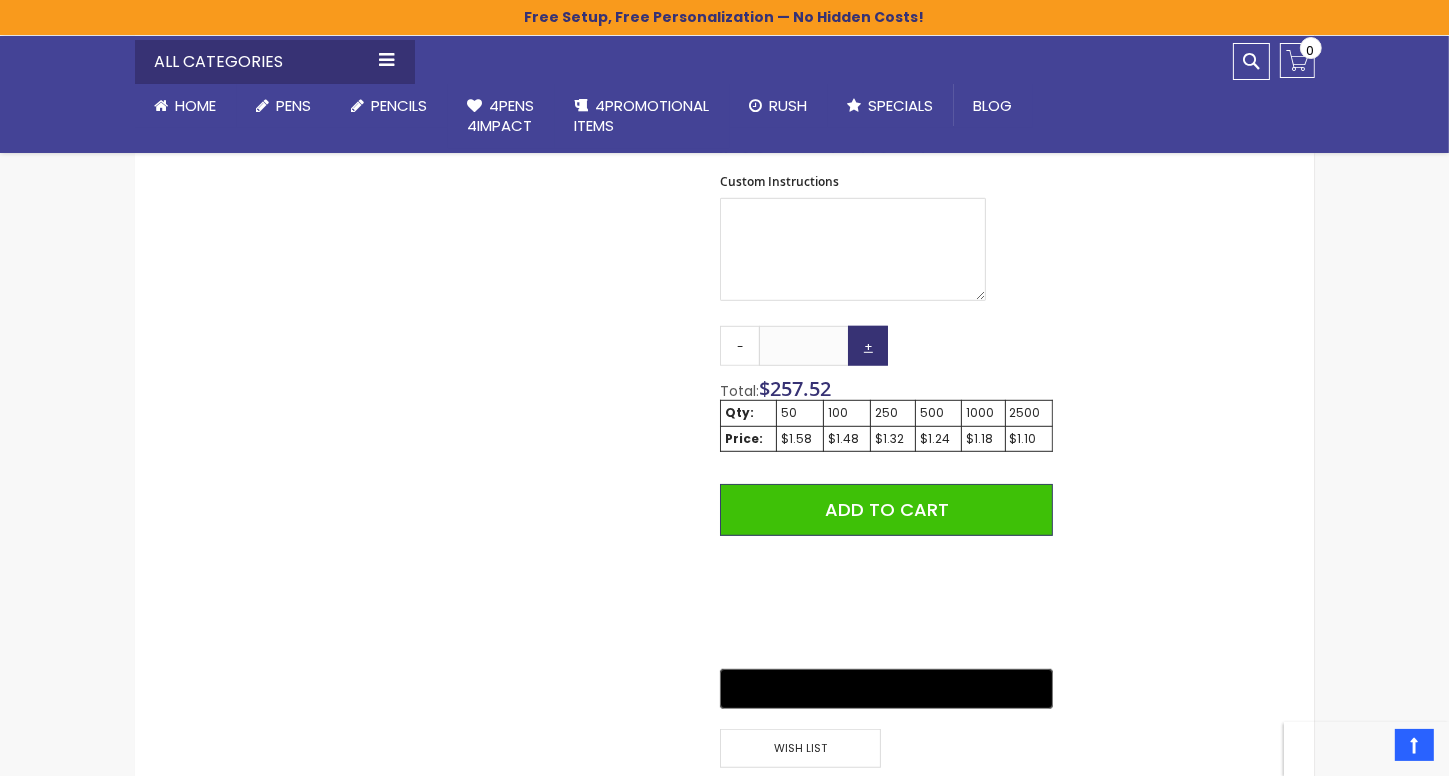 click on "+" at bounding box center (868, 346) 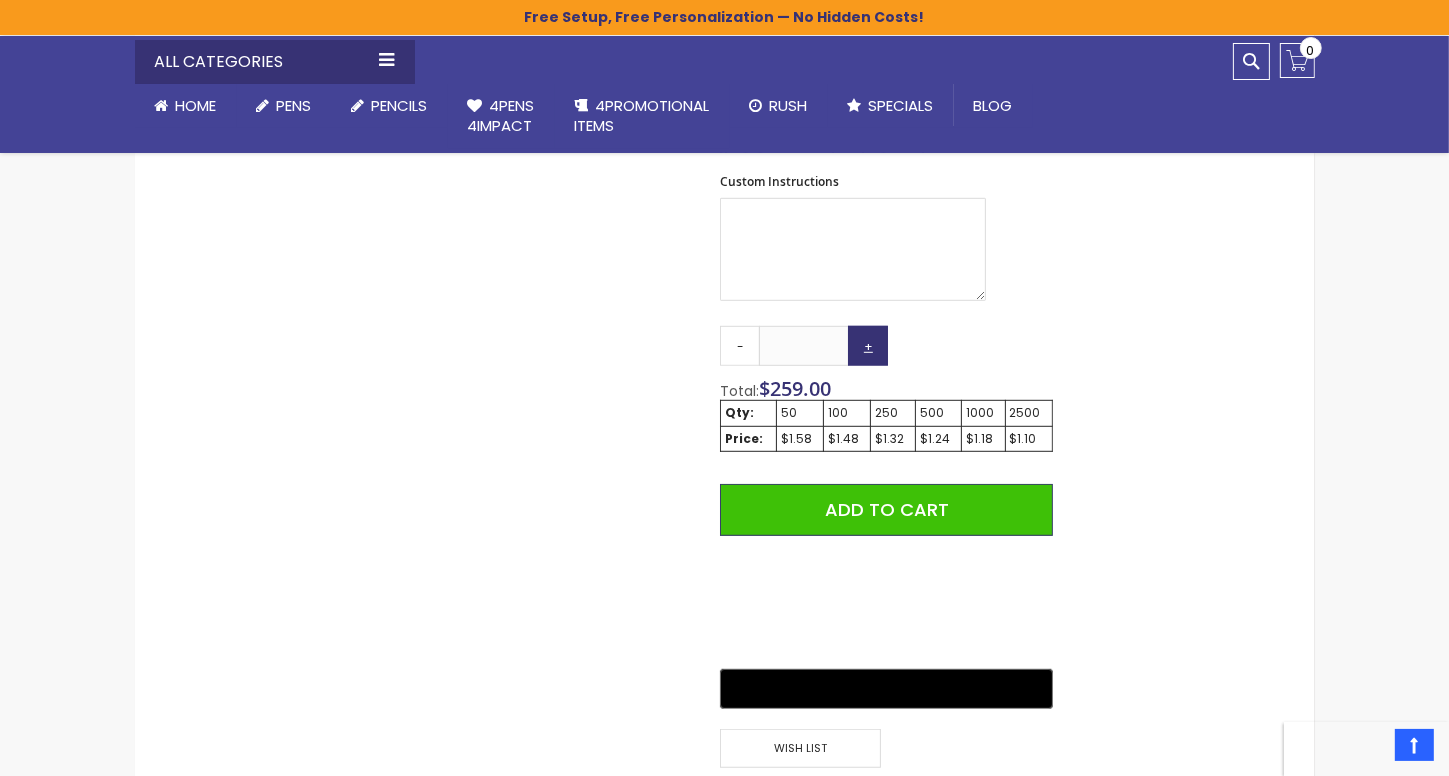 click on "+" at bounding box center [868, 346] 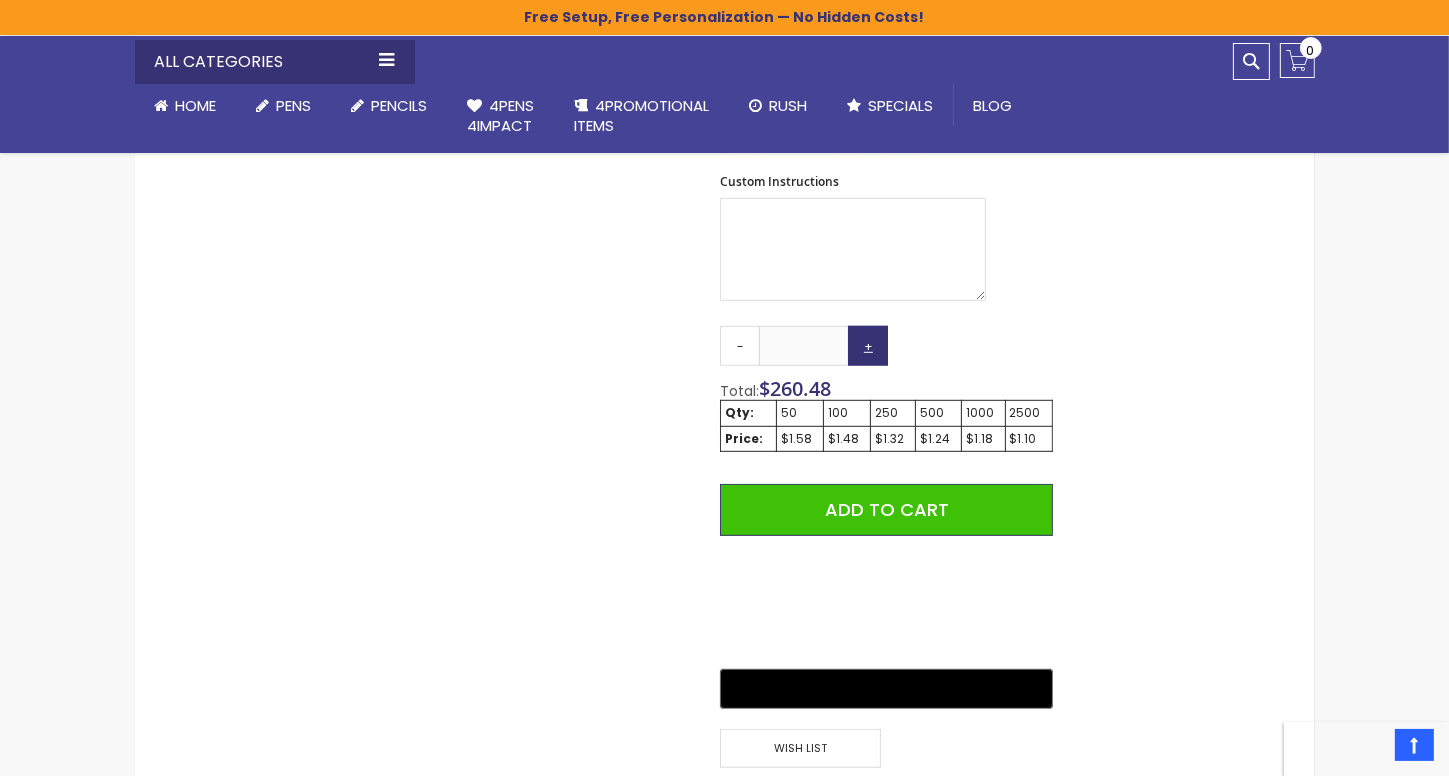 click on "+" at bounding box center [868, 346] 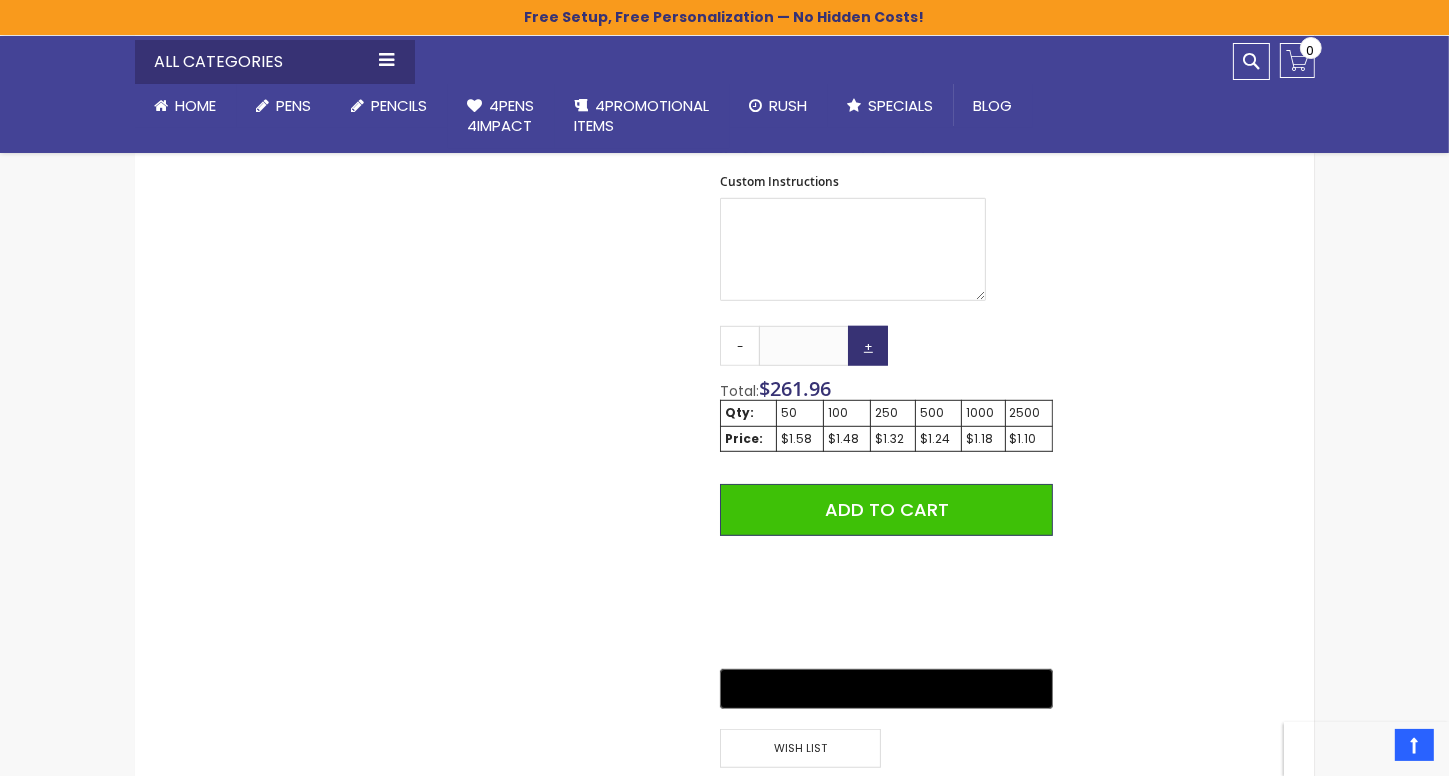 click on "+" at bounding box center (868, 346) 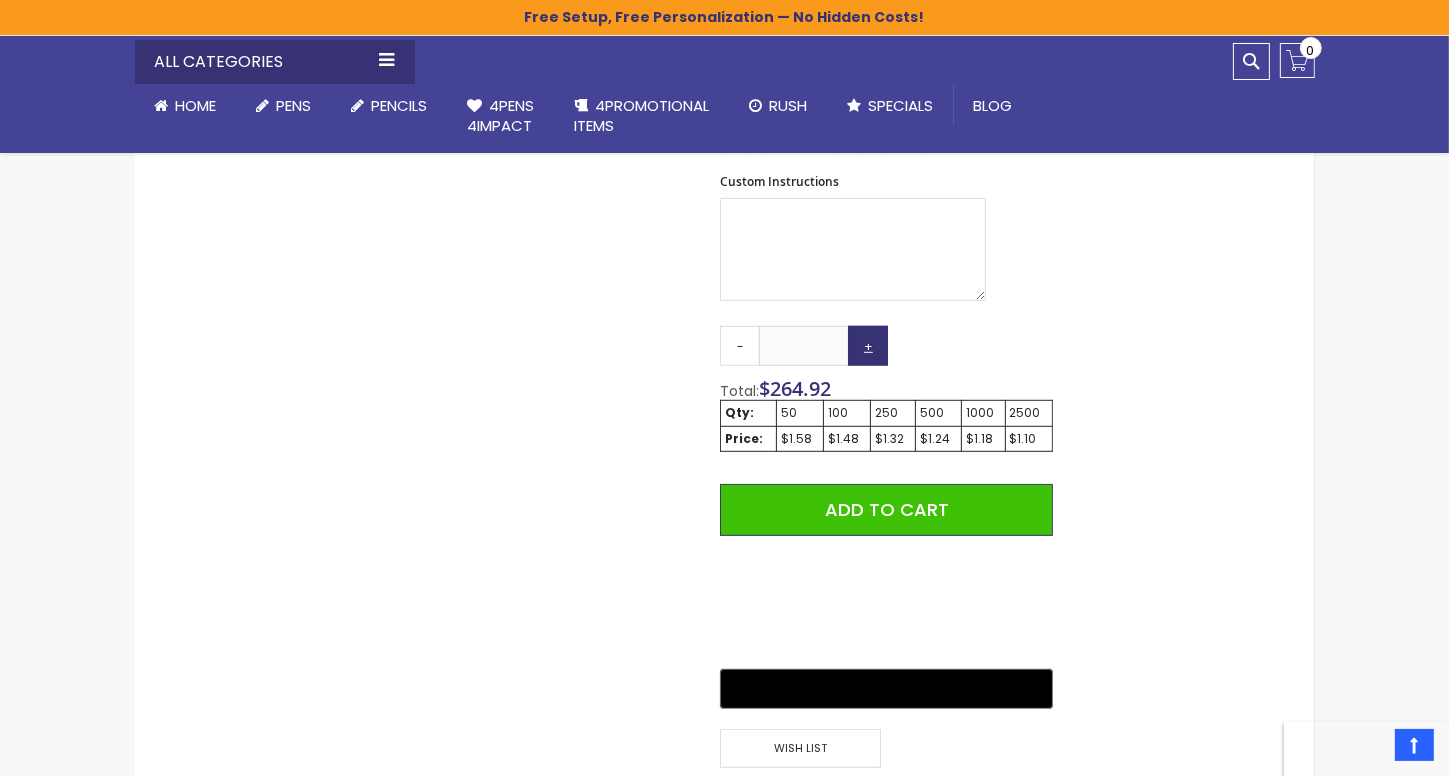 click on "+" at bounding box center (868, 346) 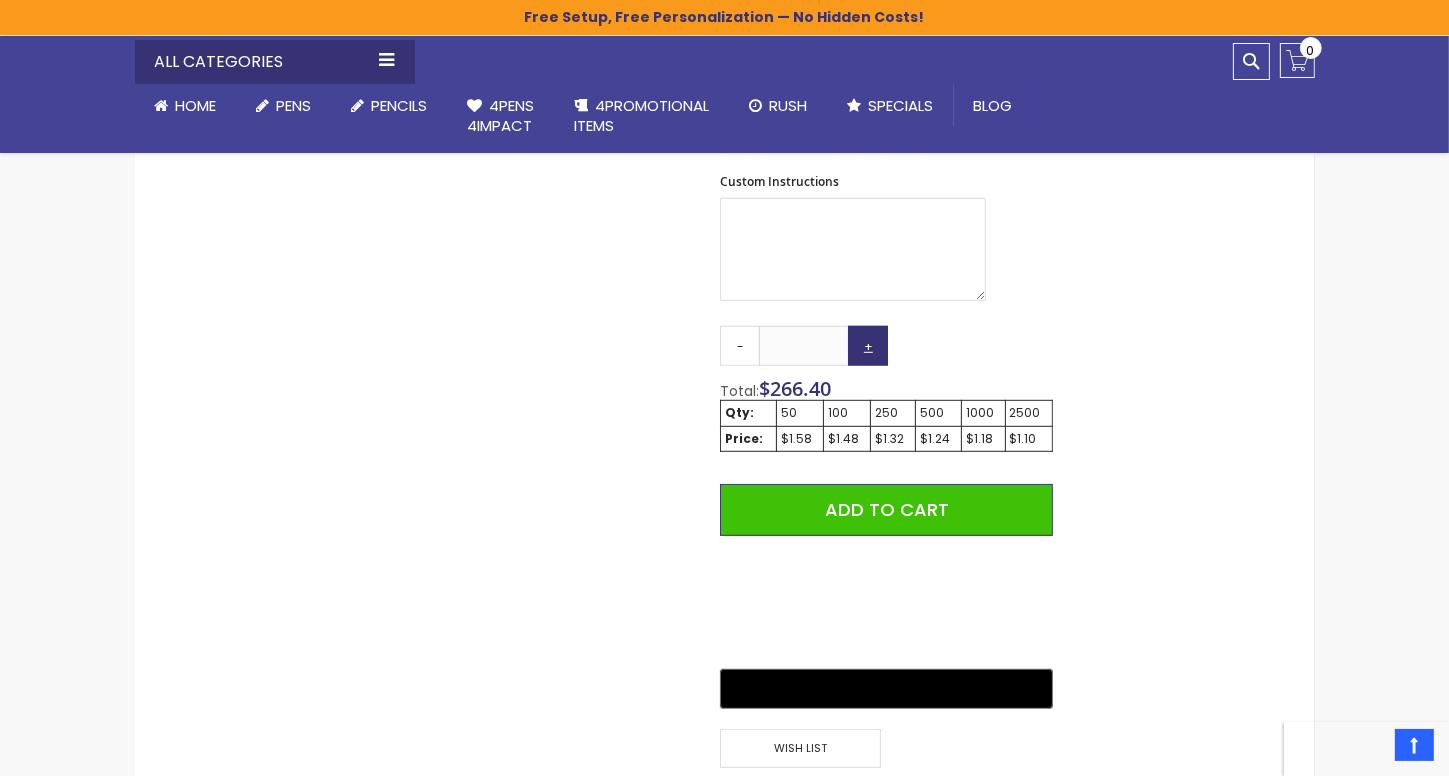 click on "+" at bounding box center [868, 346] 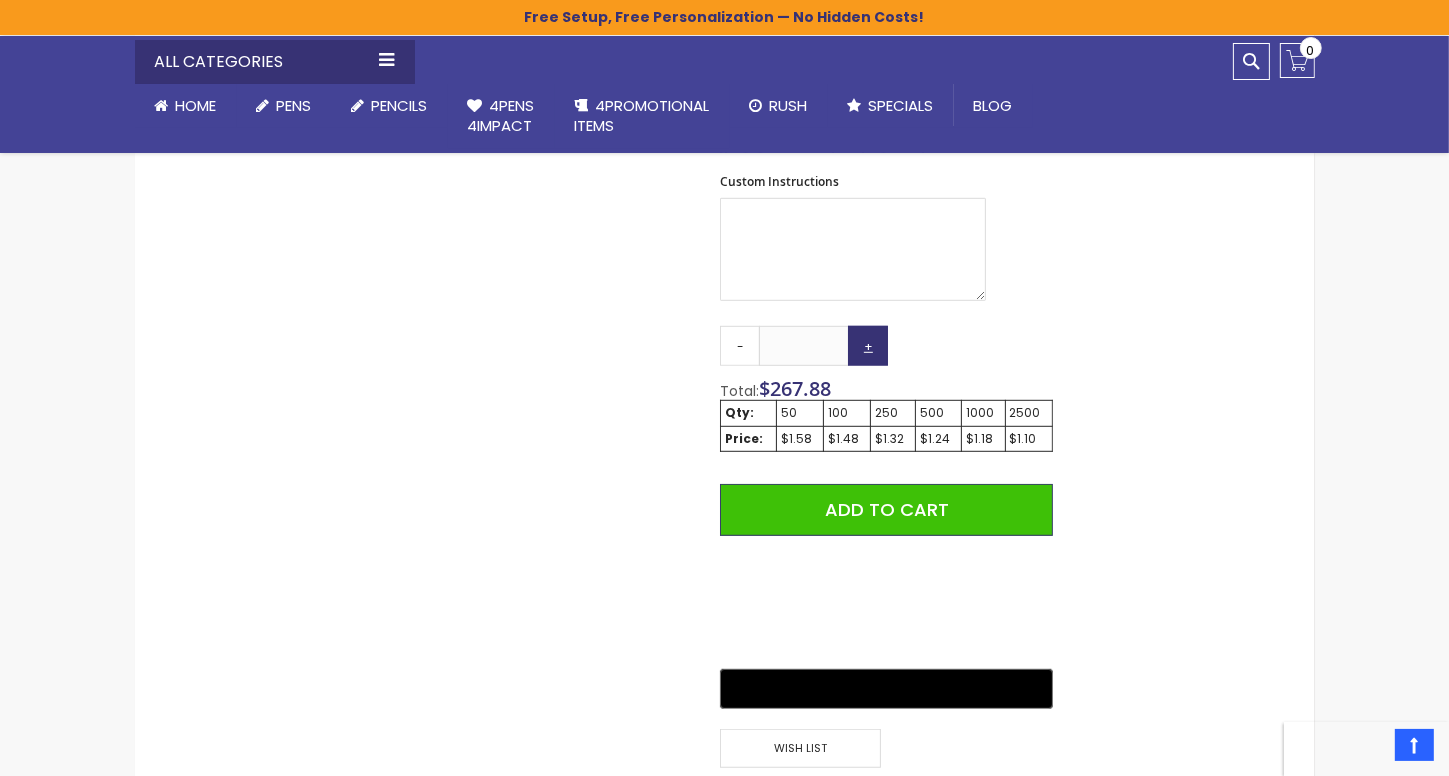 click on "+" at bounding box center [868, 346] 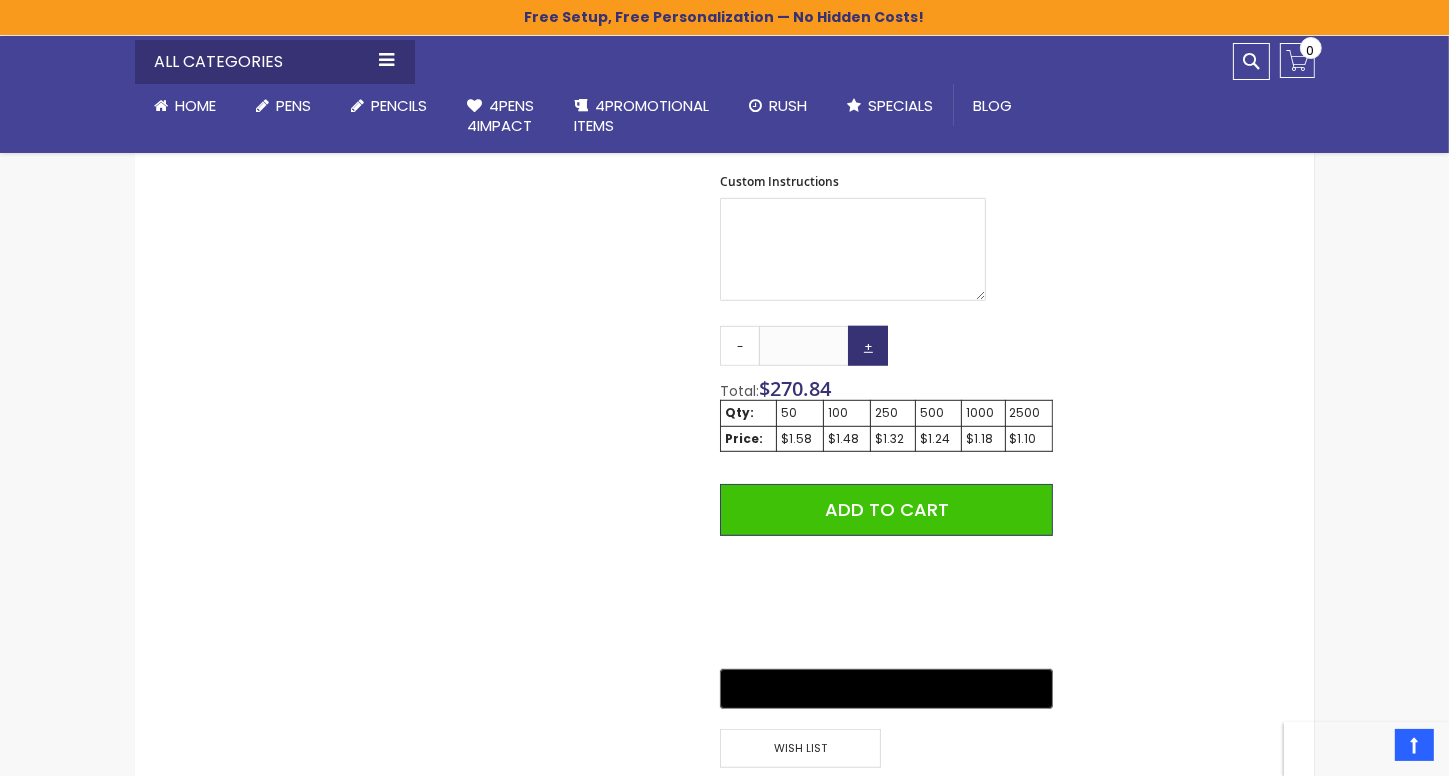 click on "+" at bounding box center [868, 346] 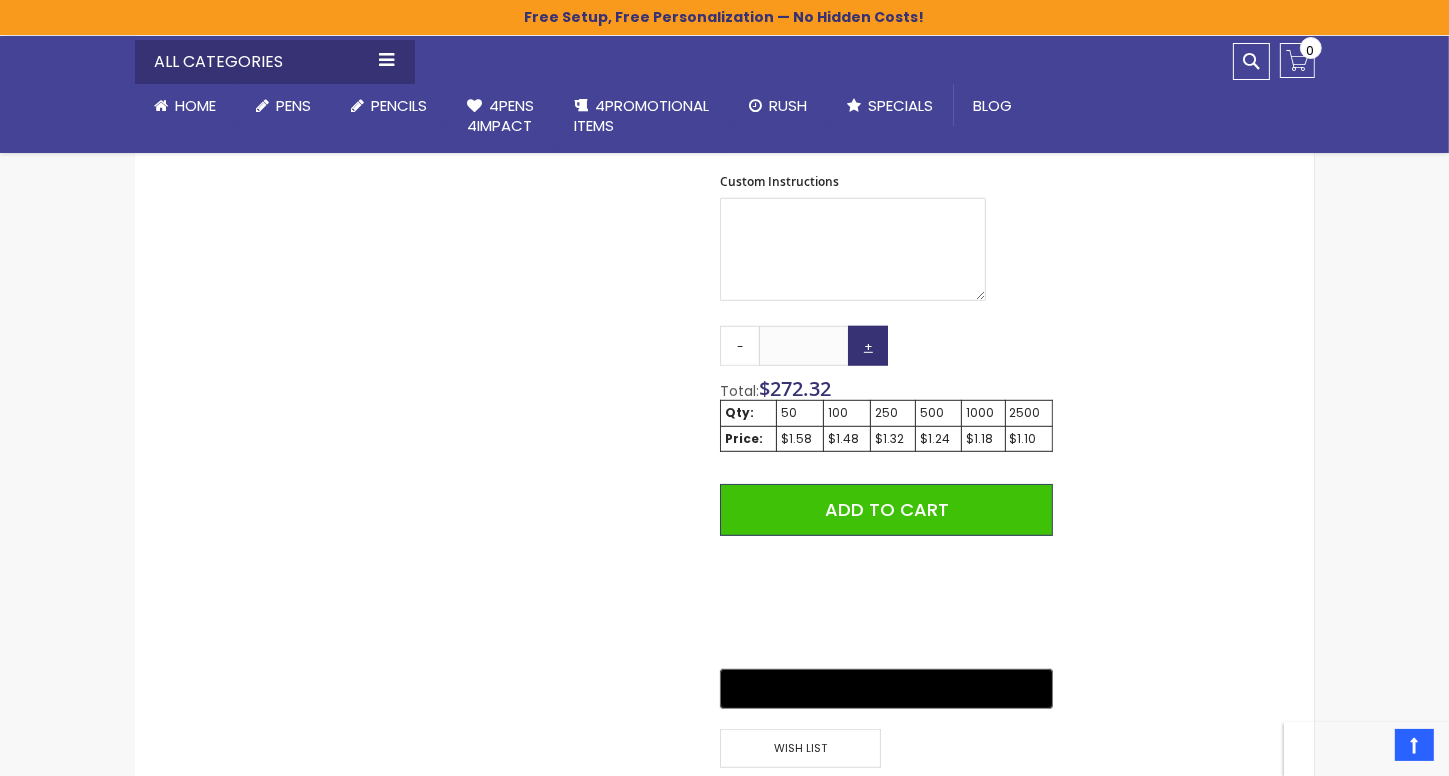 click on "+" at bounding box center [868, 346] 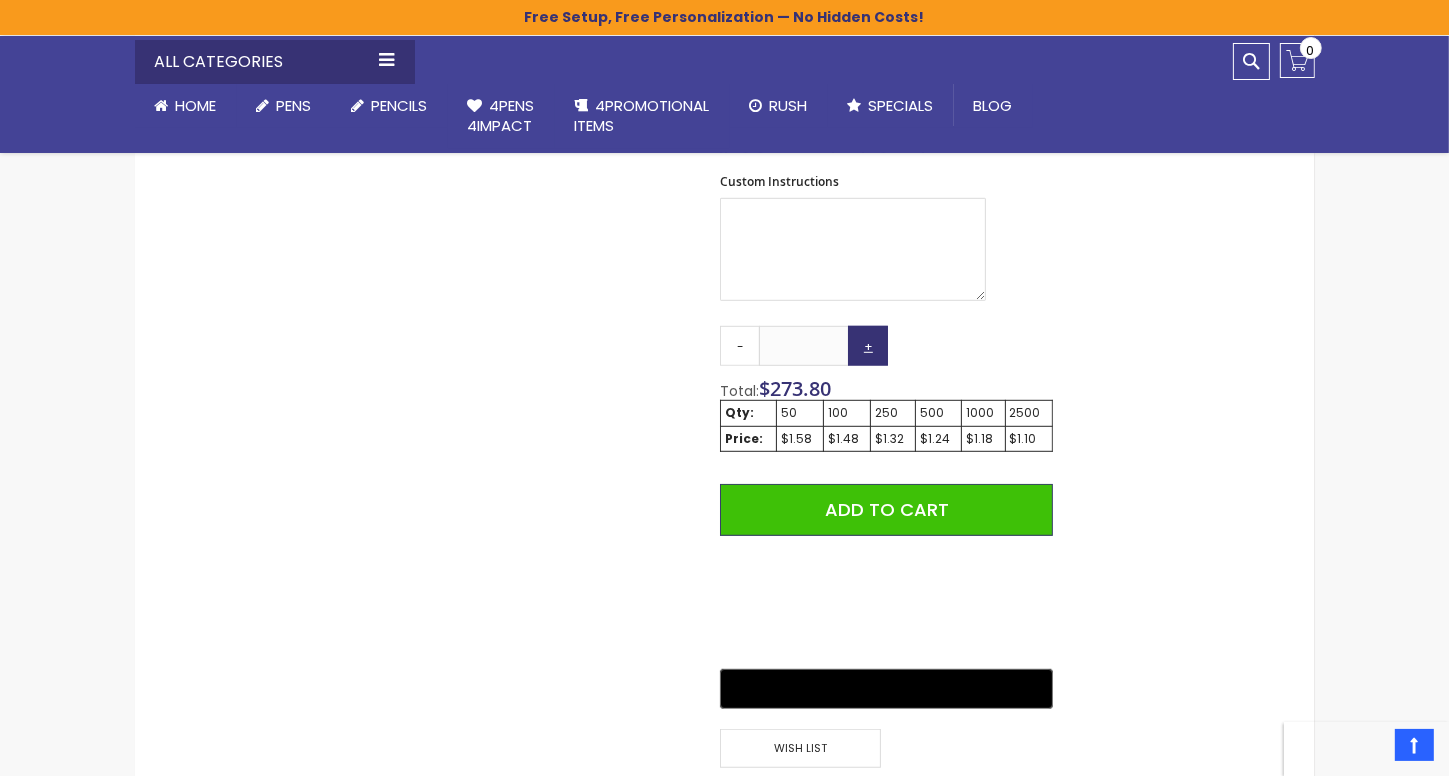 click on "+" at bounding box center [868, 346] 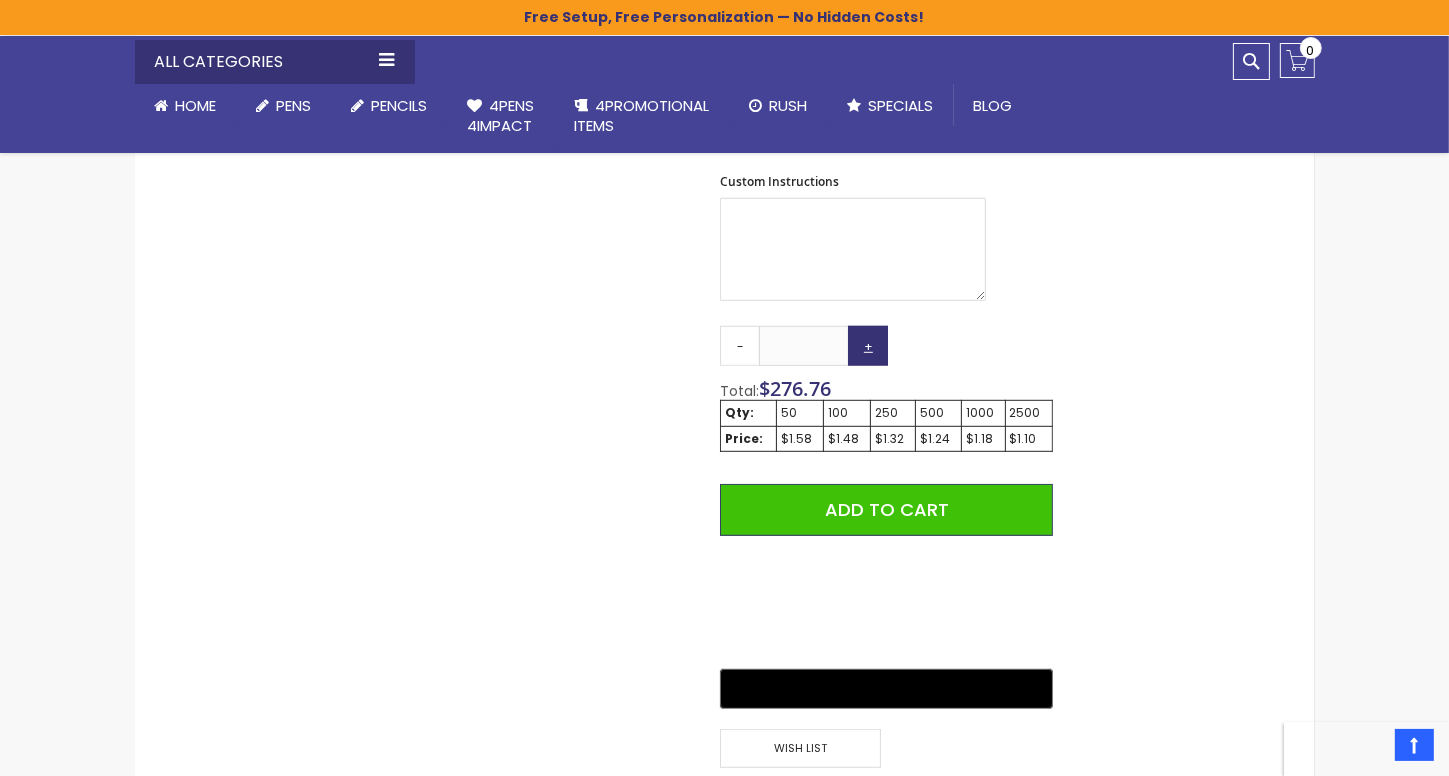 click on "+" at bounding box center [868, 346] 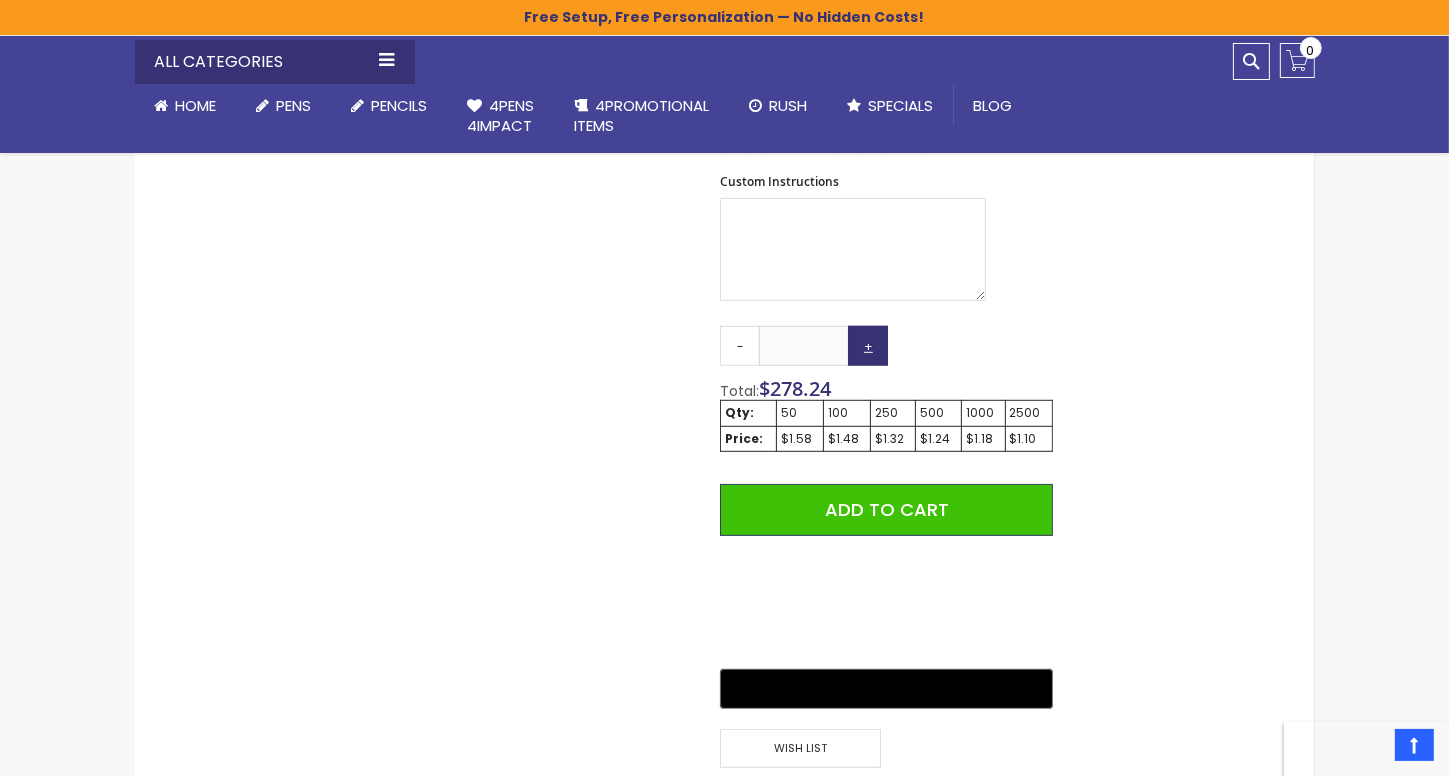 click on "+" at bounding box center [868, 346] 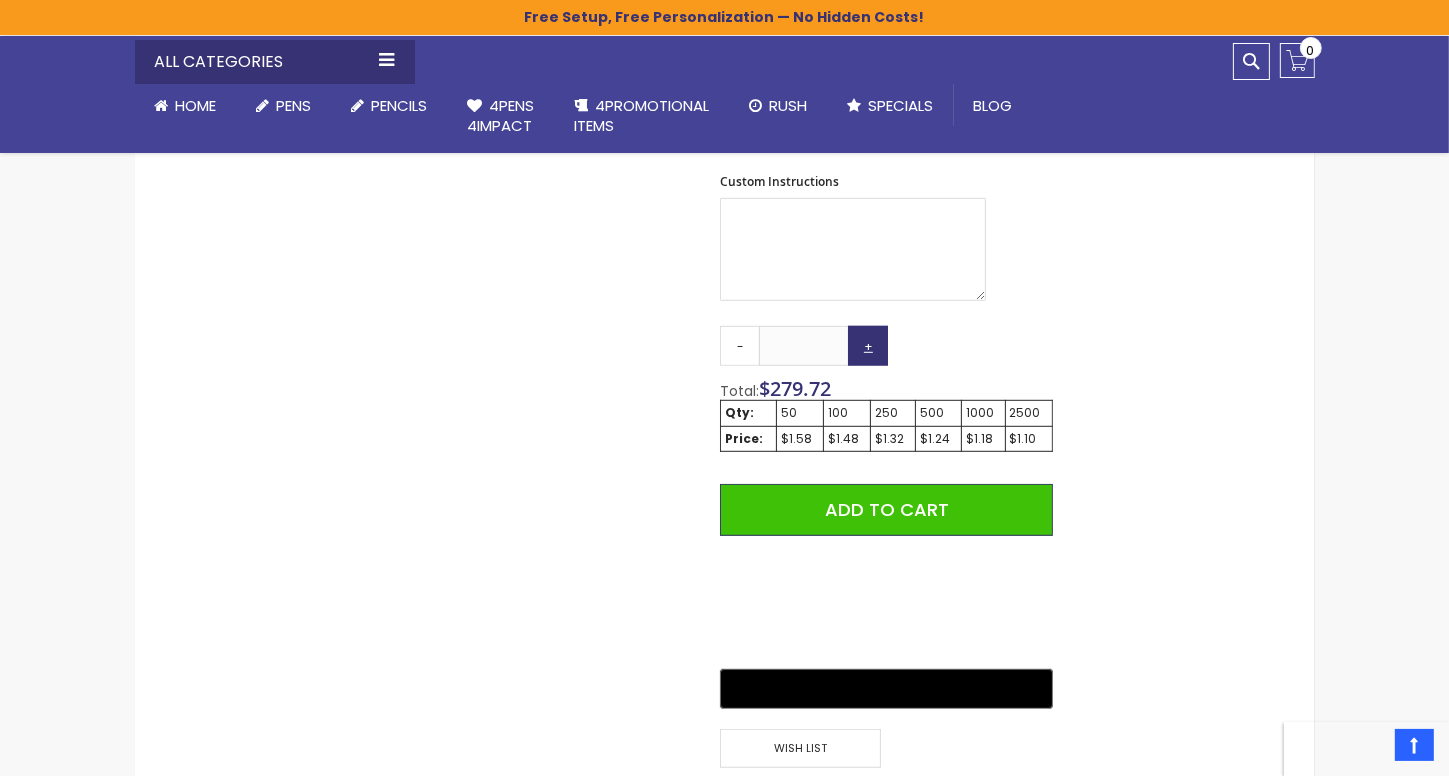 click on "+" at bounding box center (868, 346) 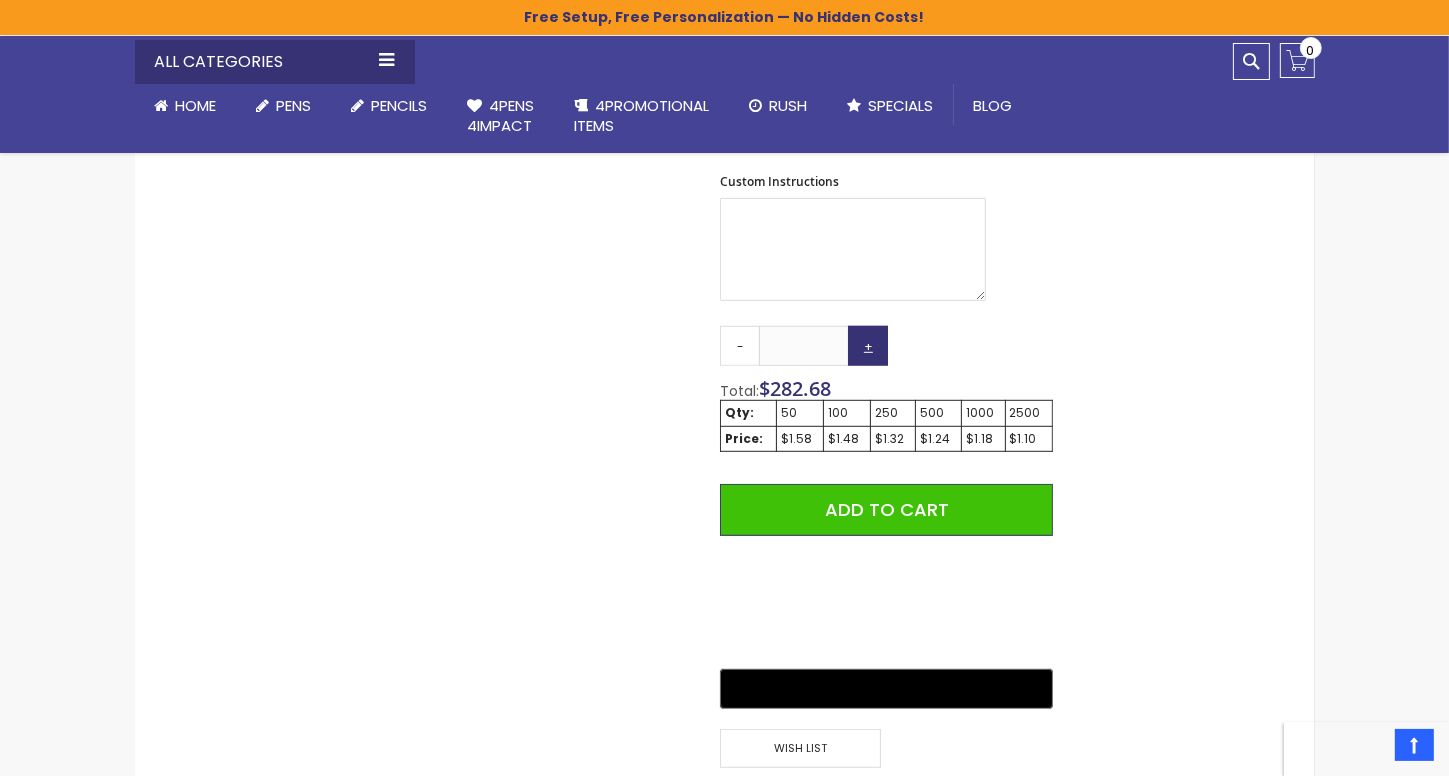 click on "+" at bounding box center (868, 346) 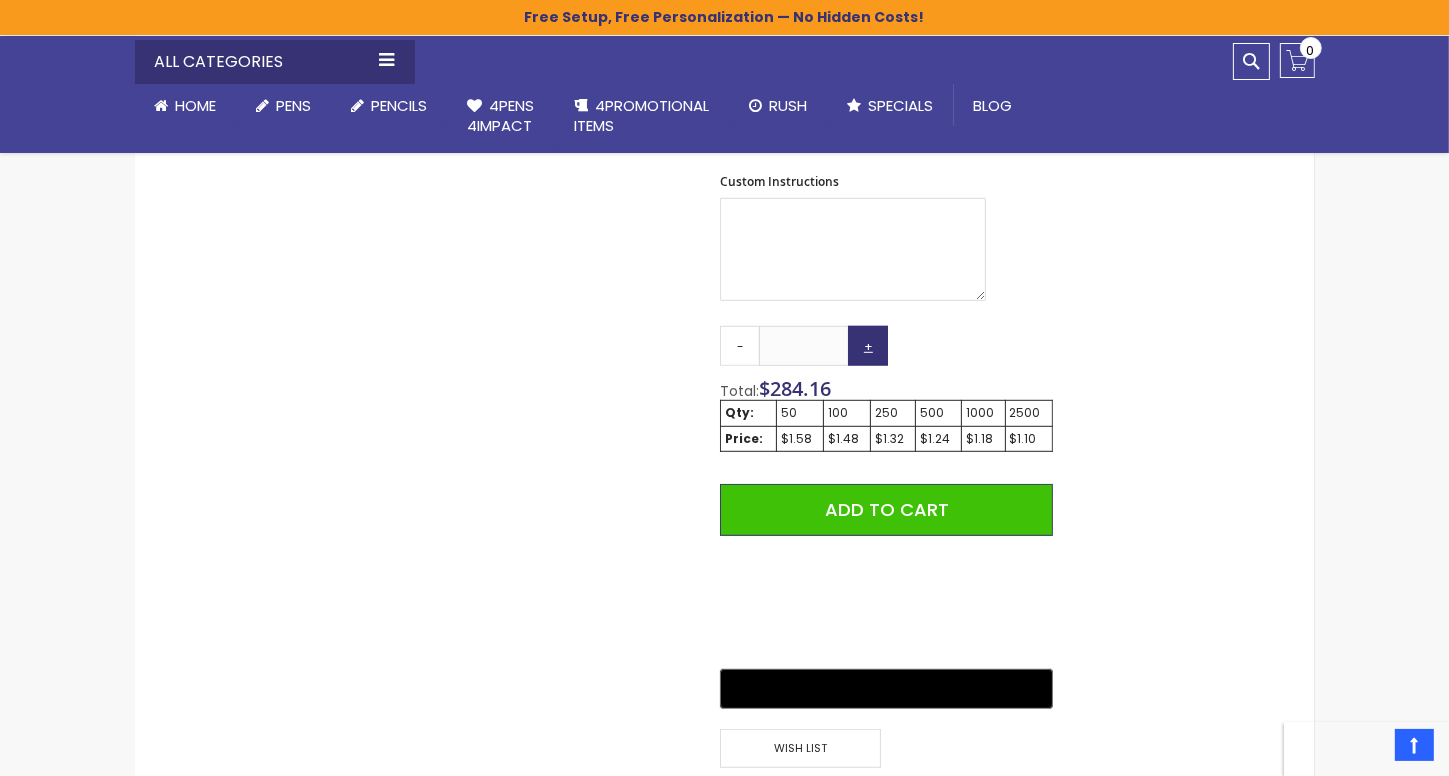 click on "+" at bounding box center [868, 346] 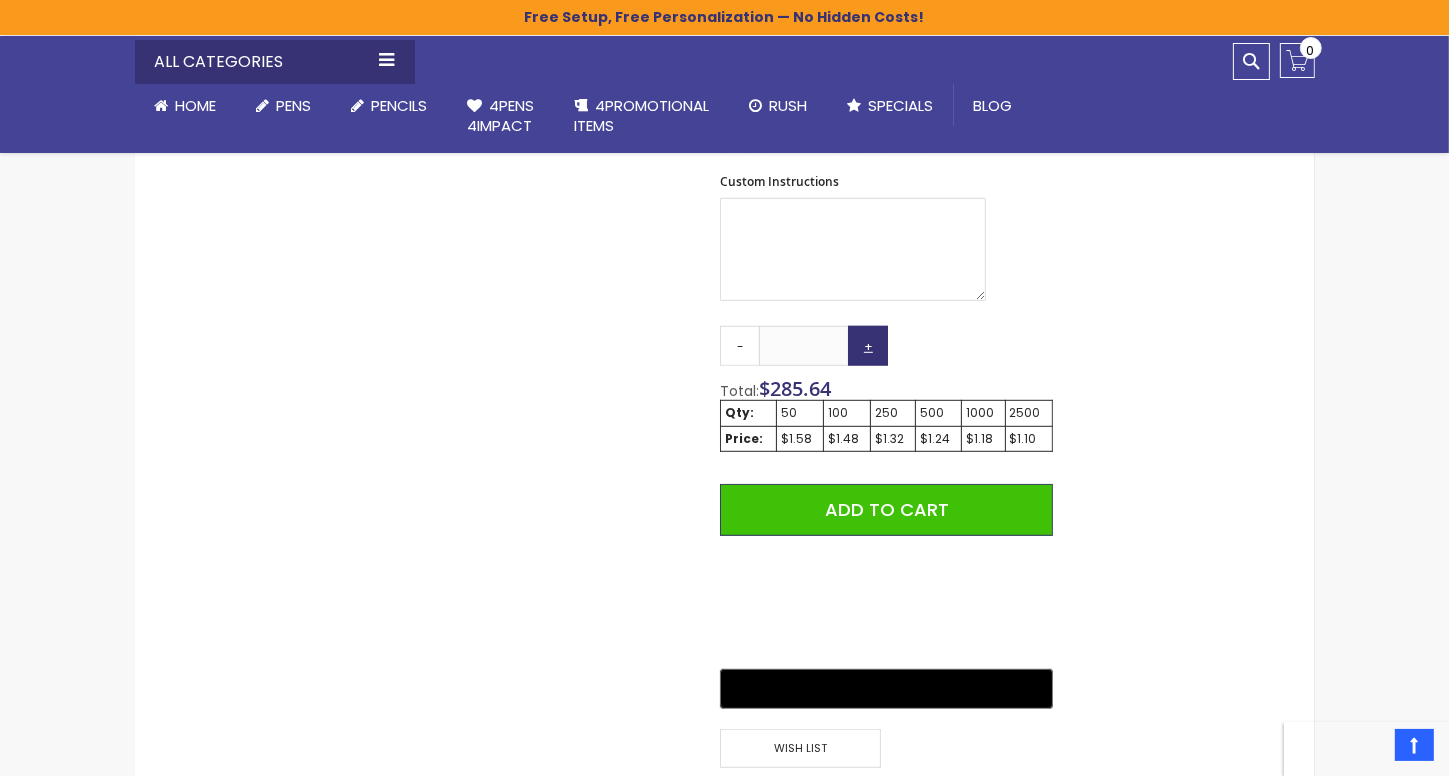 click on "+" at bounding box center (868, 346) 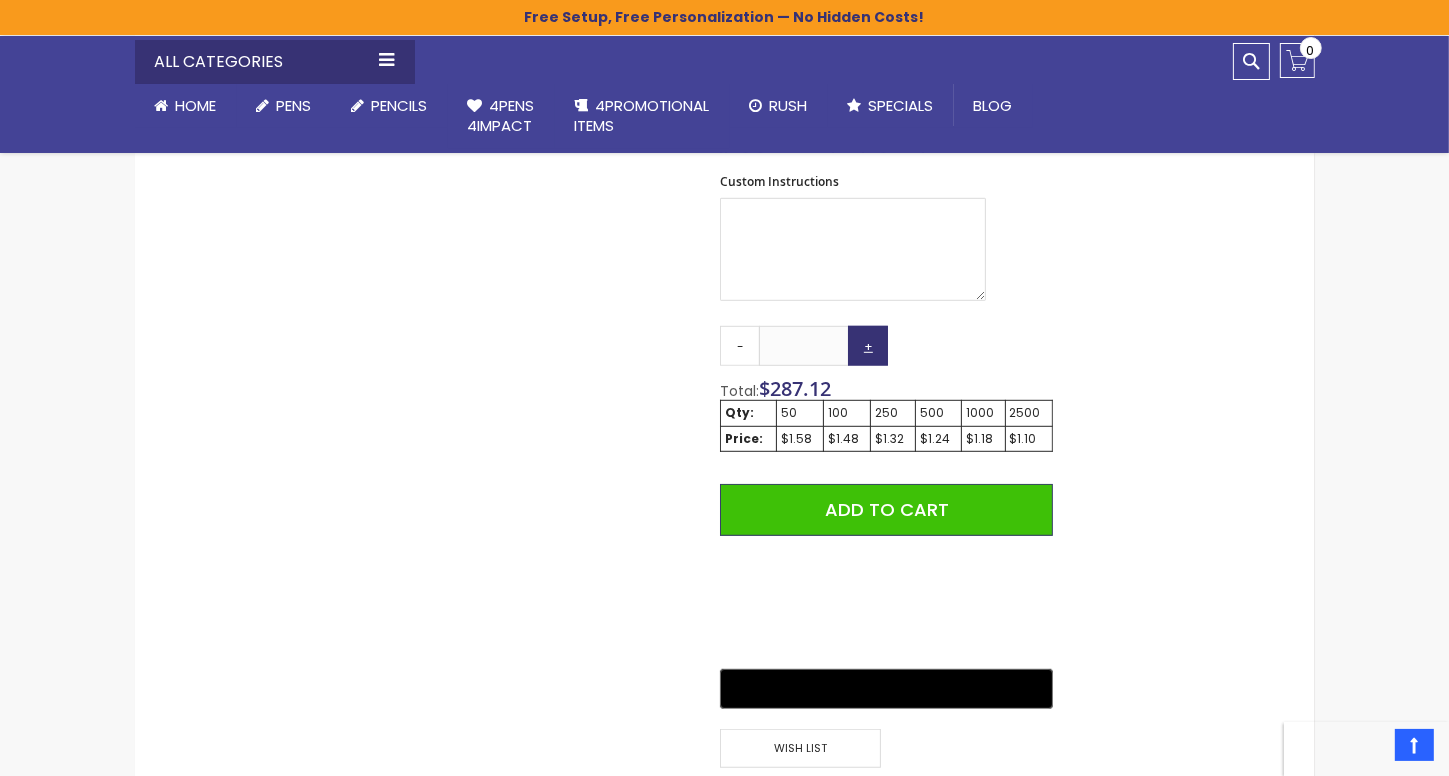 click on "+" at bounding box center [868, 346] 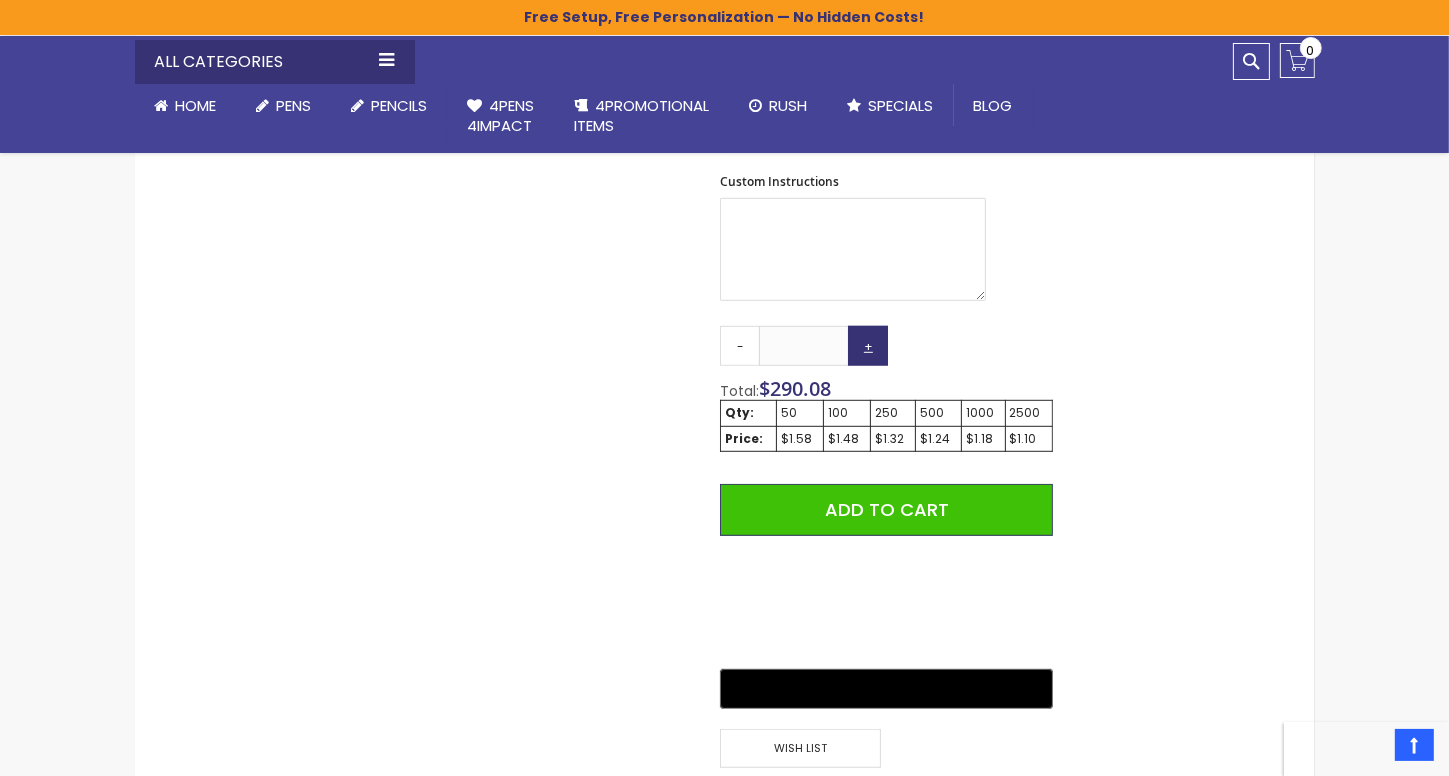 click on "+" at bounding box center [868, 346] 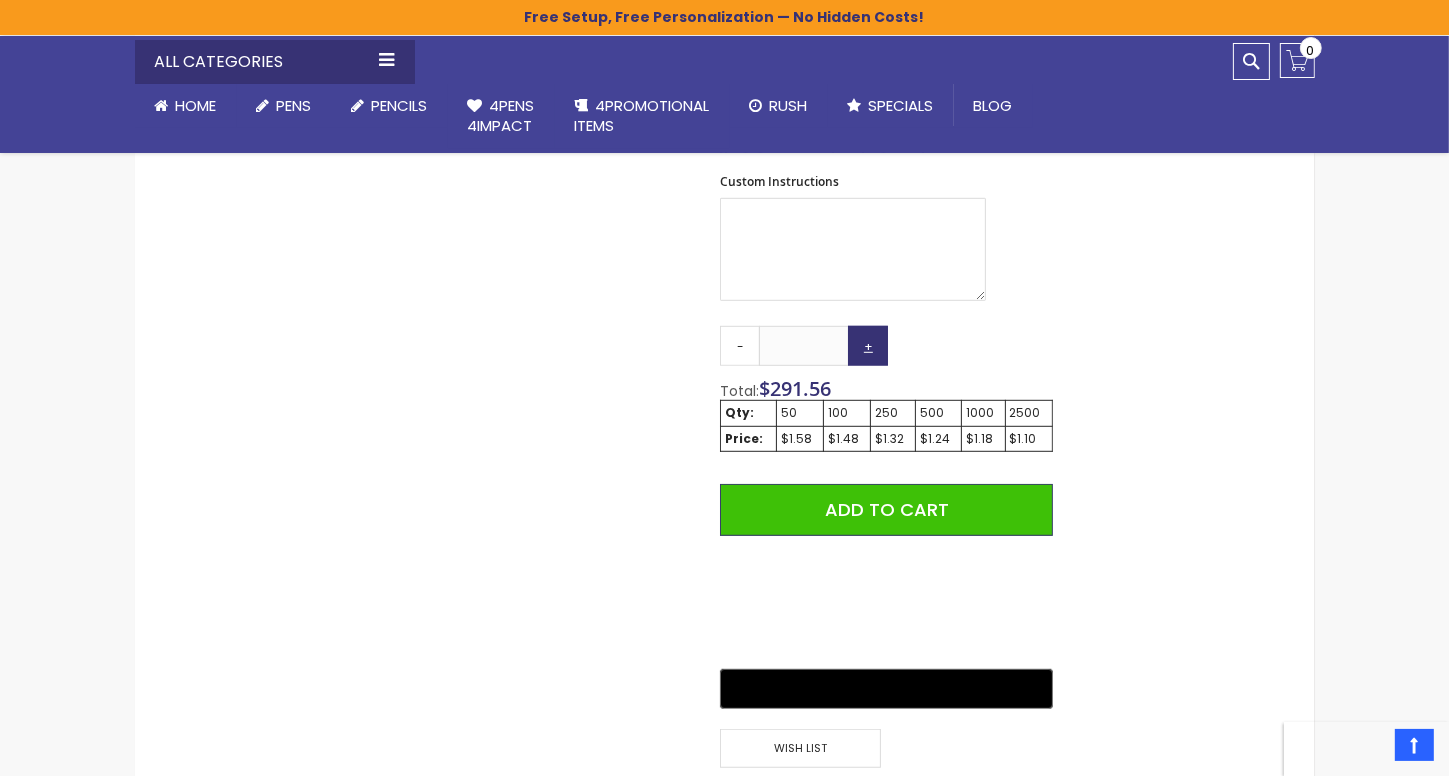 click on "+" at bounding box center [868, 346] 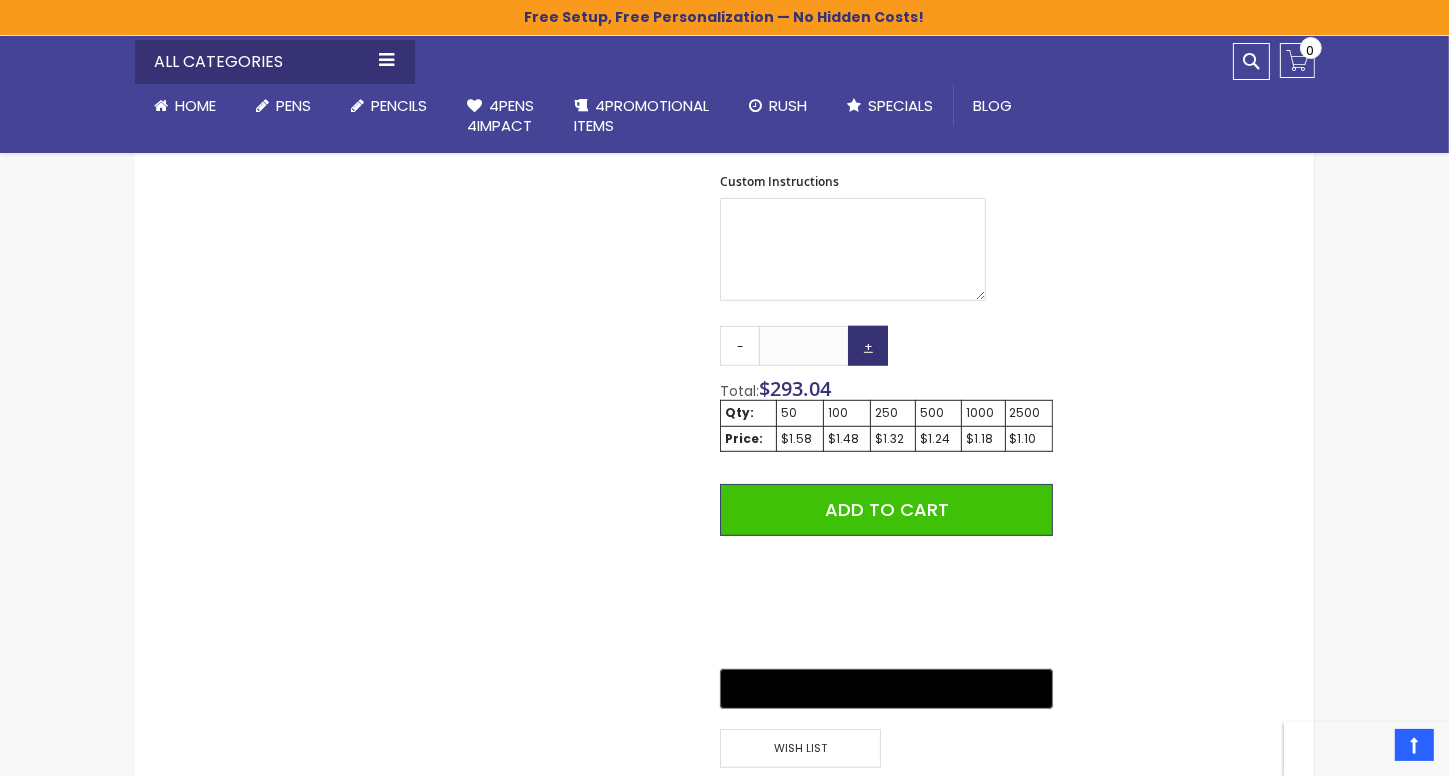click on "+" at bounding box center (868, 346) 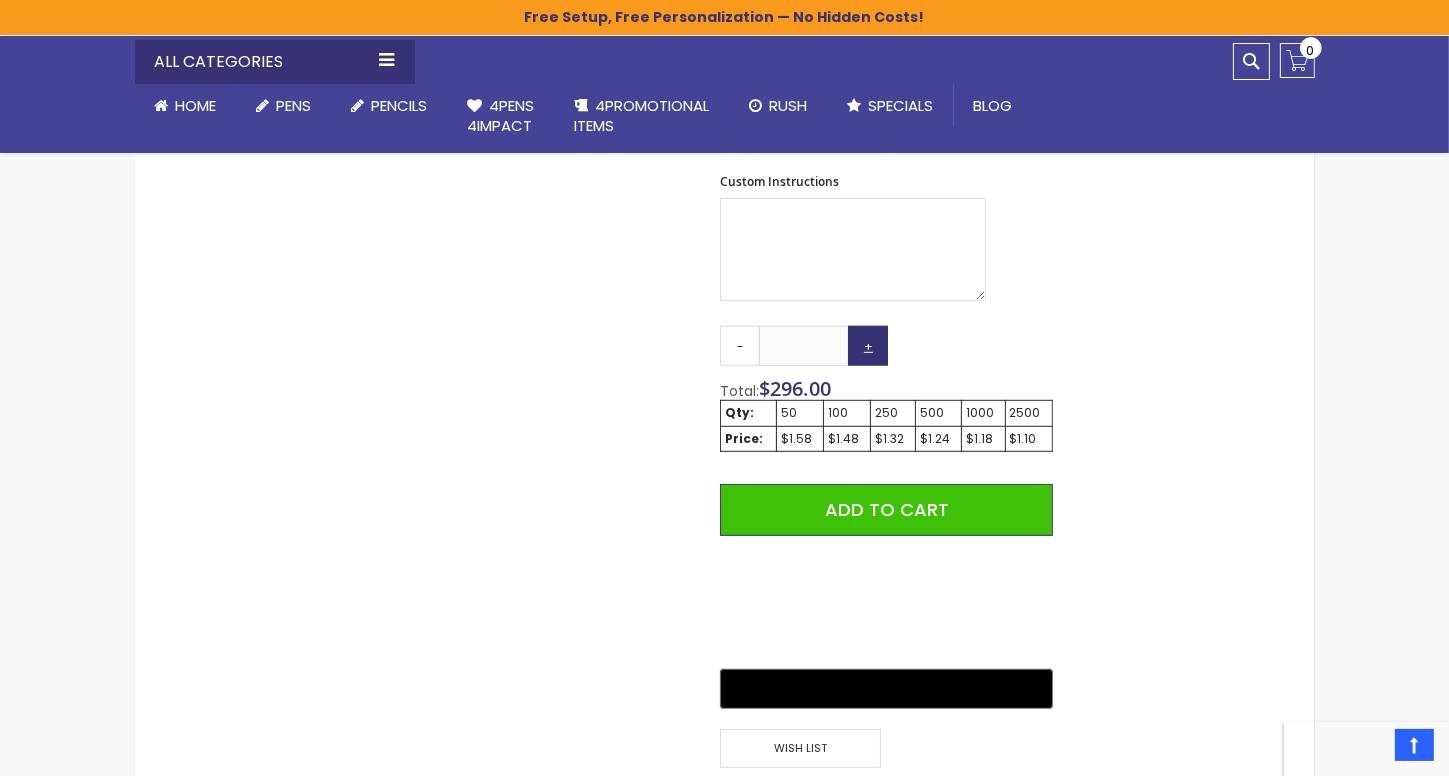 click on "+" at bounding box center (868, 346) 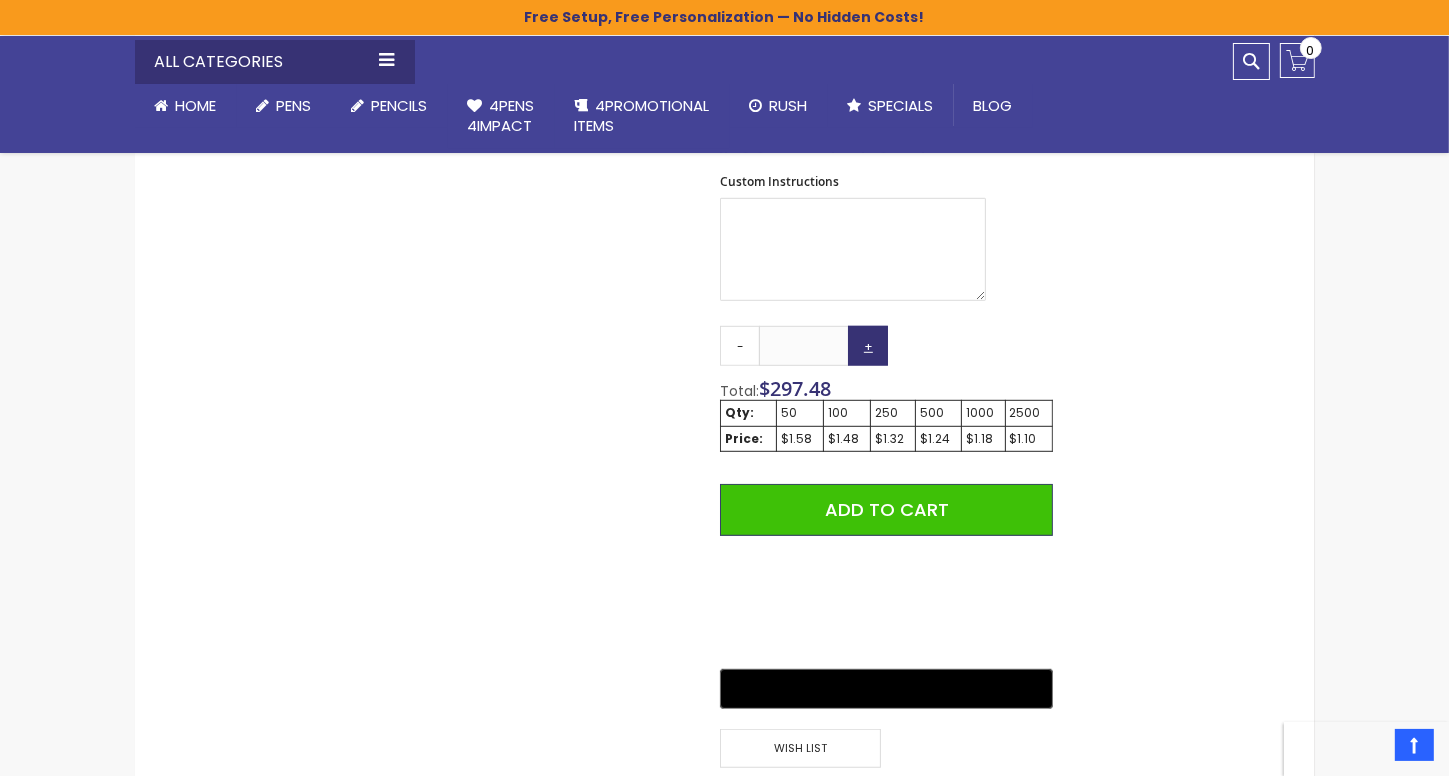 click on "+" at bounding box center (868, 346) 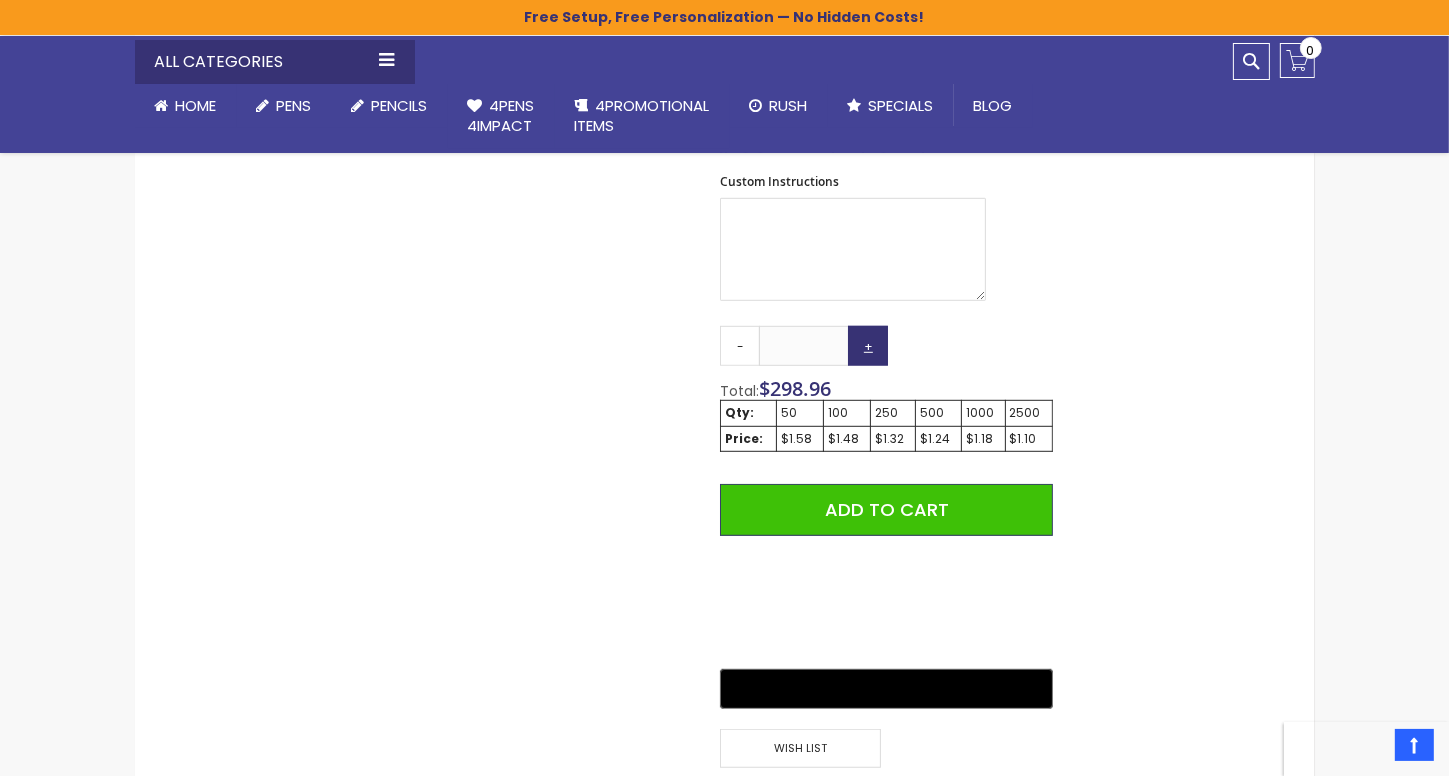 click on "+" at bounding box center (868, 346) 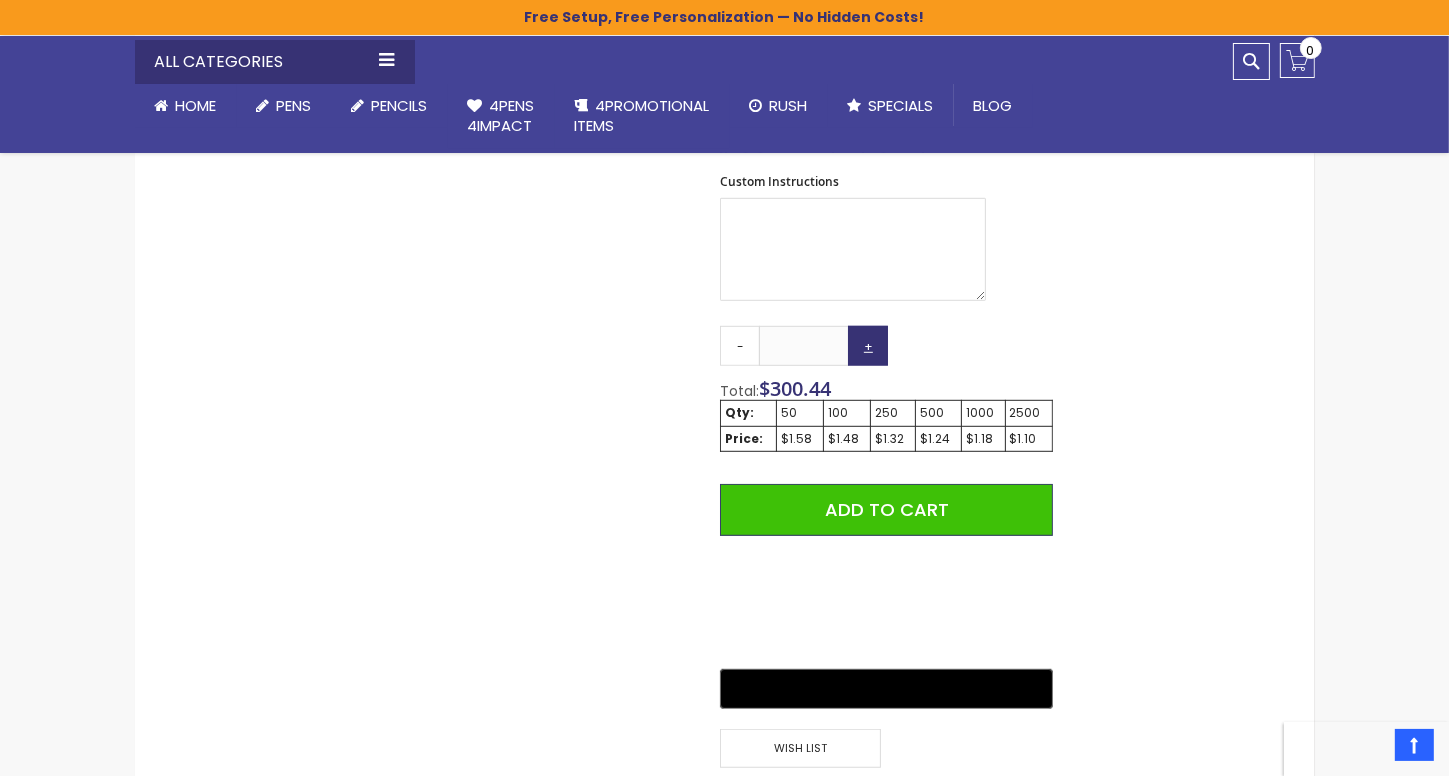 click on "+" at bounding box center [868, 346] 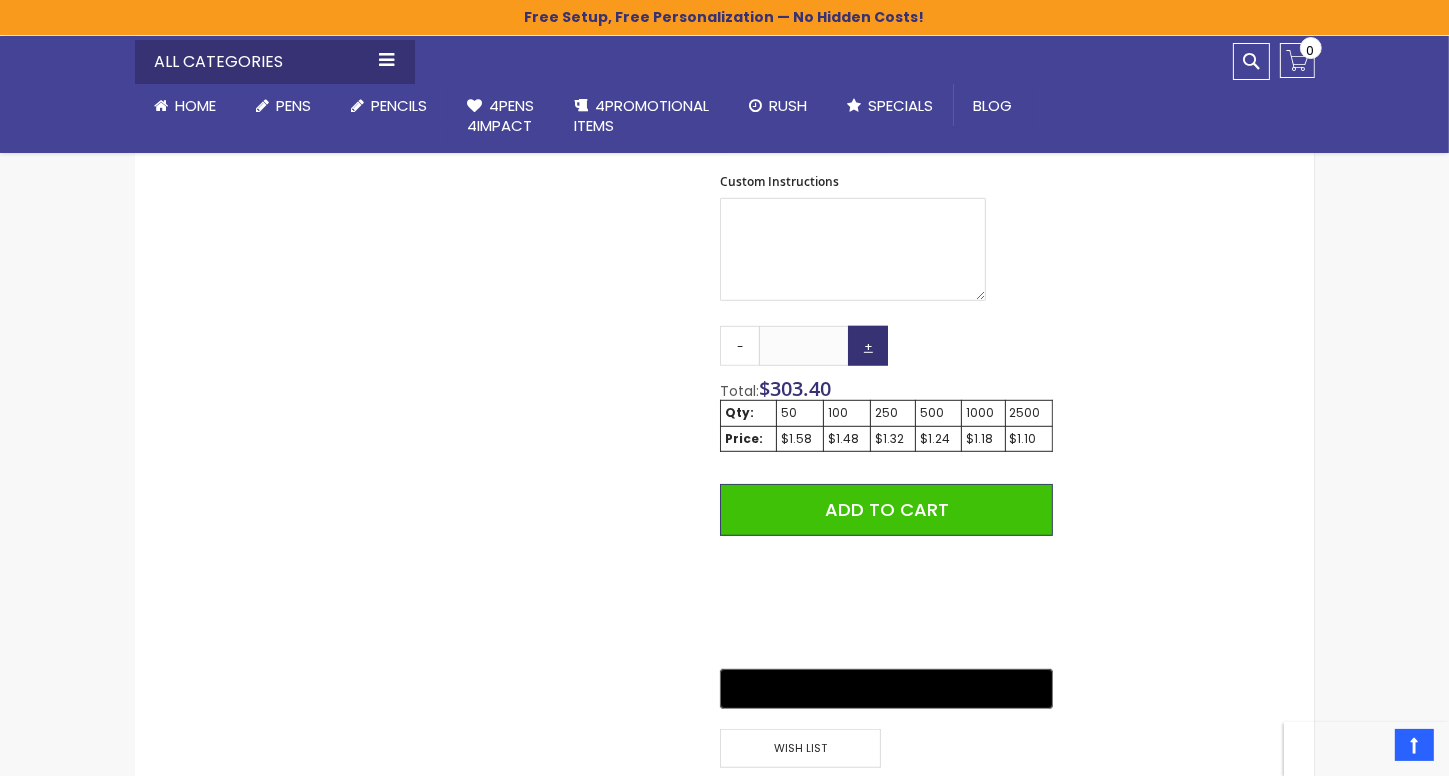 click on "+" at bounding box center [868, 346] 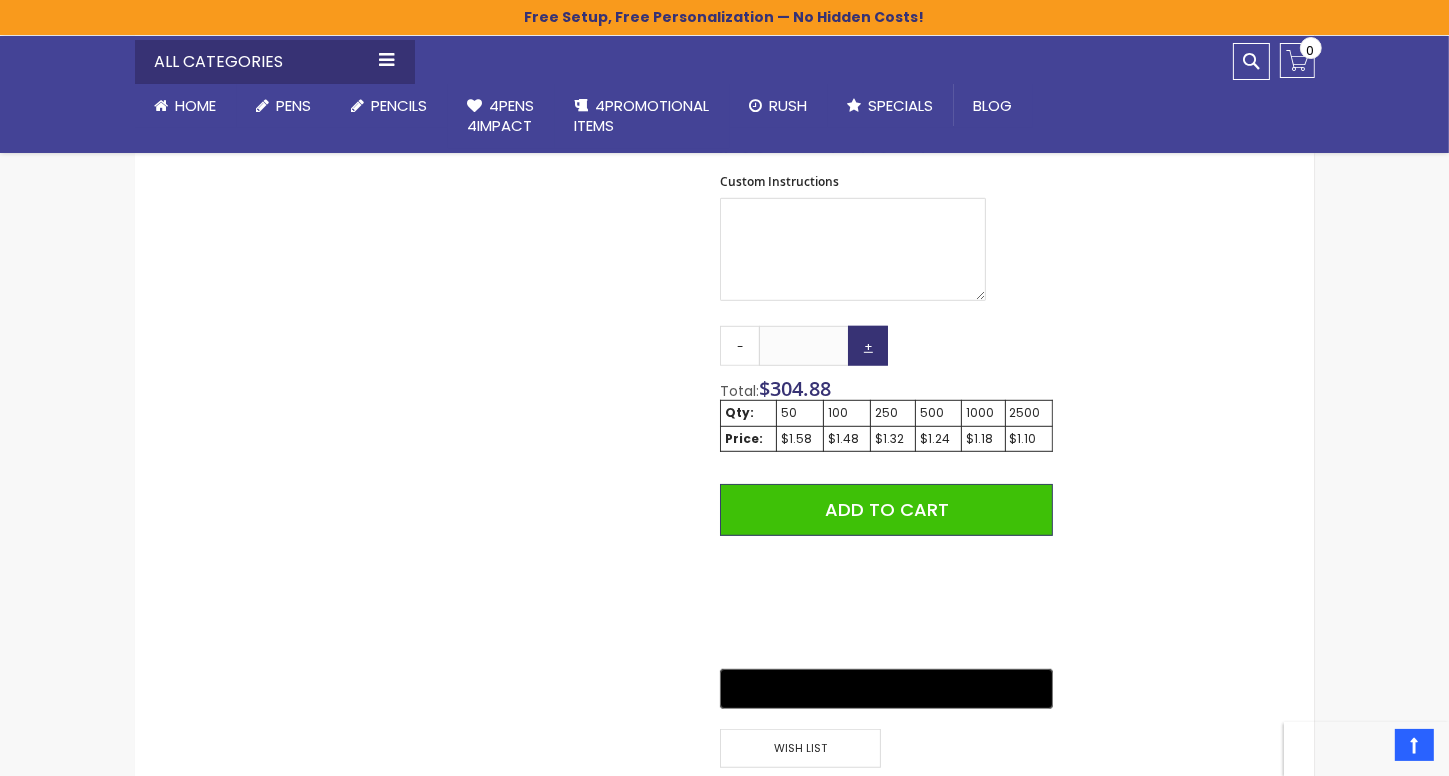 click on "+" at bounding box center (868, 346) 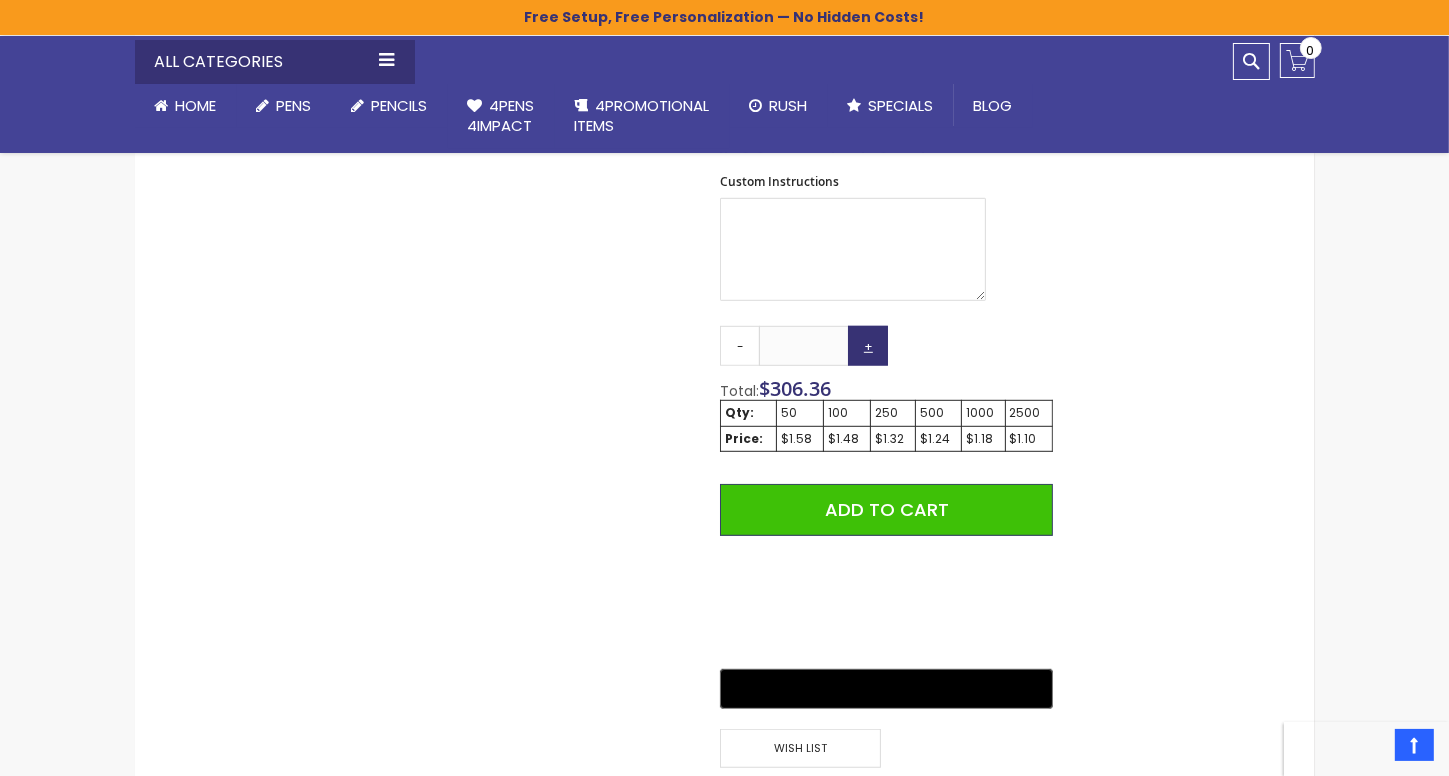 click on "+" at bounding box center (868, 346) 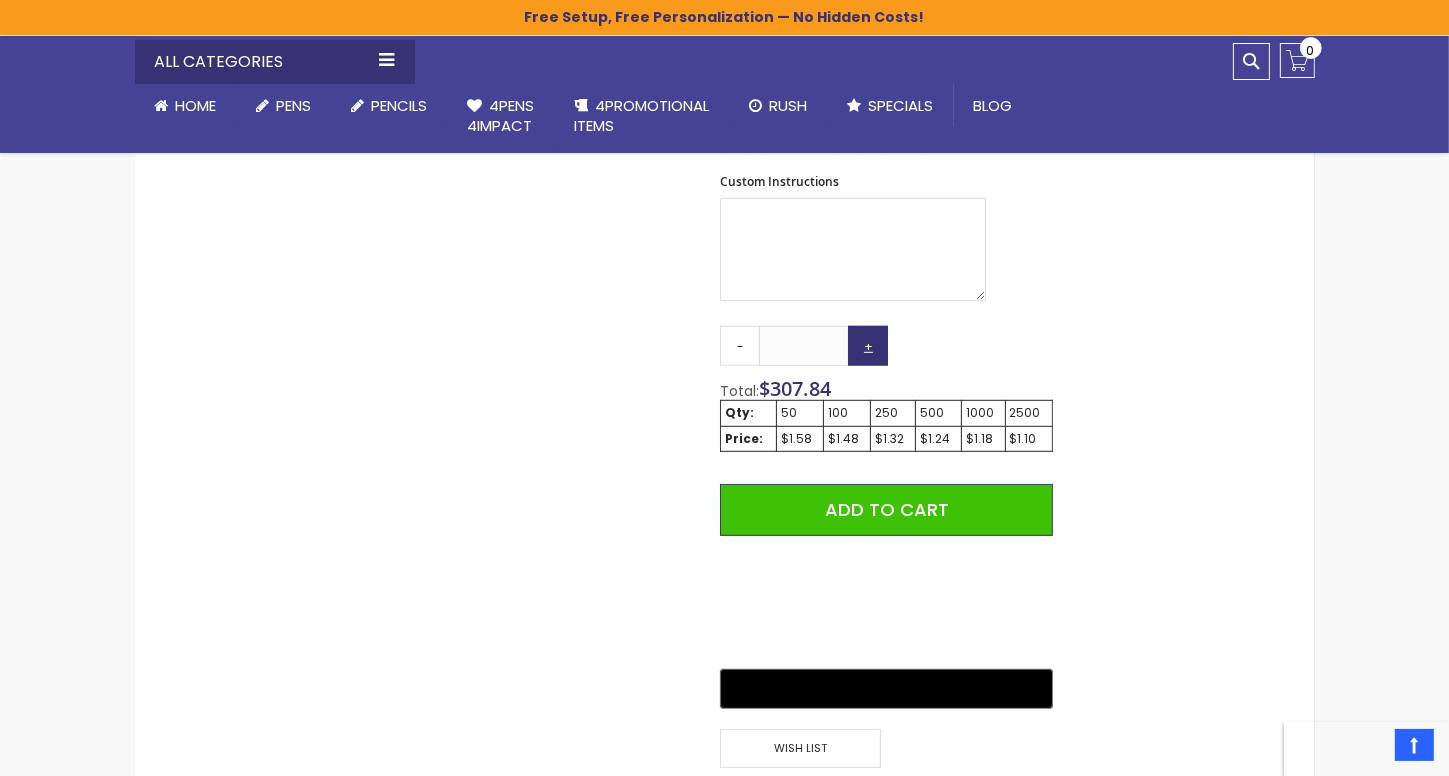 click on "+" at bounding box center [868, 346] 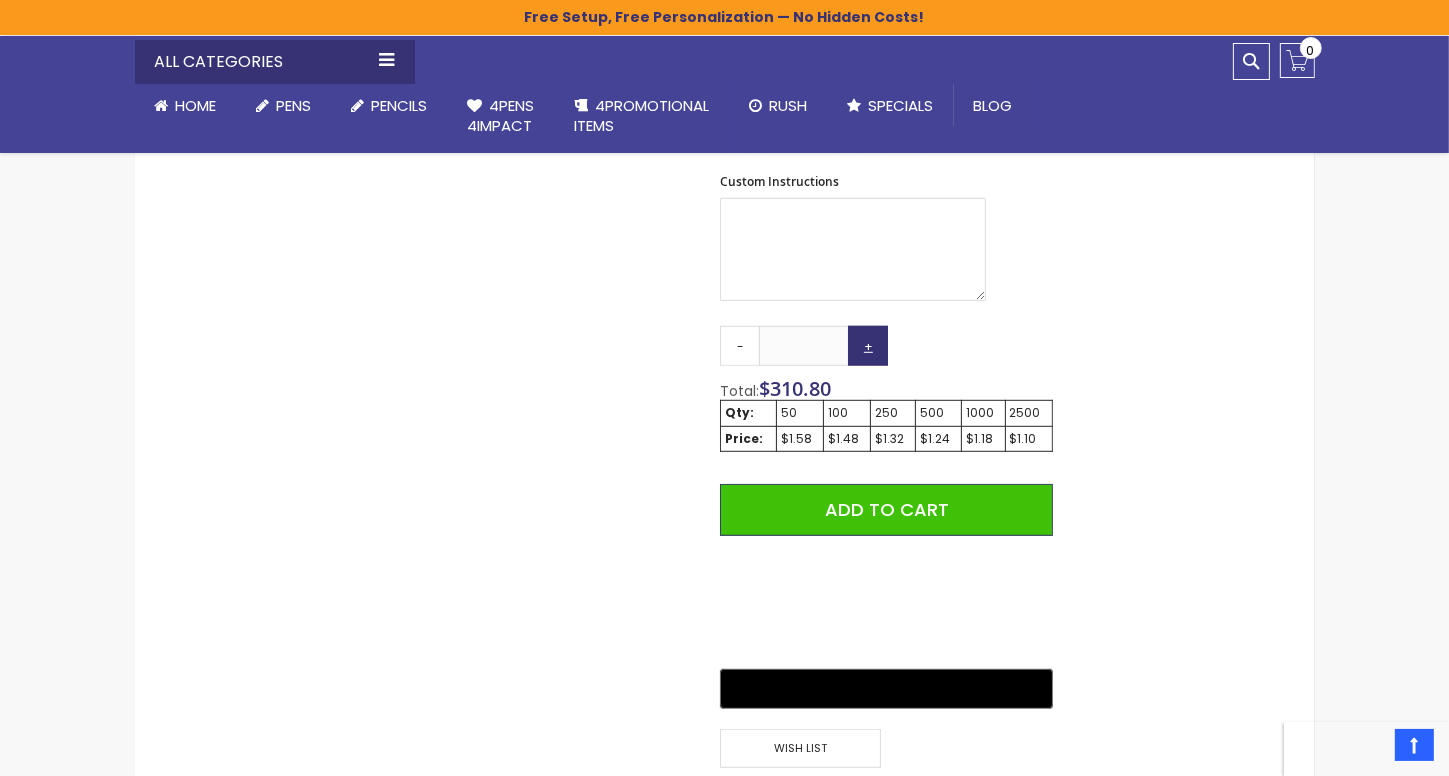 click on "+" at bounding box center (868, 346) 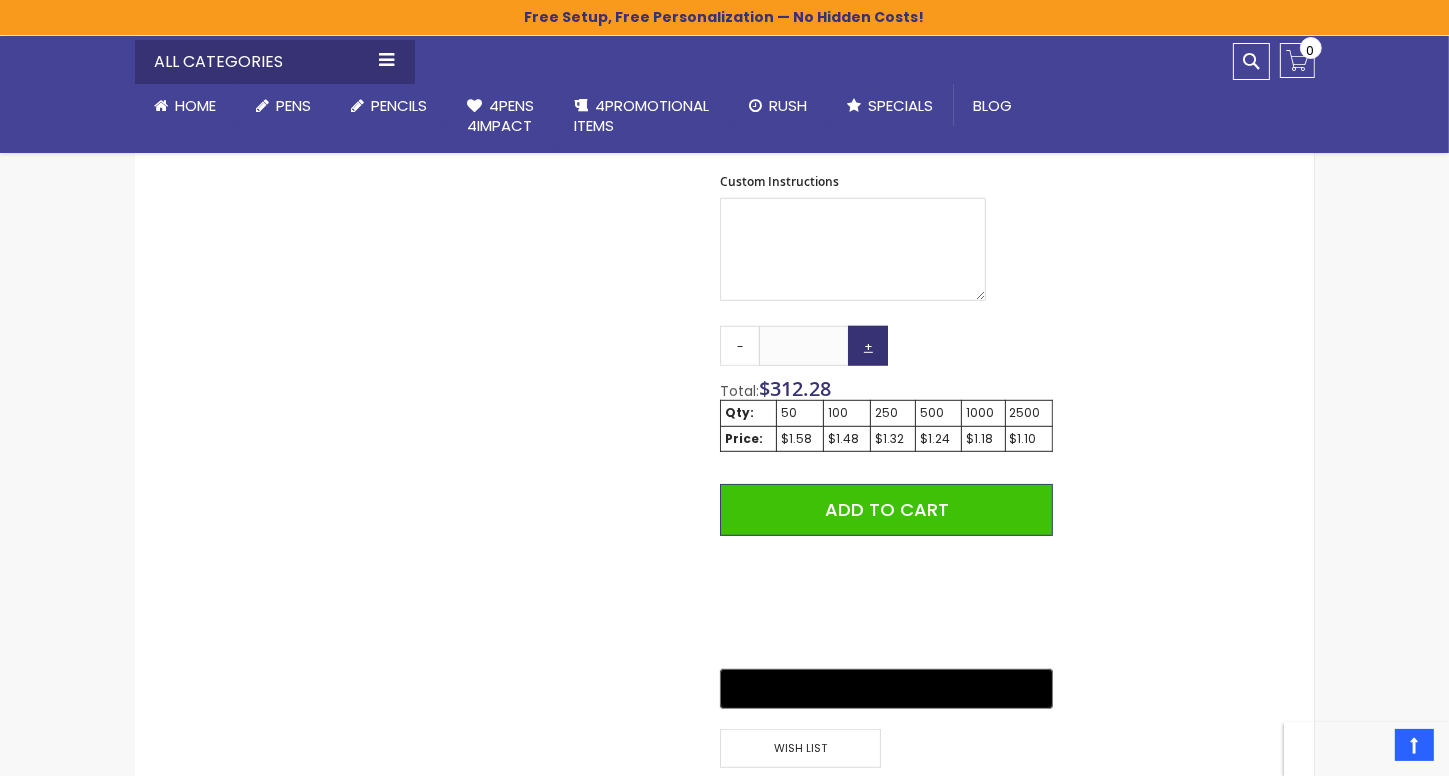 click on "+" at bounding box center (868, 346) 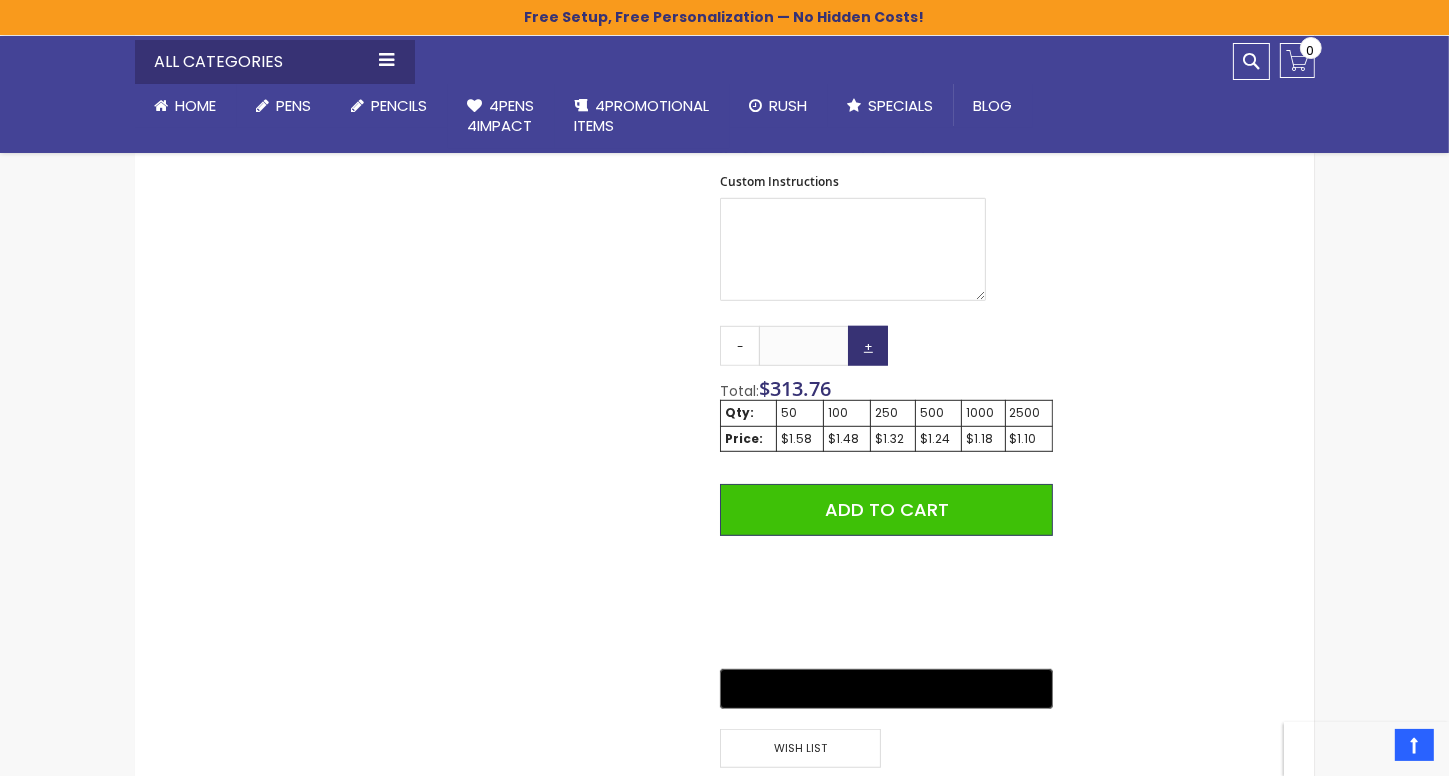 click on "+" at bounding box center (868, 346) 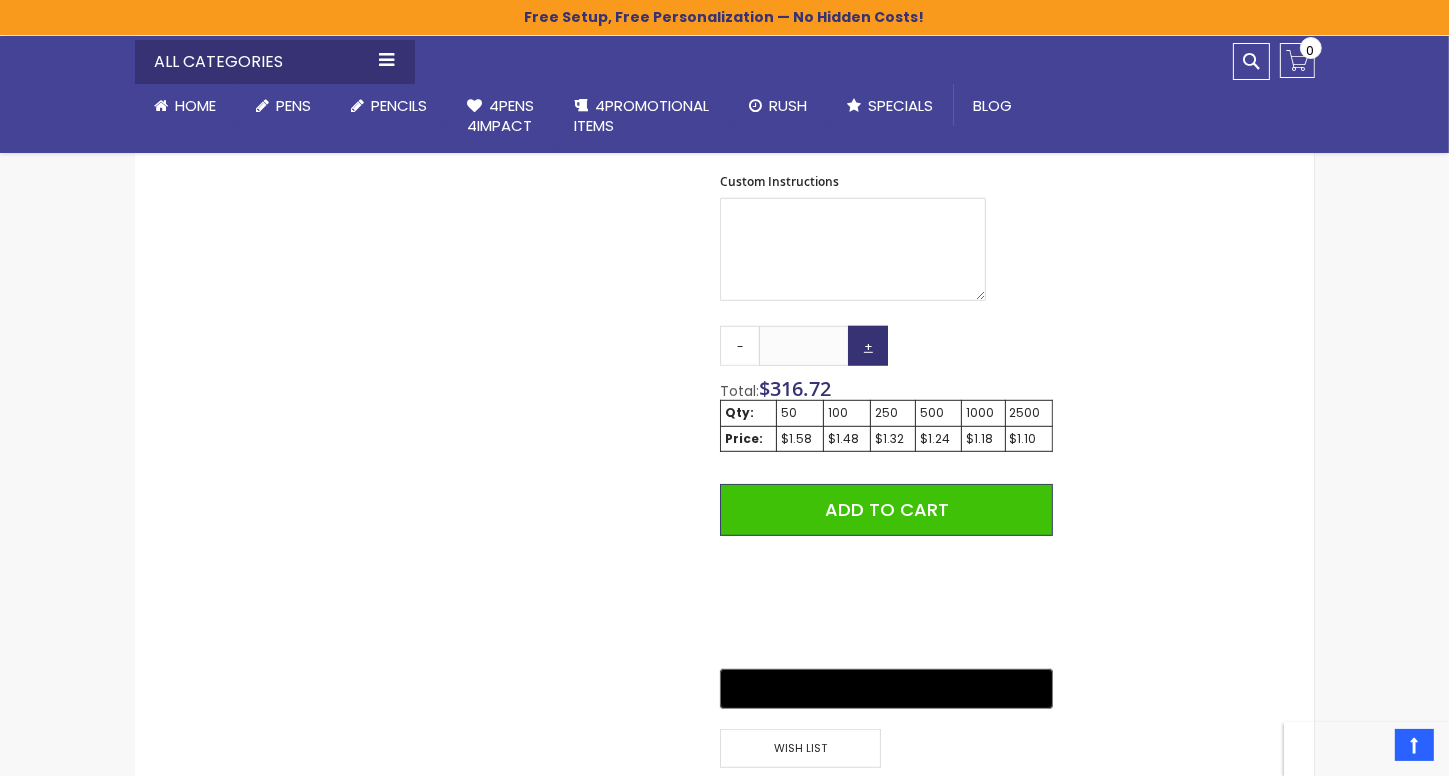 click on "+" at bounding box center (868, 346) 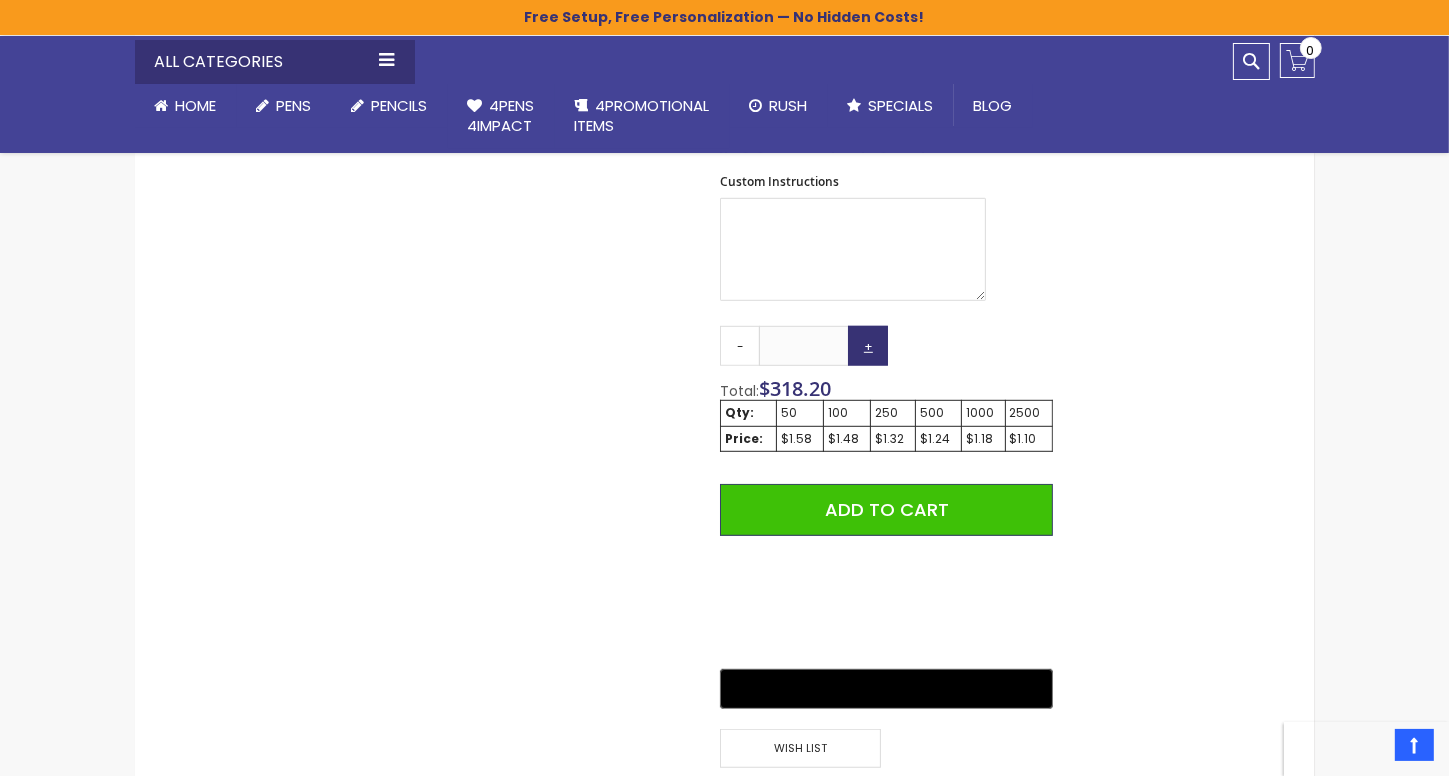 click on "+" at bounding box center [868, 346] 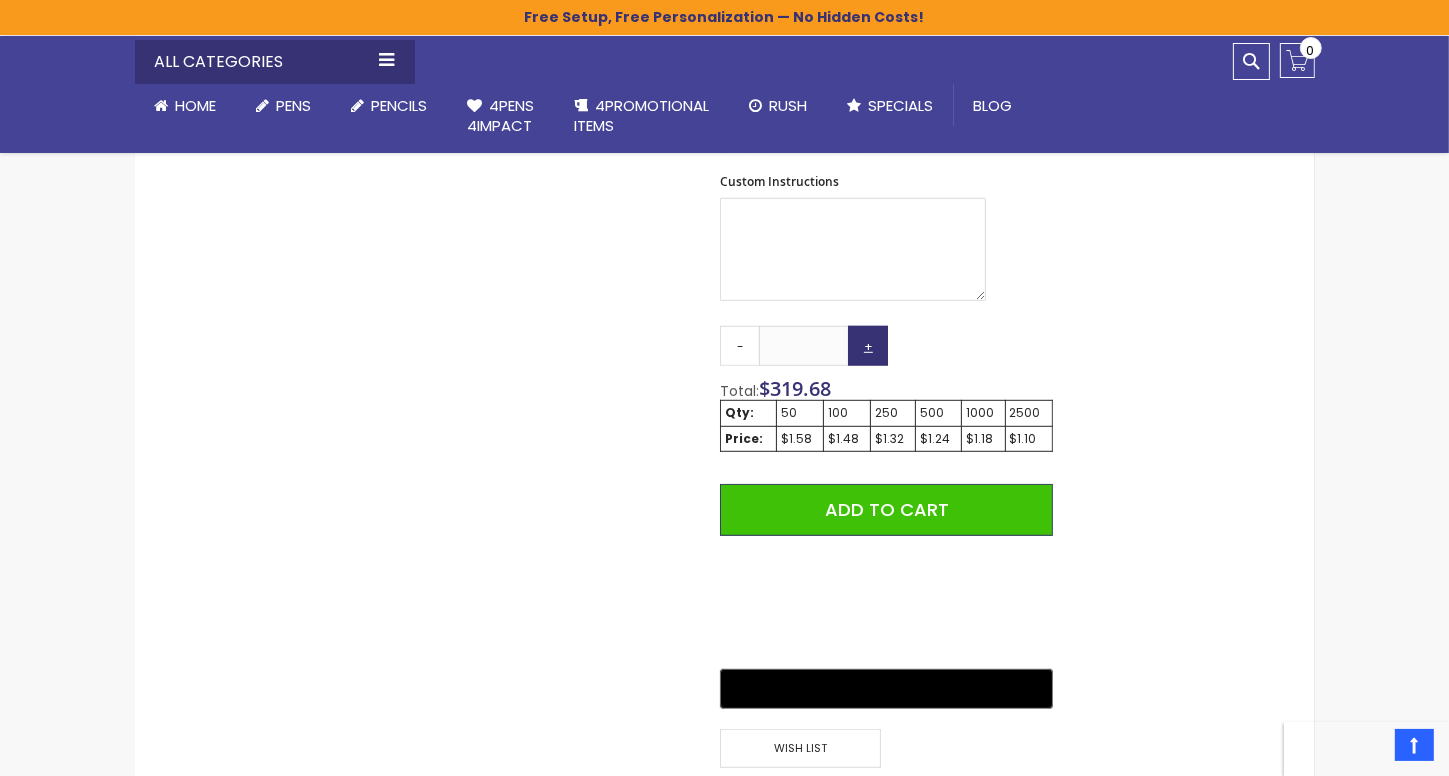 click on "+" at bounding box center [868, 346] 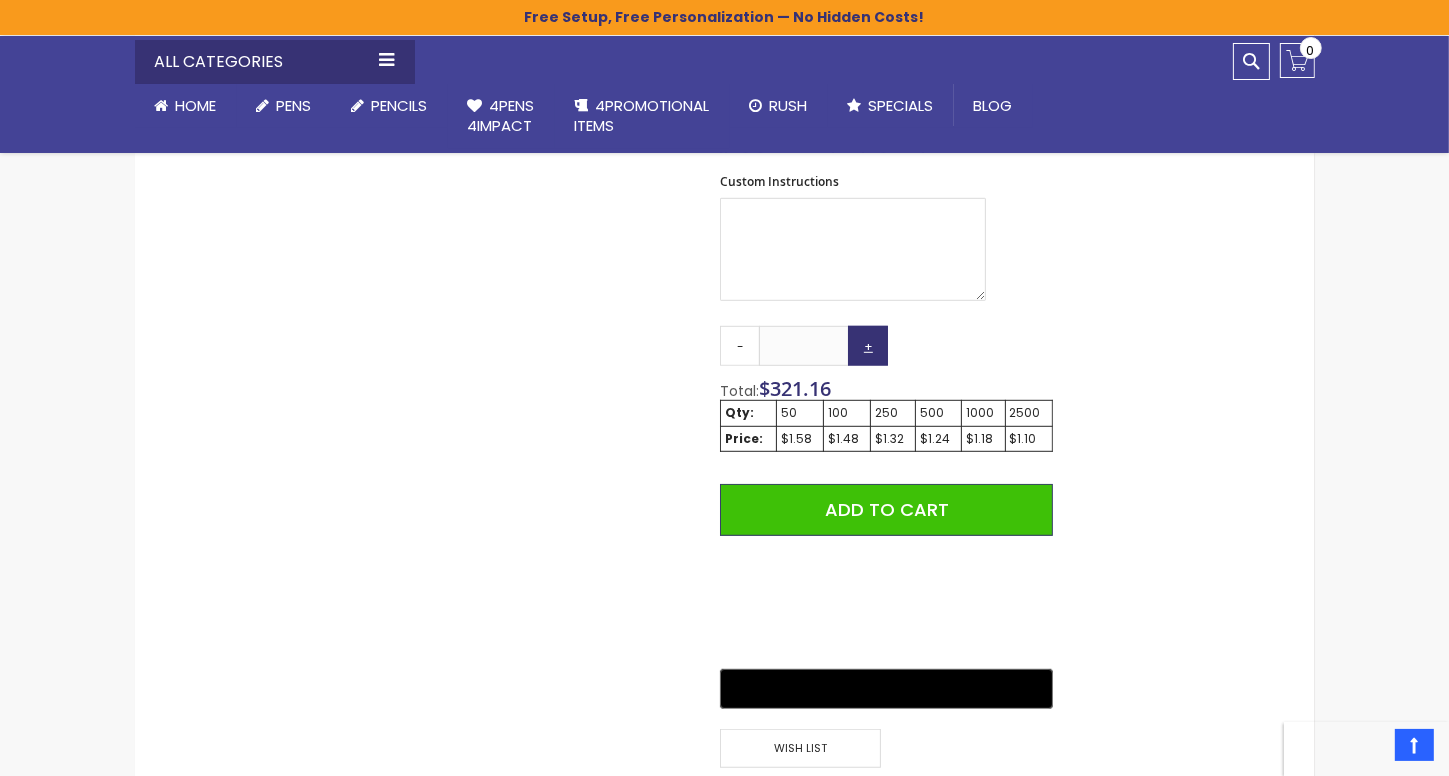 click on "+" at bounding box center (868, 346) 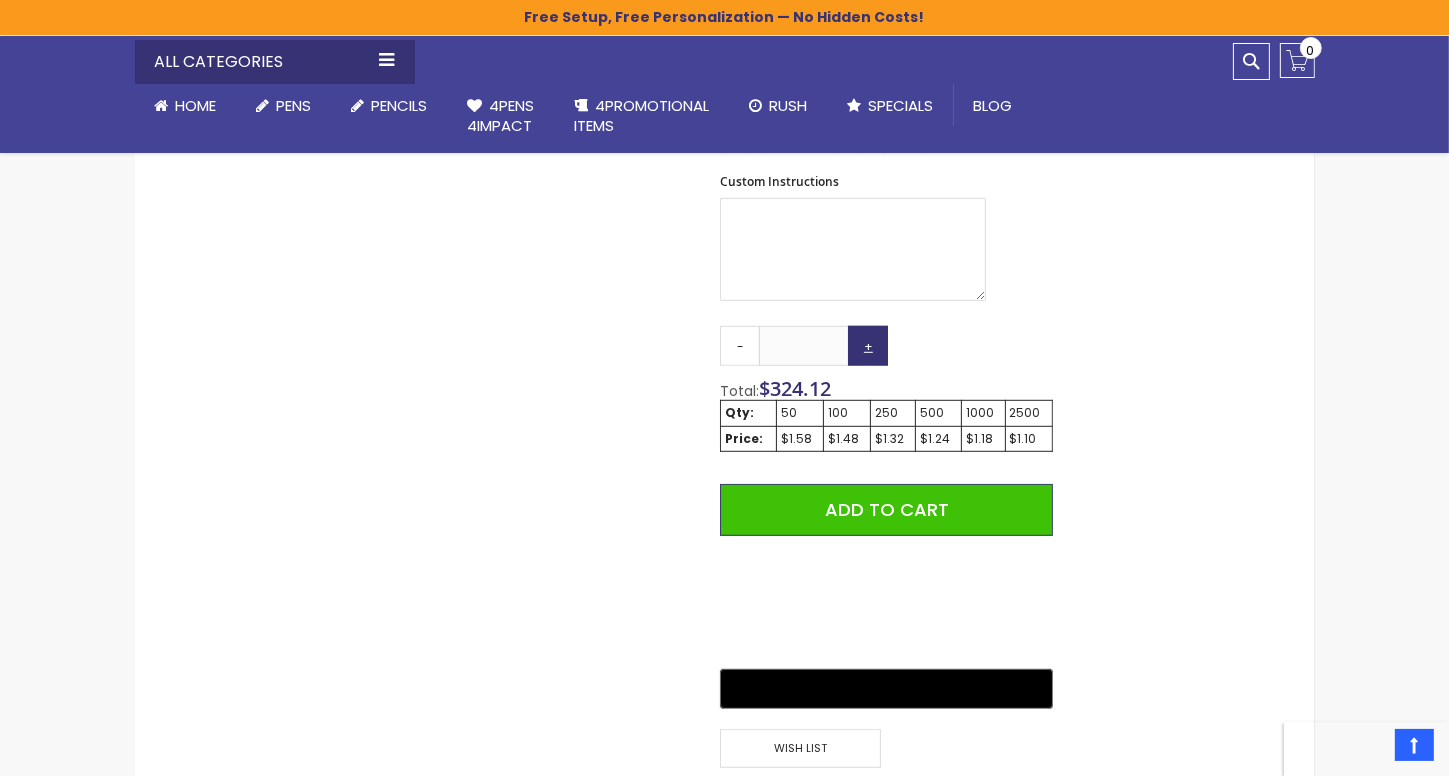 click on "+" at bounding box center [868, 346] 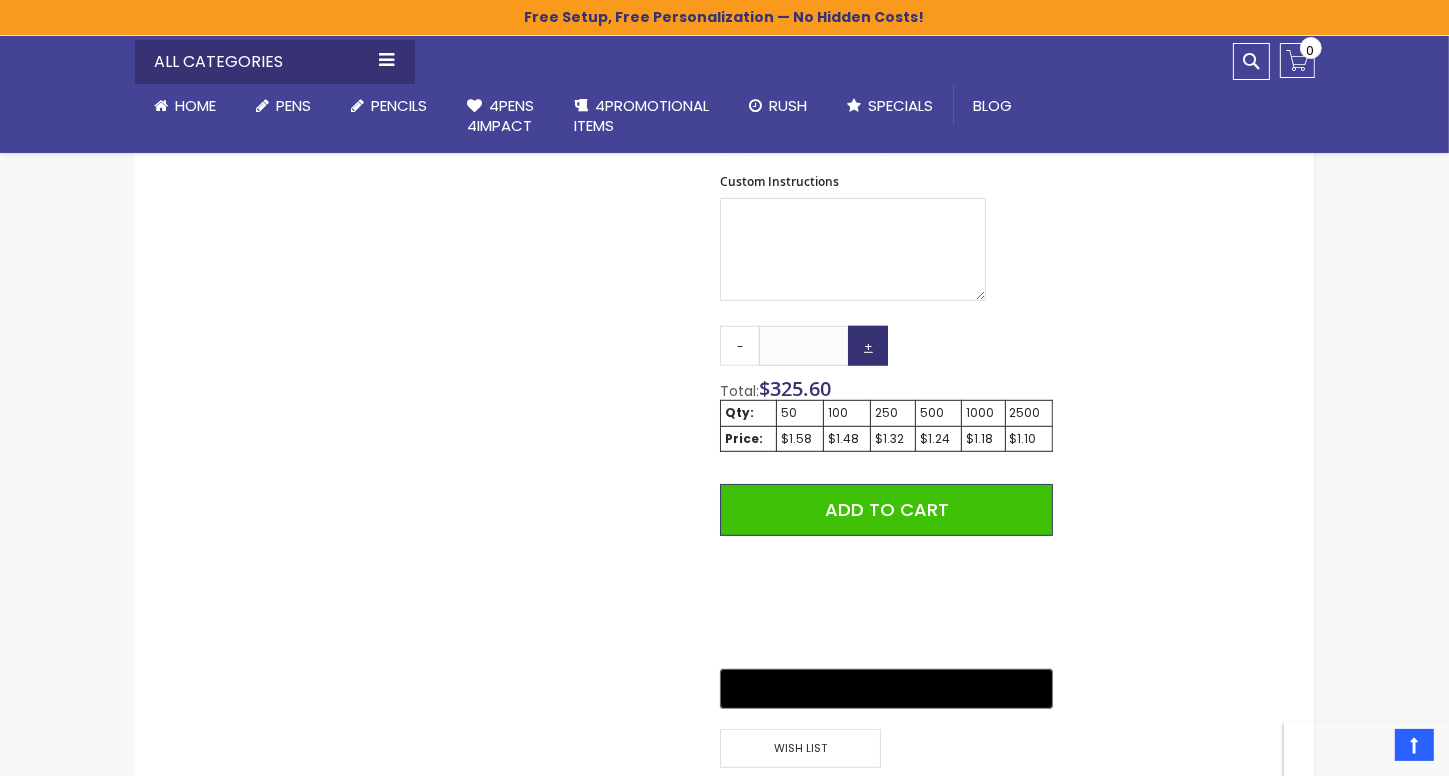 click on "+" at bounding box center (868, 346) 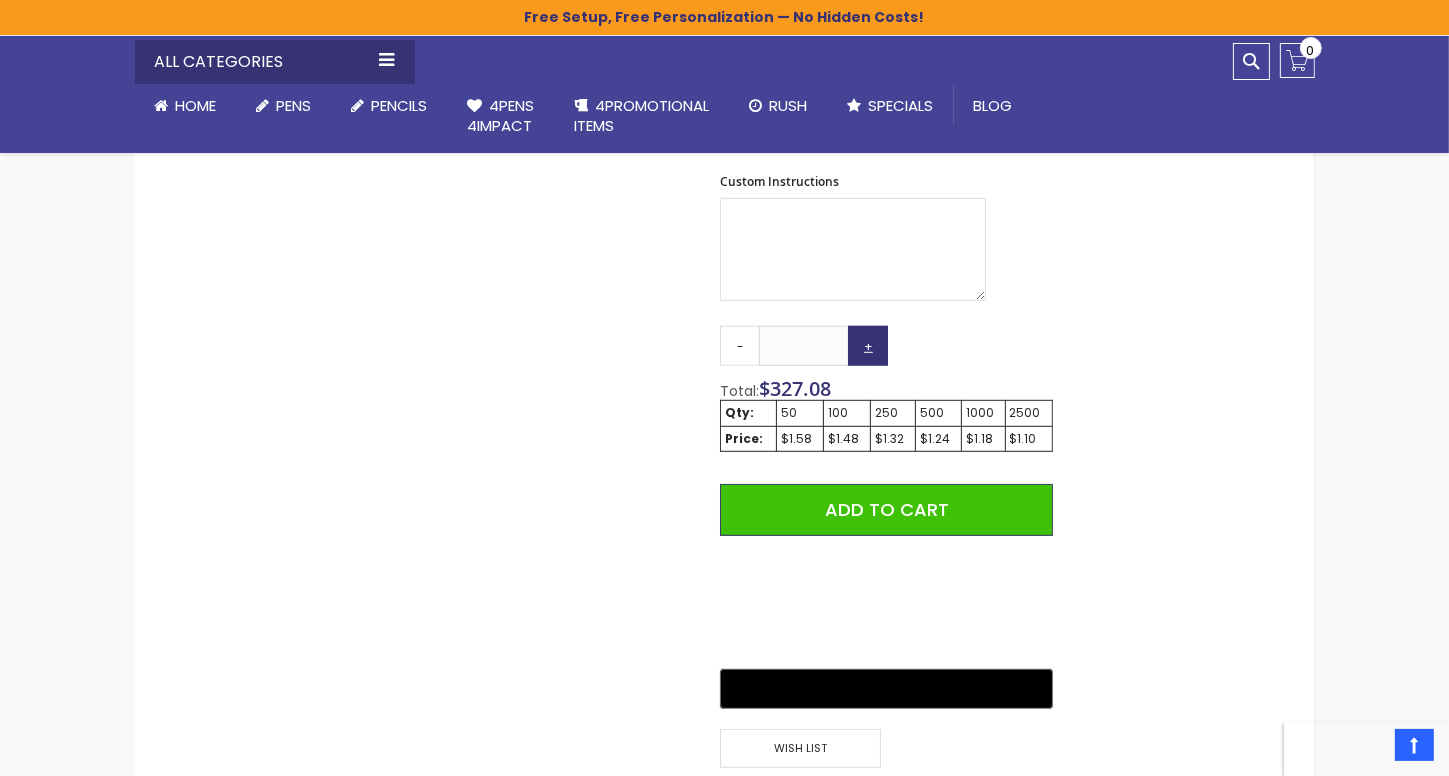 click on "+" at bounding box center [868, 346] 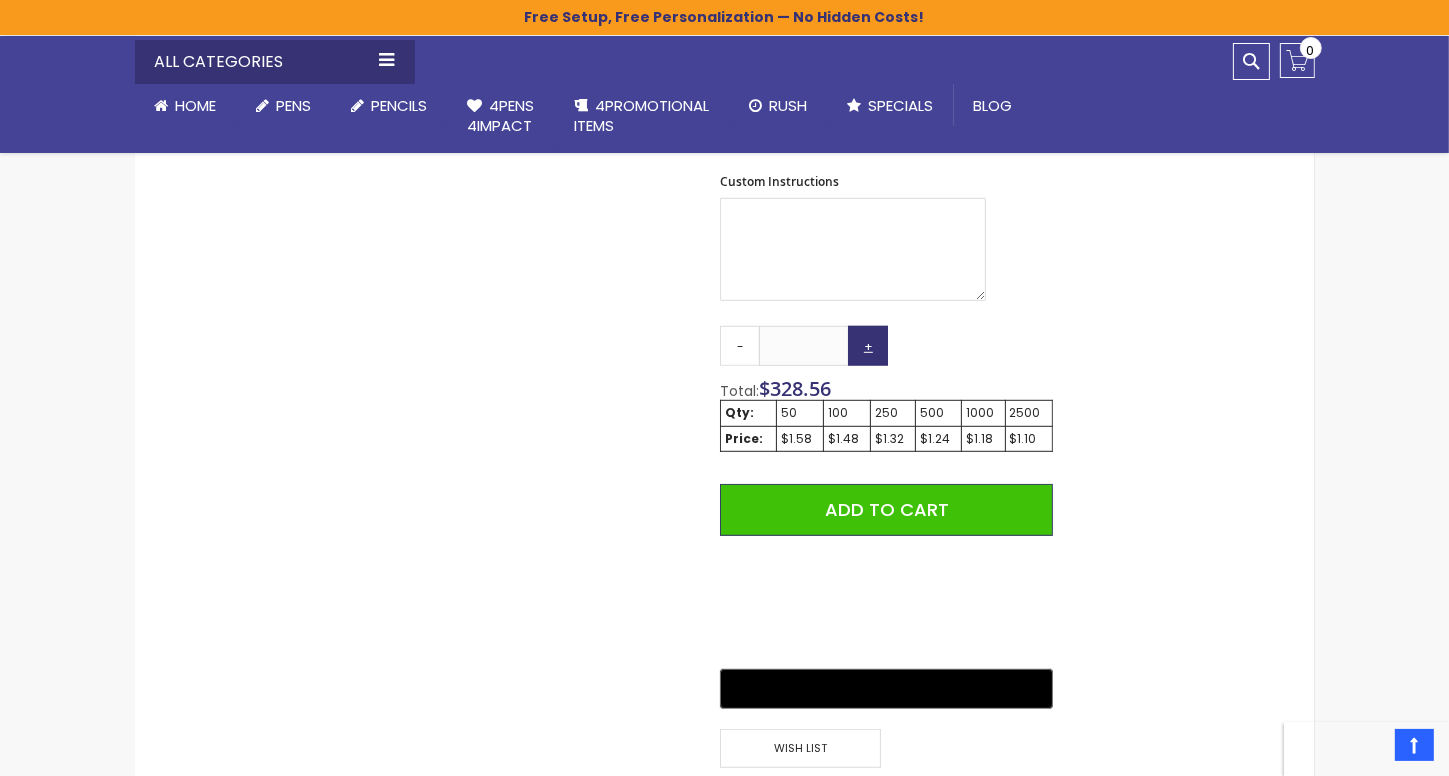 click on "+" at bounding box center (868, 346) 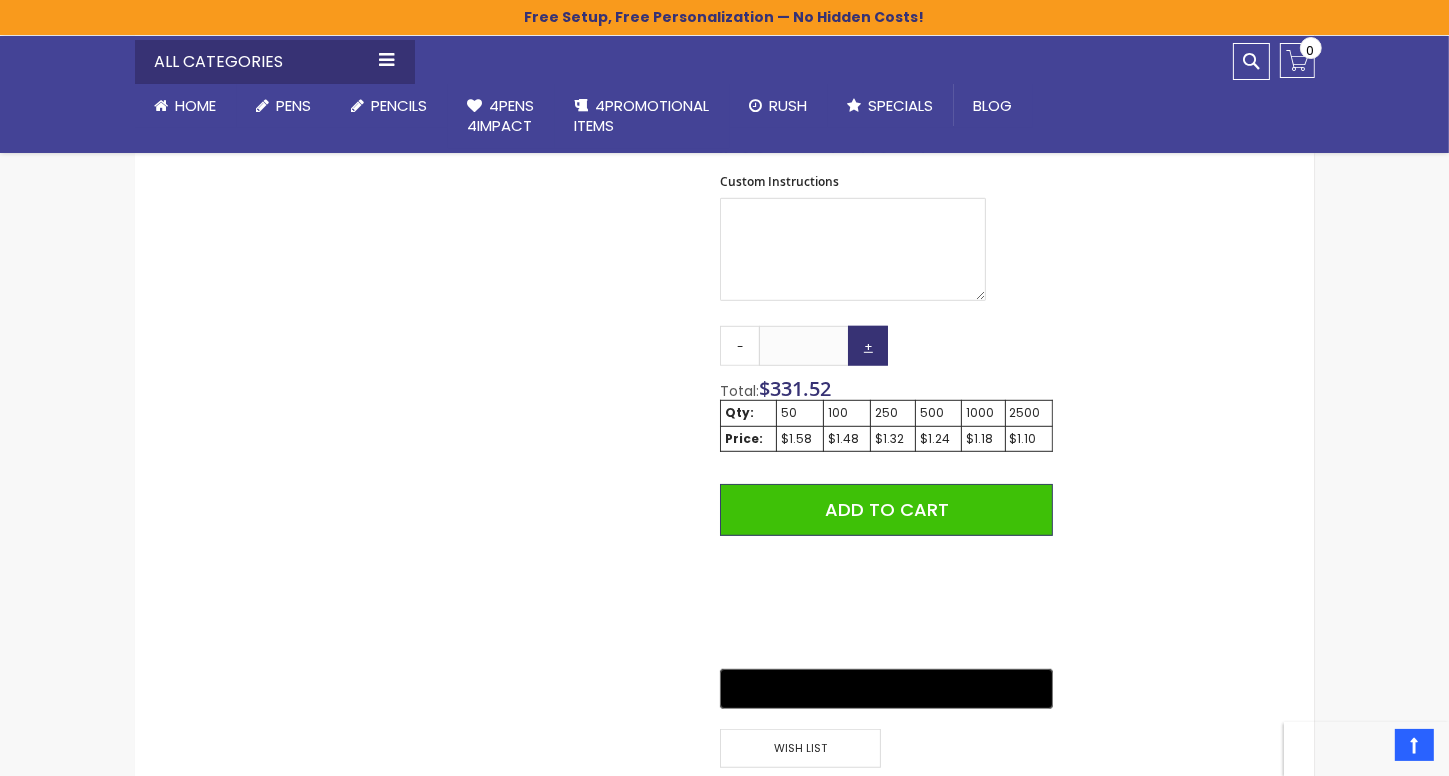 click on "+" at bounding box center (868, 346) 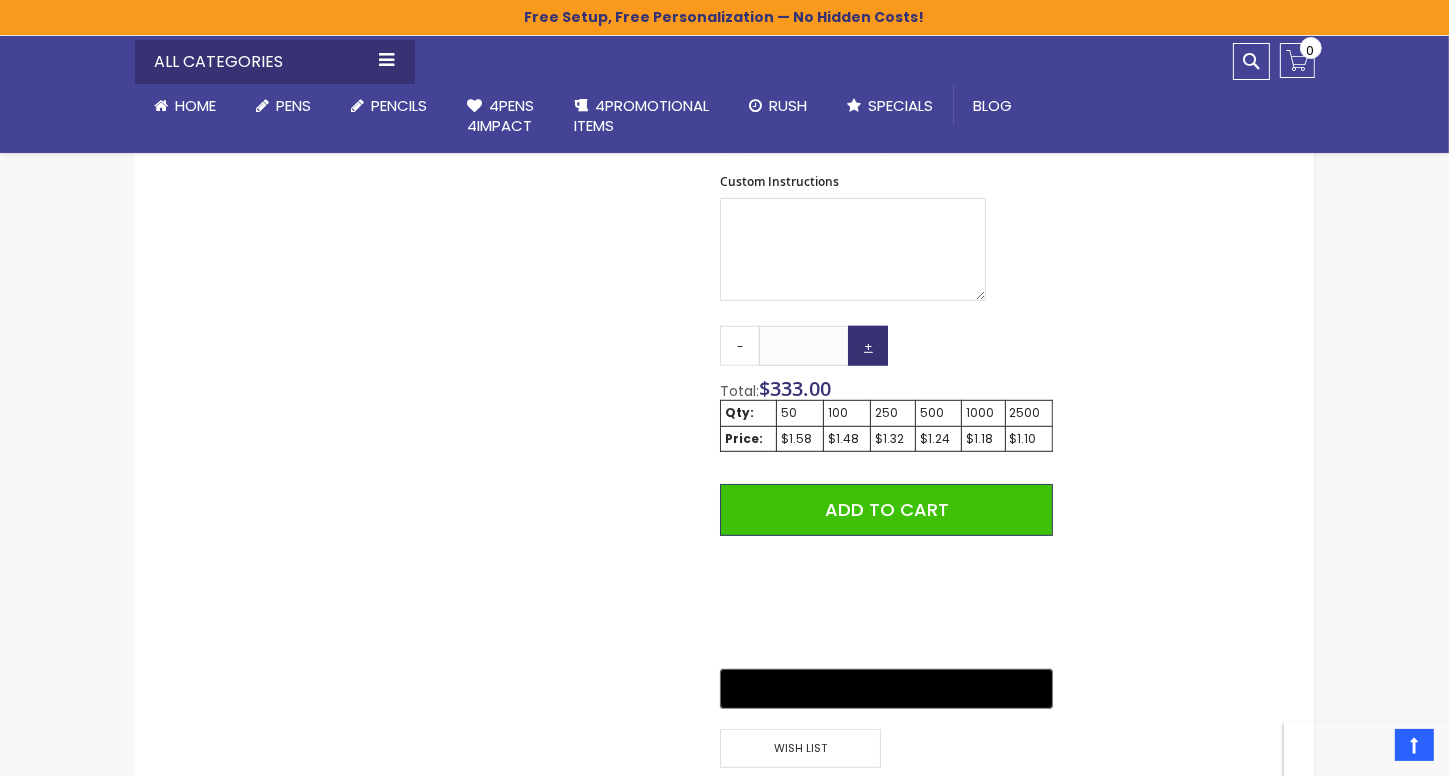 click on "+" at bounding box center (868, 346) 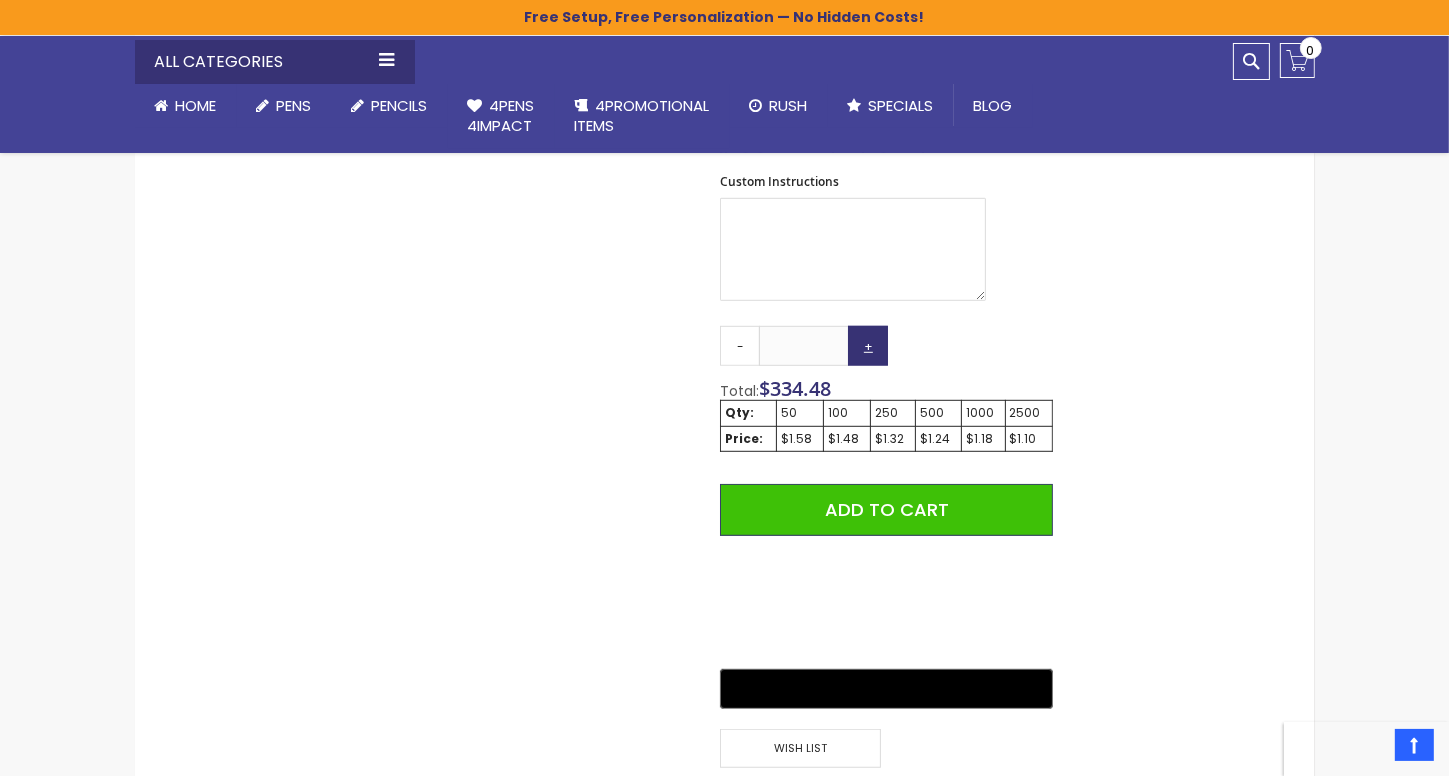 click on "+" at bounding box center [868, 346] 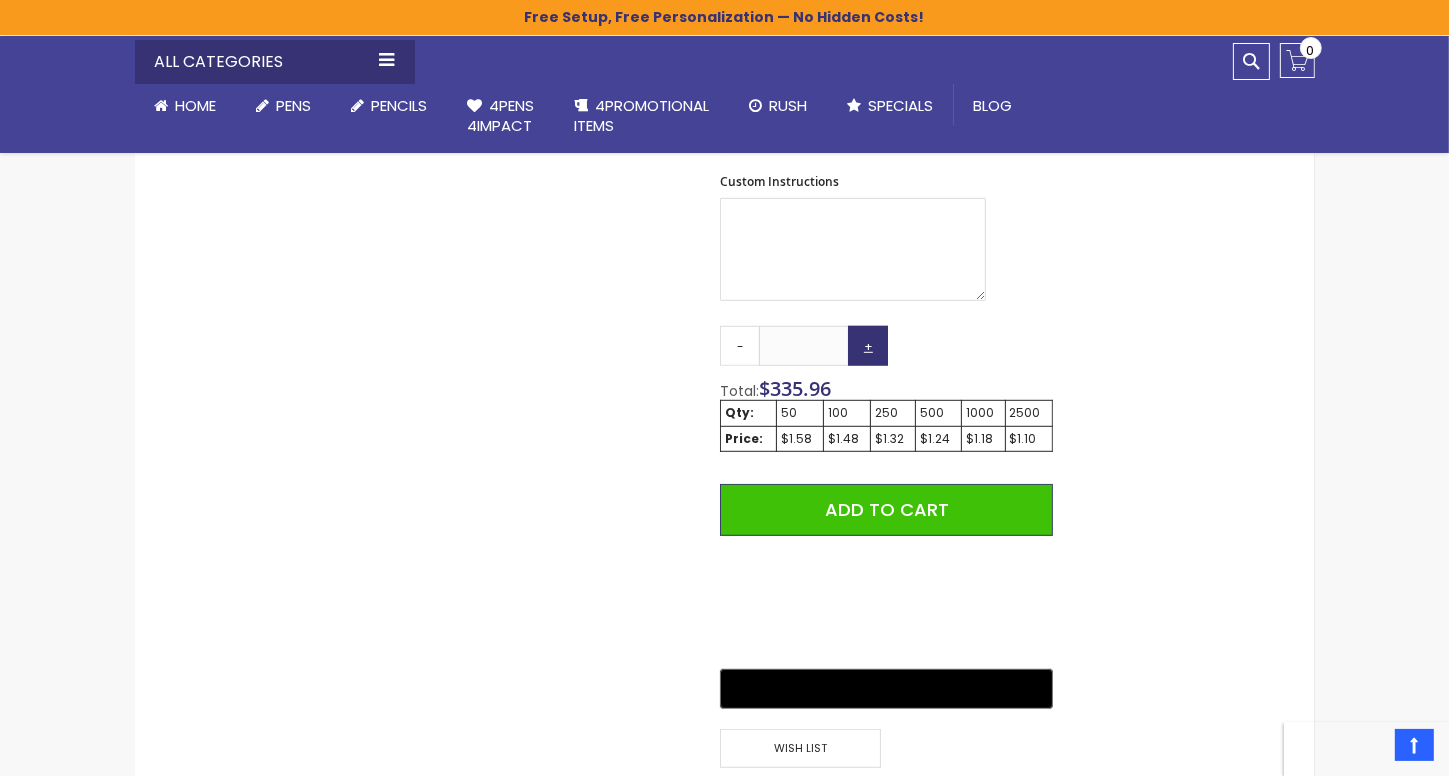 click on "+" at bounding box center [868, 346] 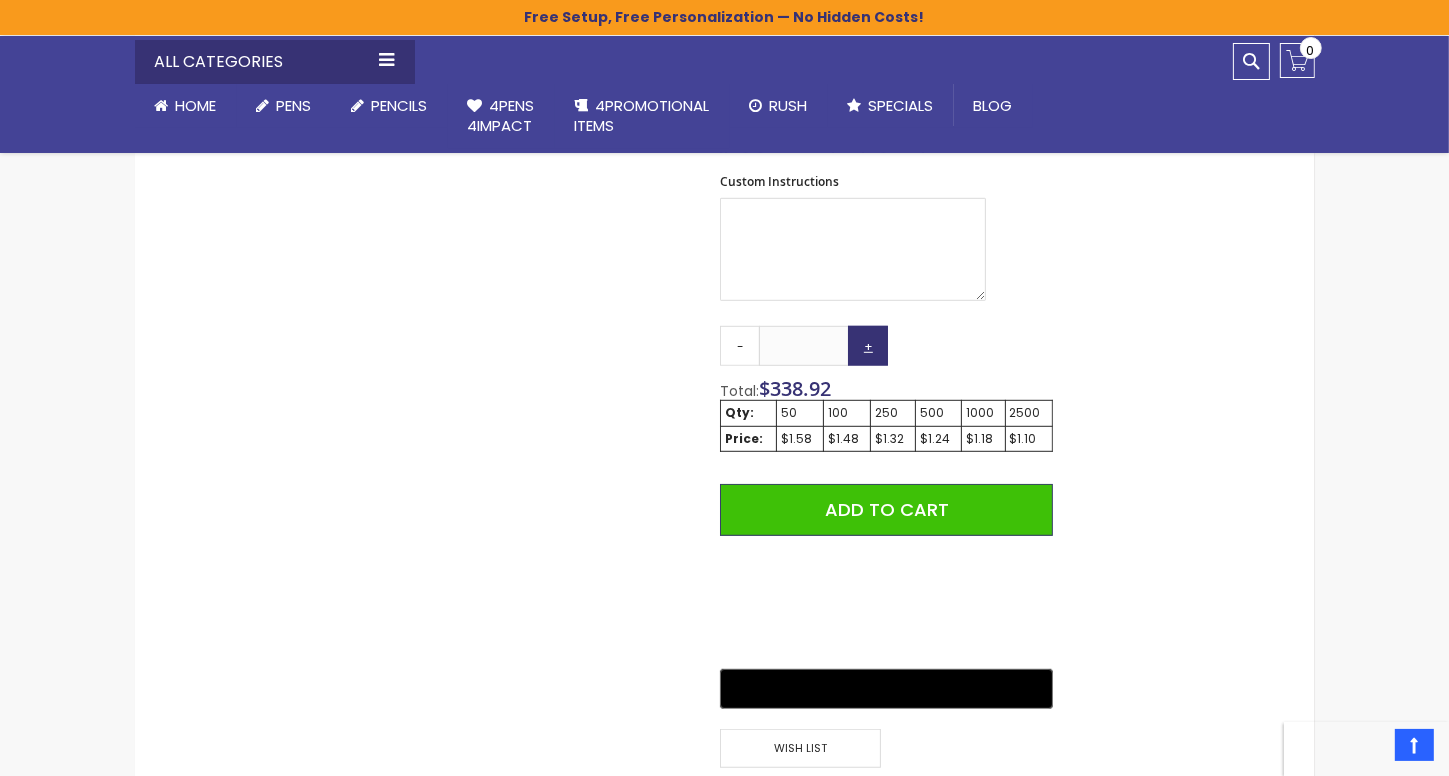 click on "+" at bounding box center (868, 346) 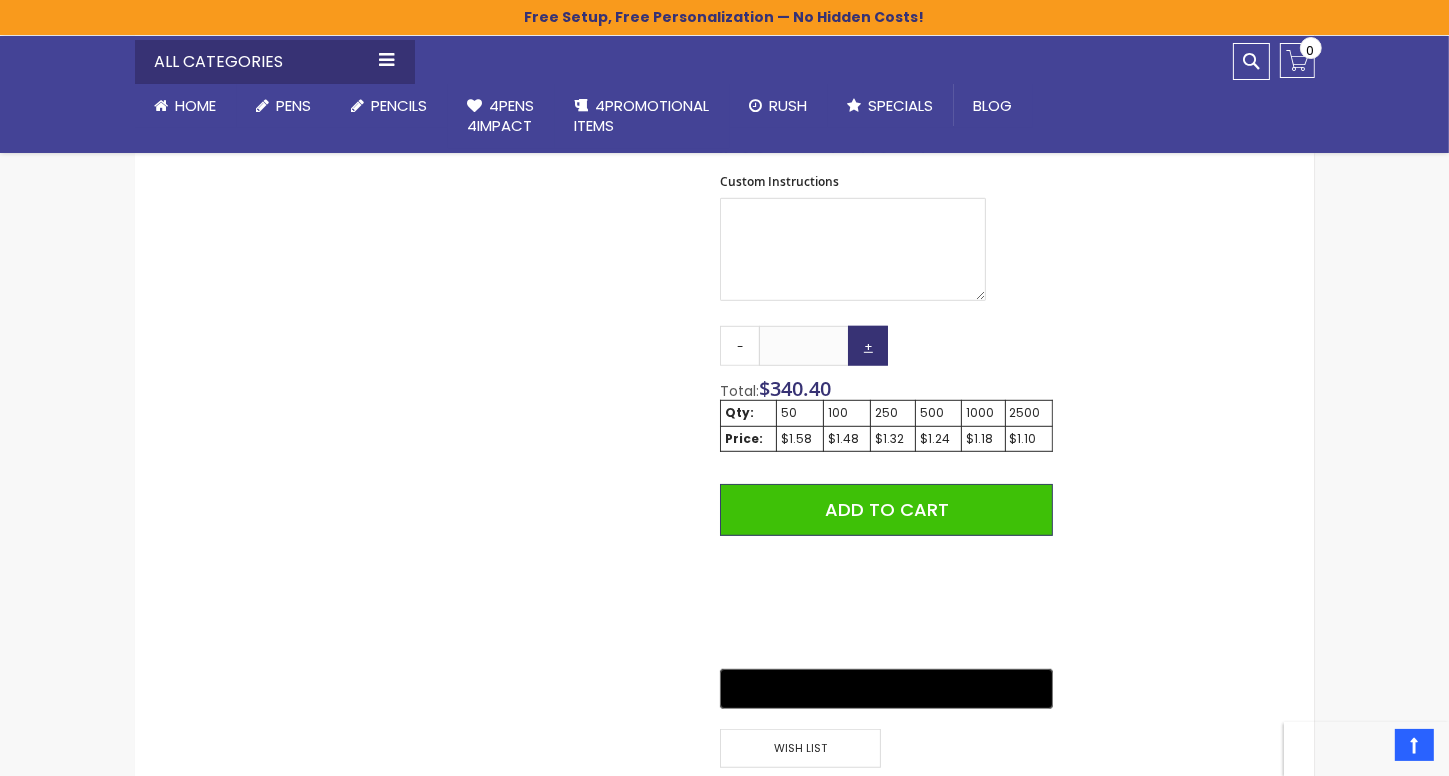 click on "+" at bounding box center [868, 346] 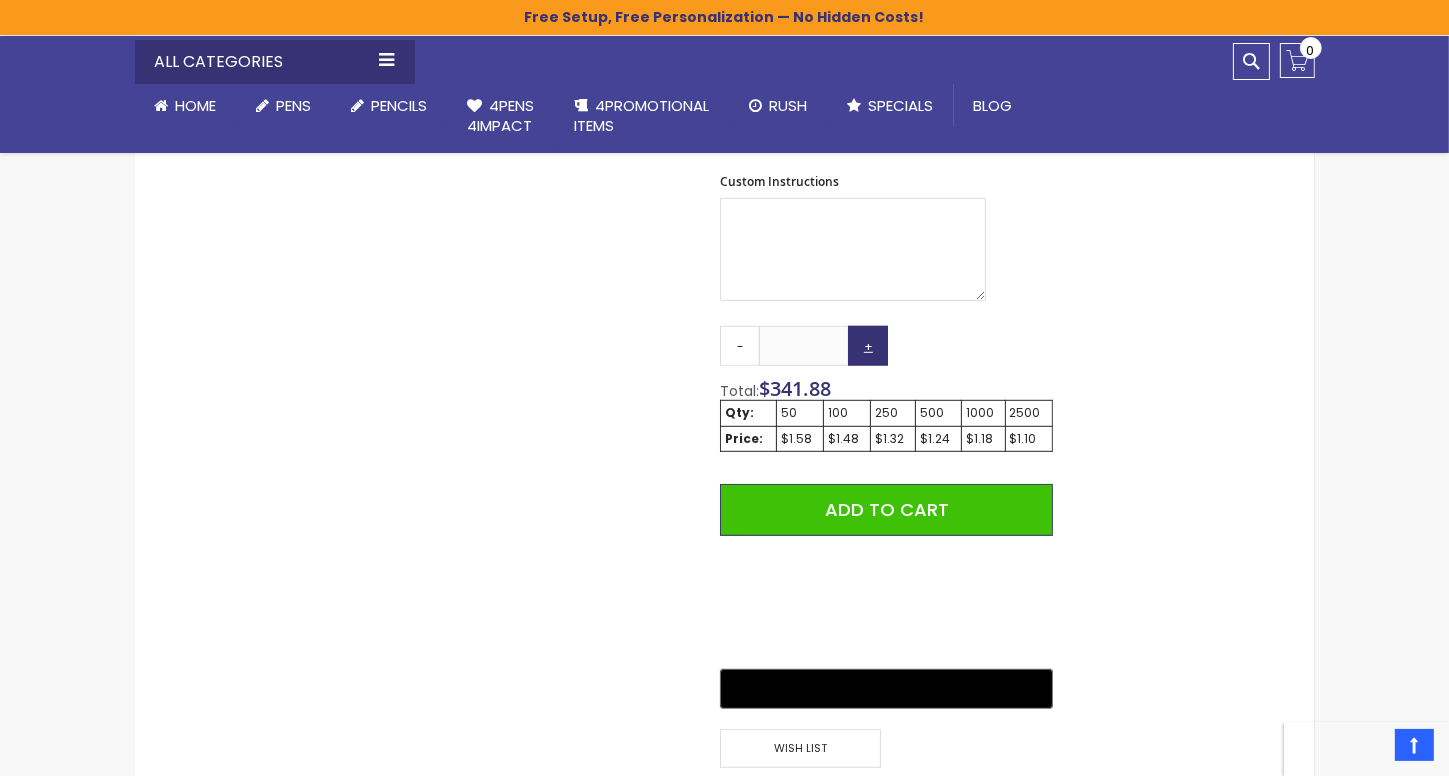 click on "+" at bounding box center (868, 346) 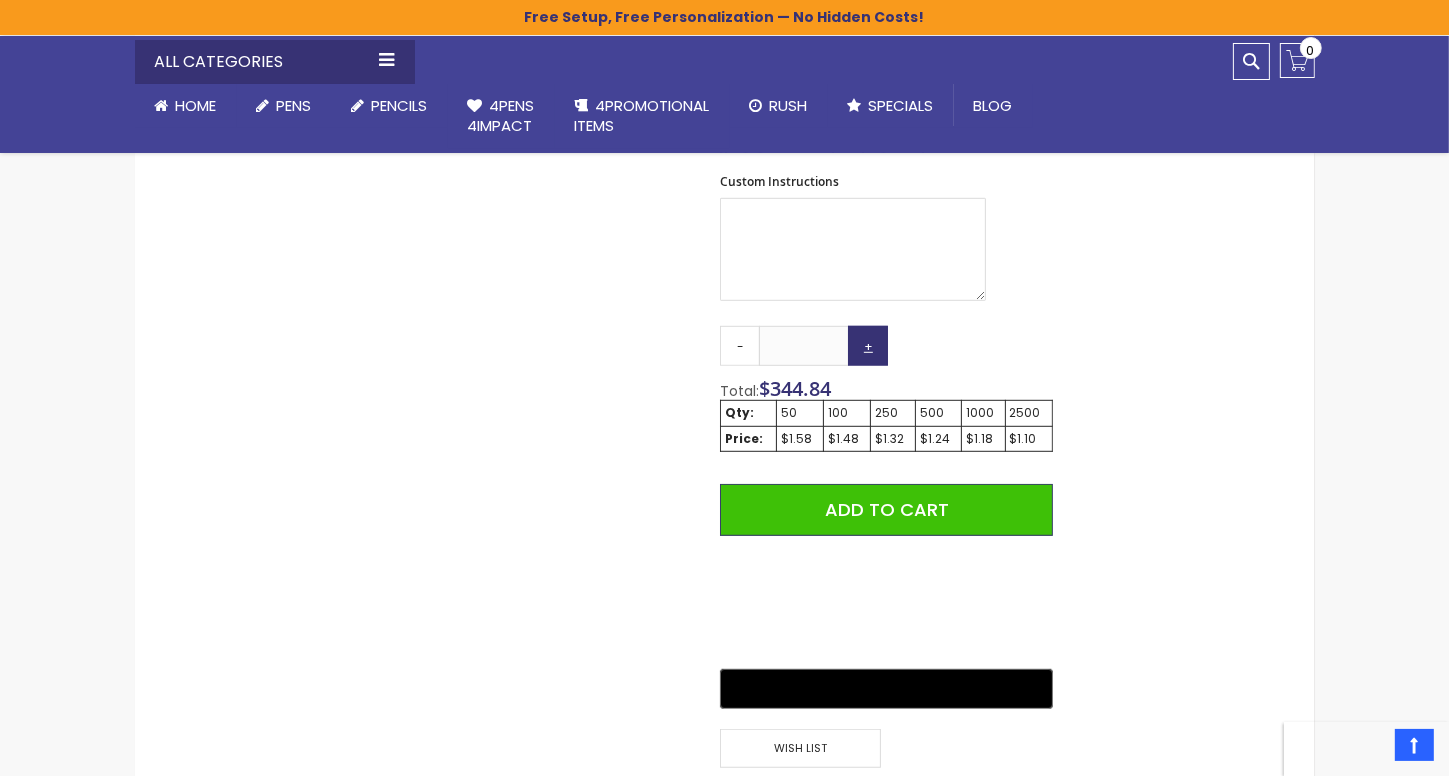 click on "+" at bounding box center (868, 346) 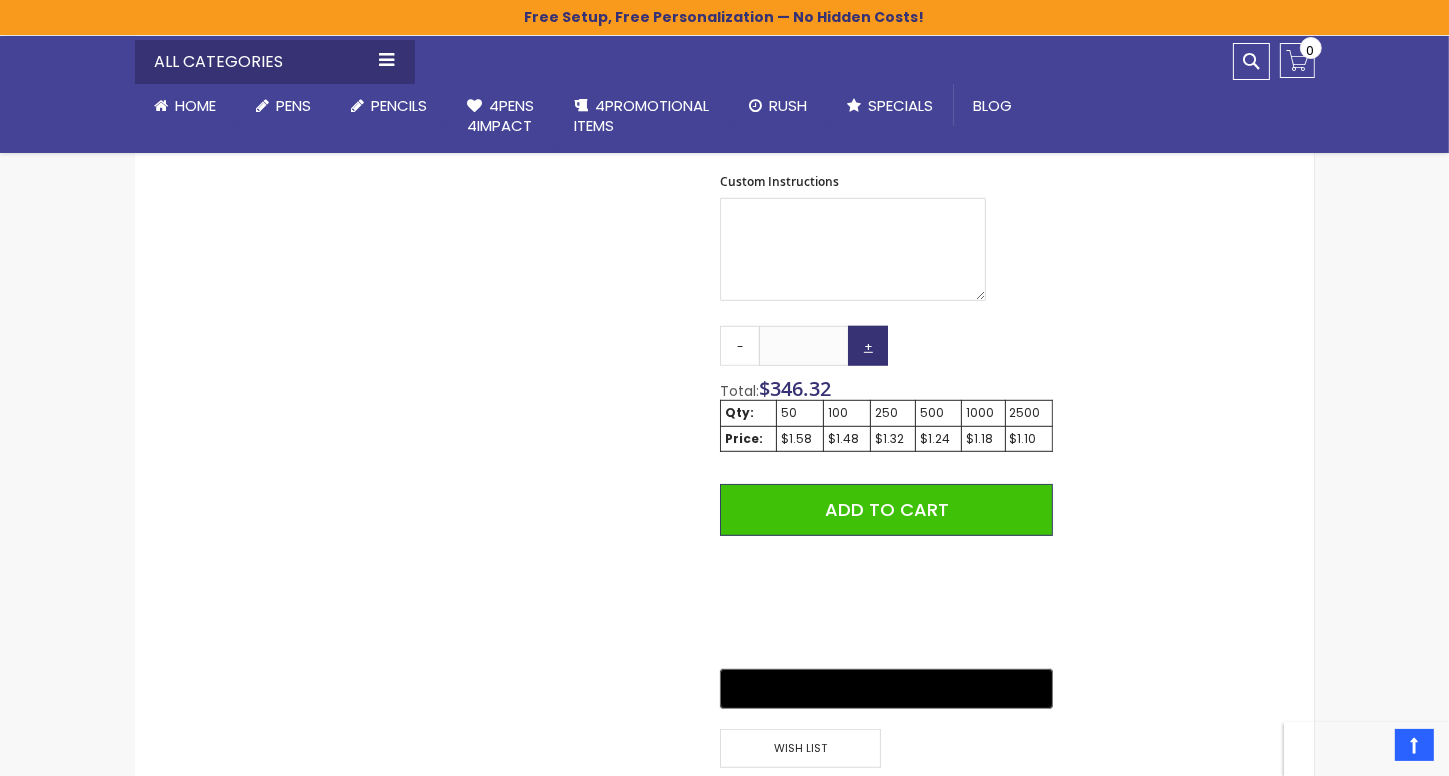 click on "+" at bounding box center (868, 346) 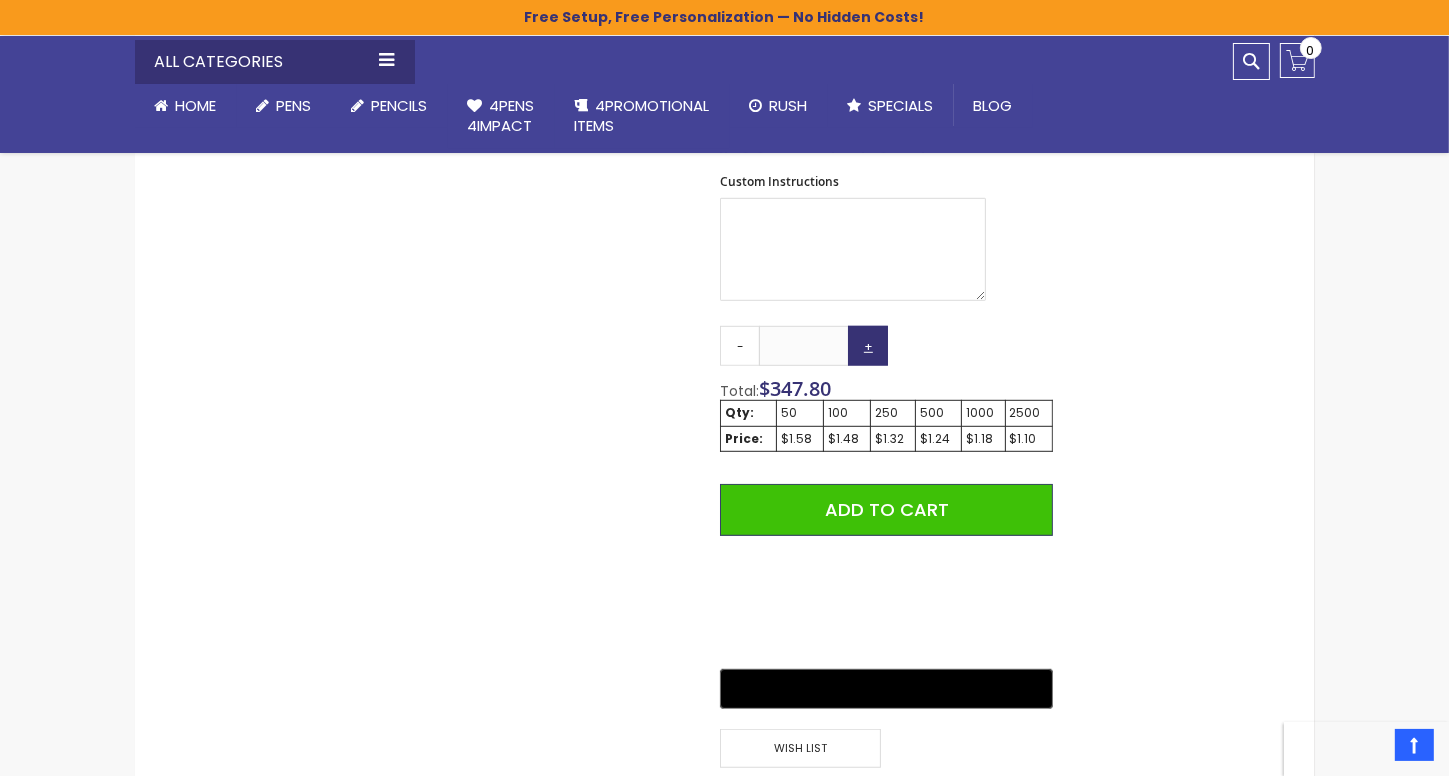 click on "+" at bounding box center (868, 346) 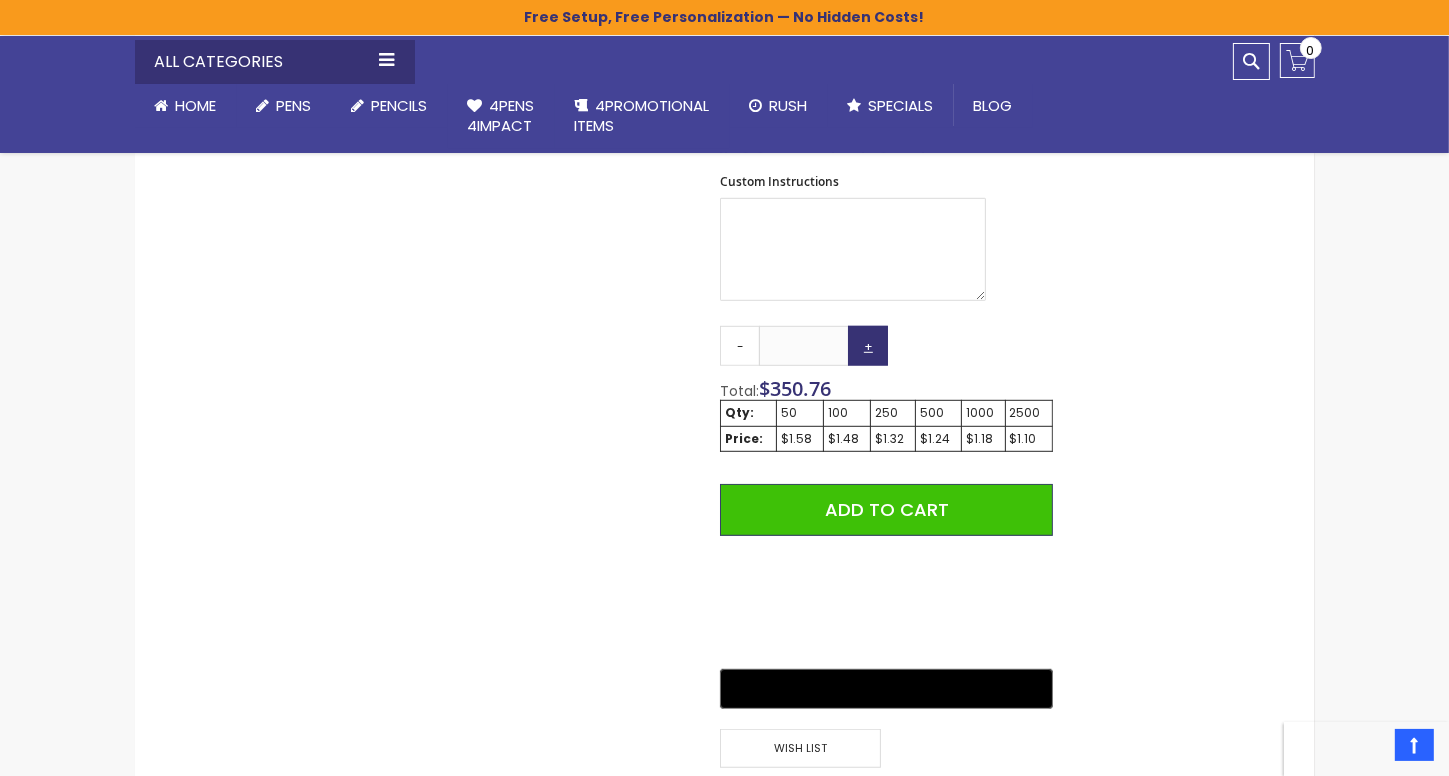 click on "+" at bounding box center [868, 346] 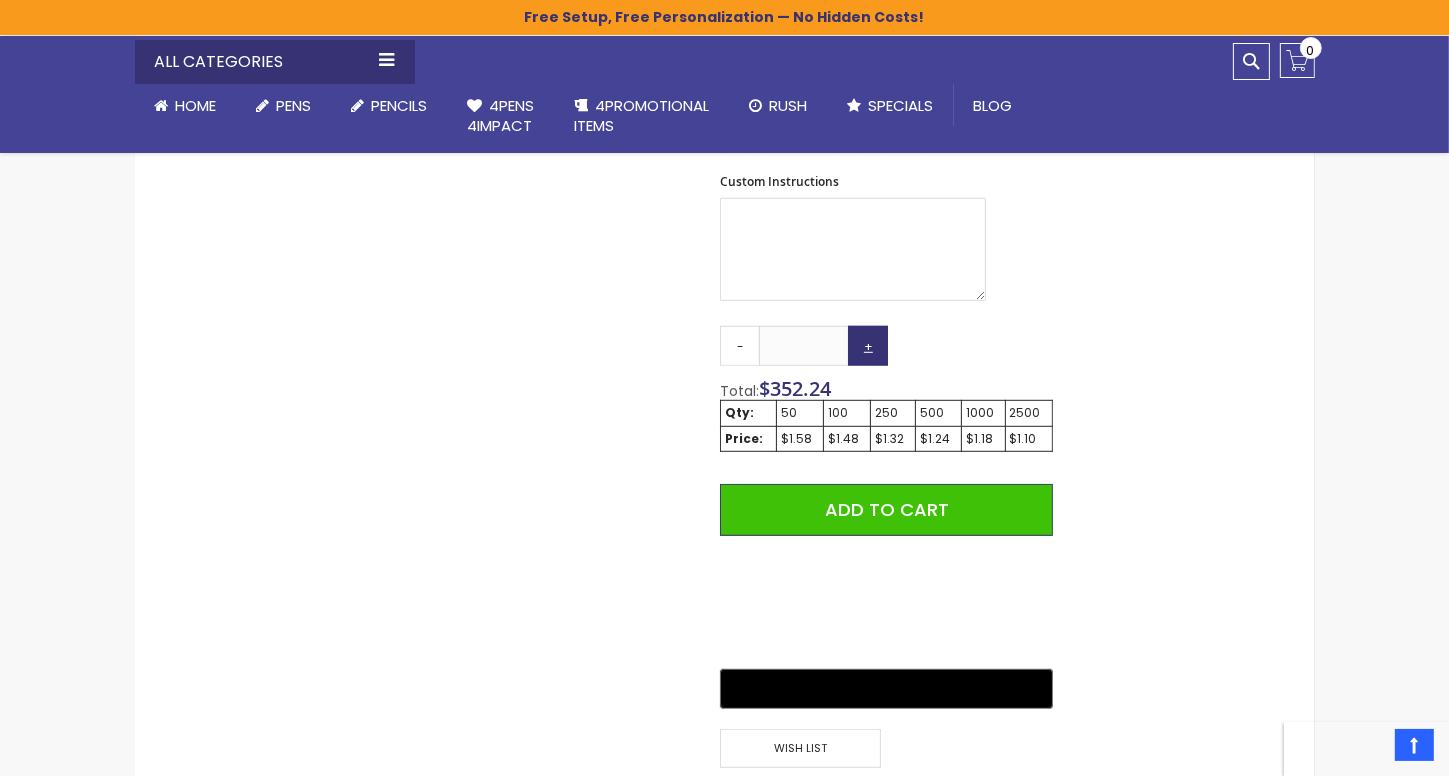 click on "+" at bounding box center [868, 346] 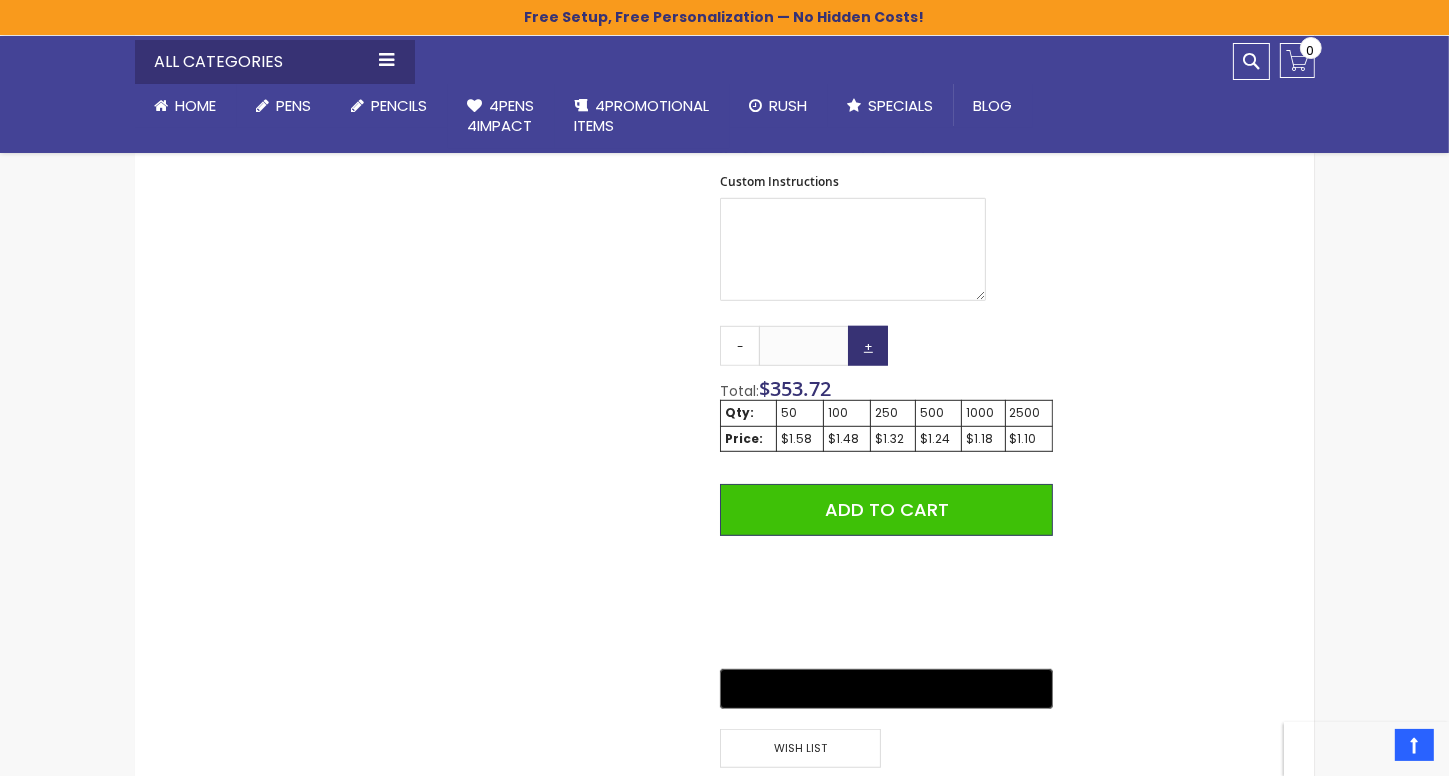 click on "+" at bounding box center (868, 346) 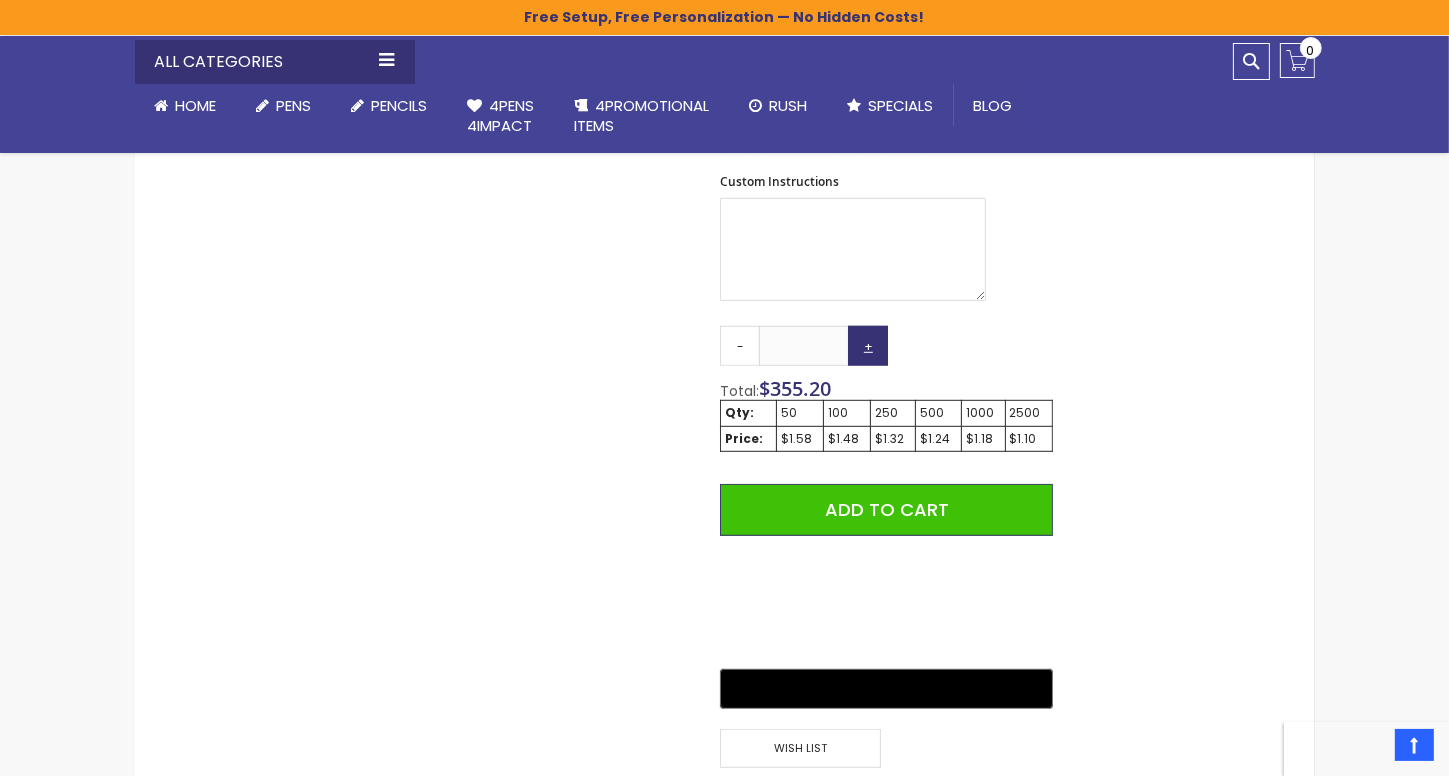 click on "+" at bounding box center (868, 346) 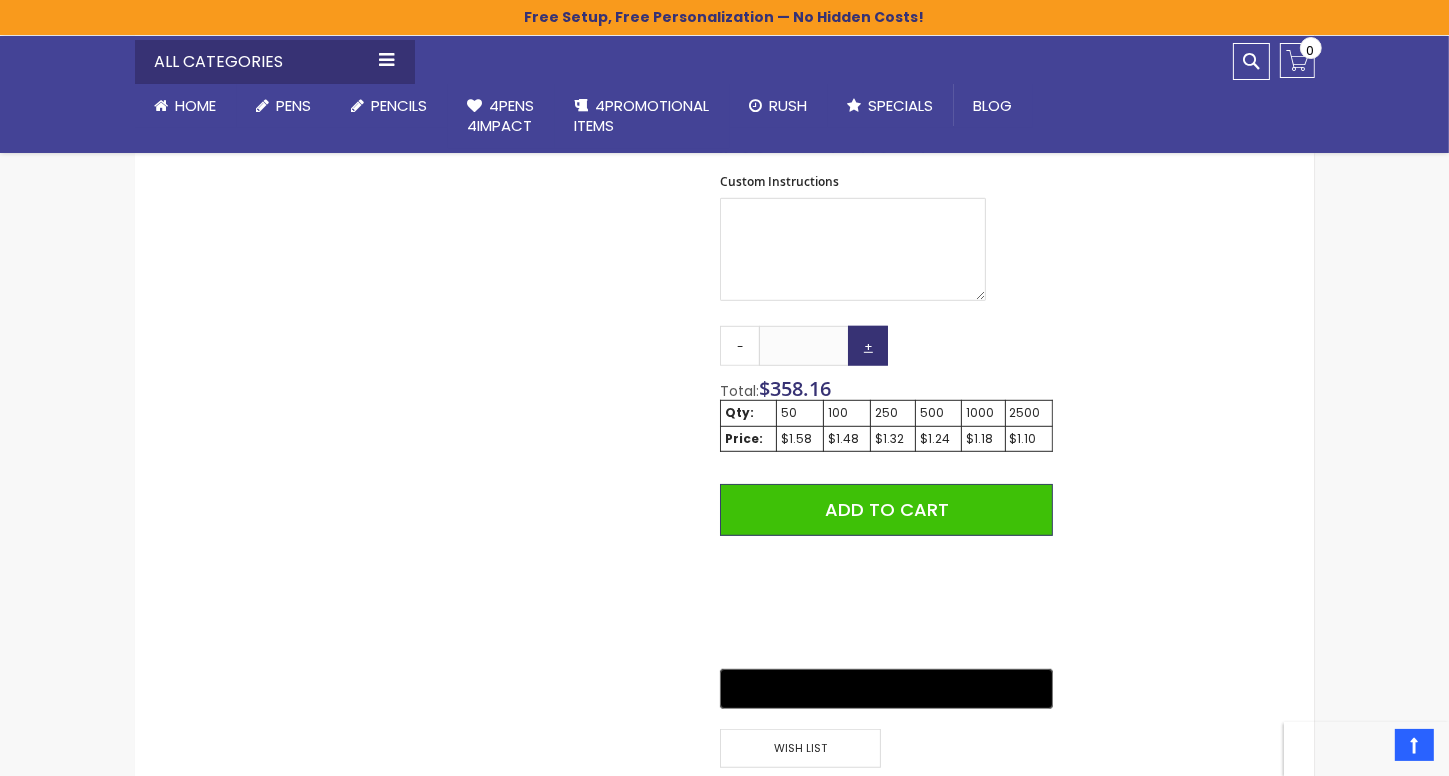 click on "+" at bounding box center [868, 346] 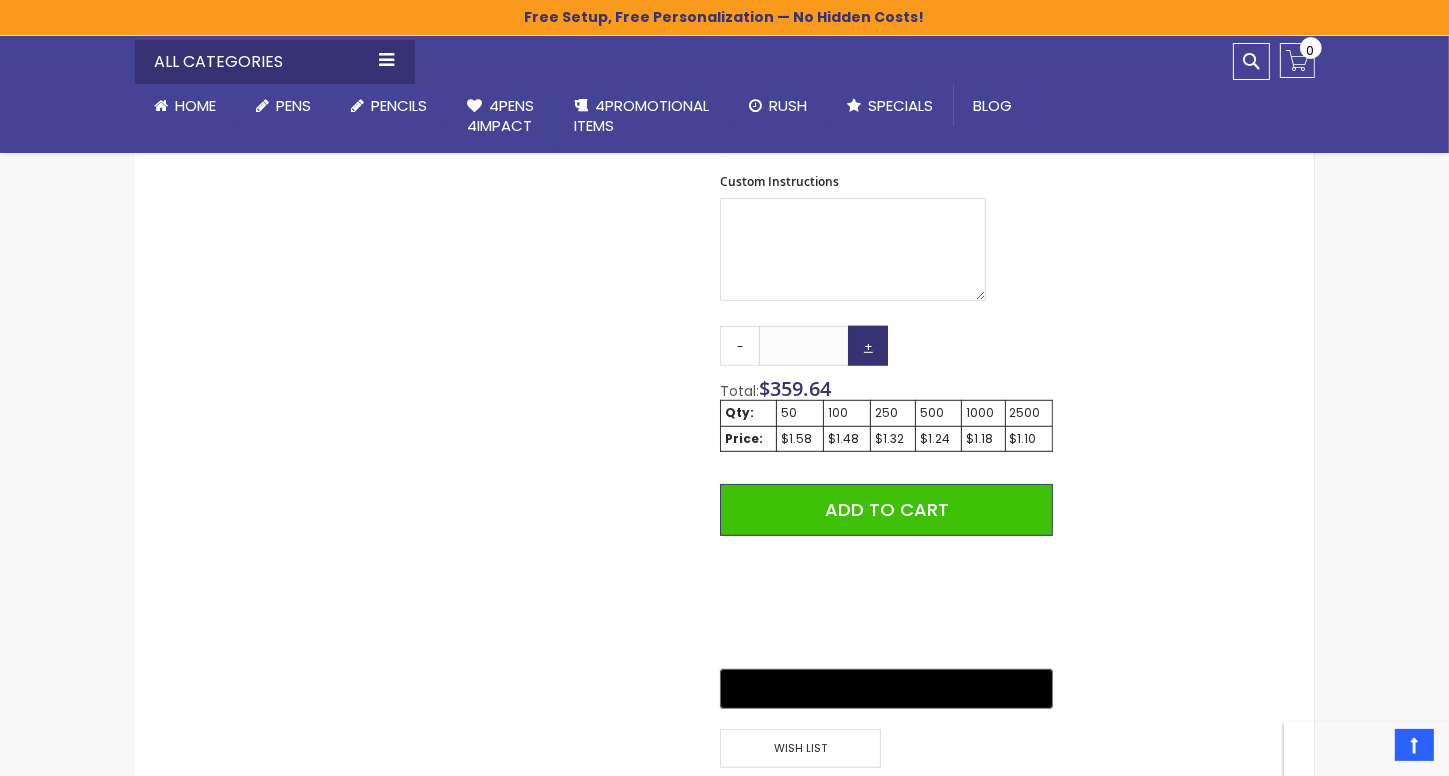click on "+" at bounding box center [868, 346] 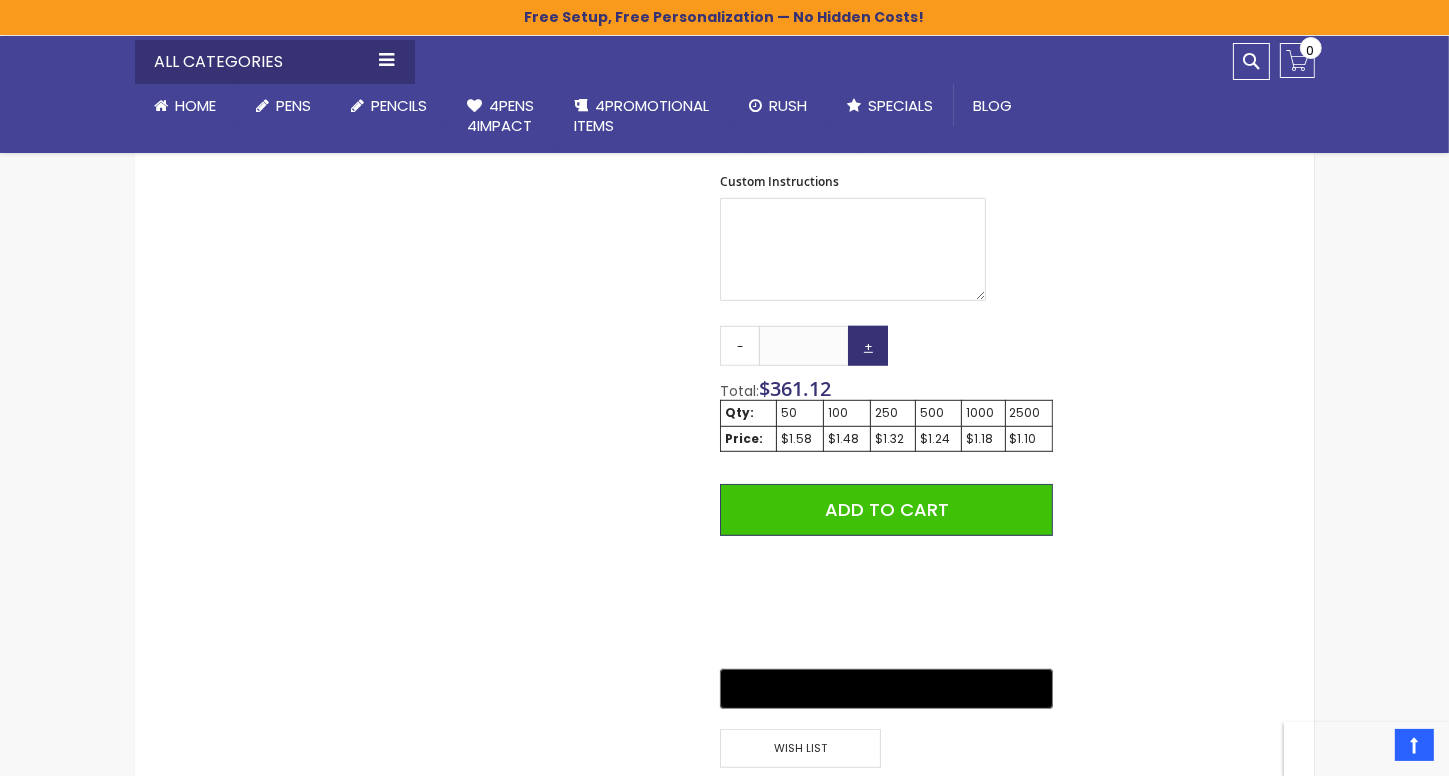 click on "+" at bounding box center [868, 346] 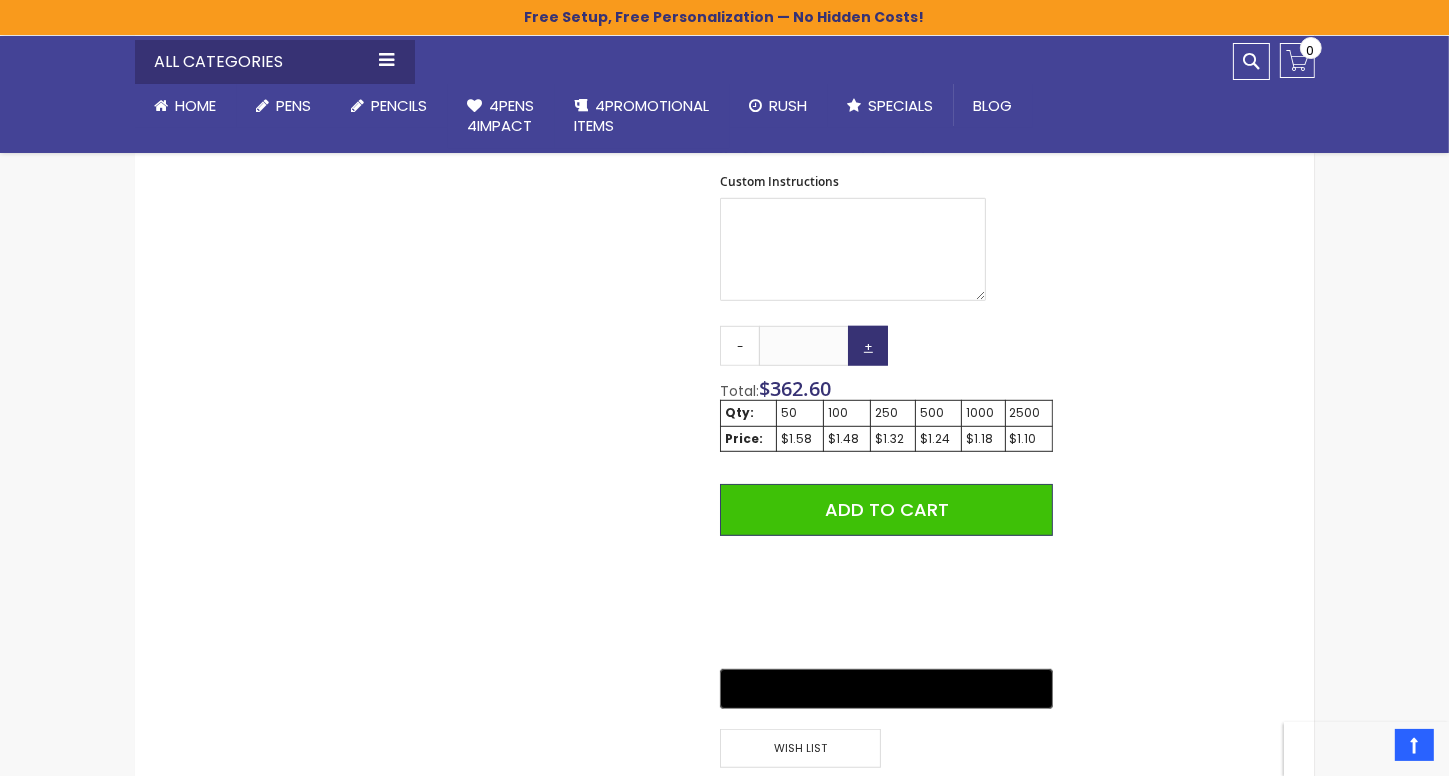 click on "+" at bounding box center [868, 346] 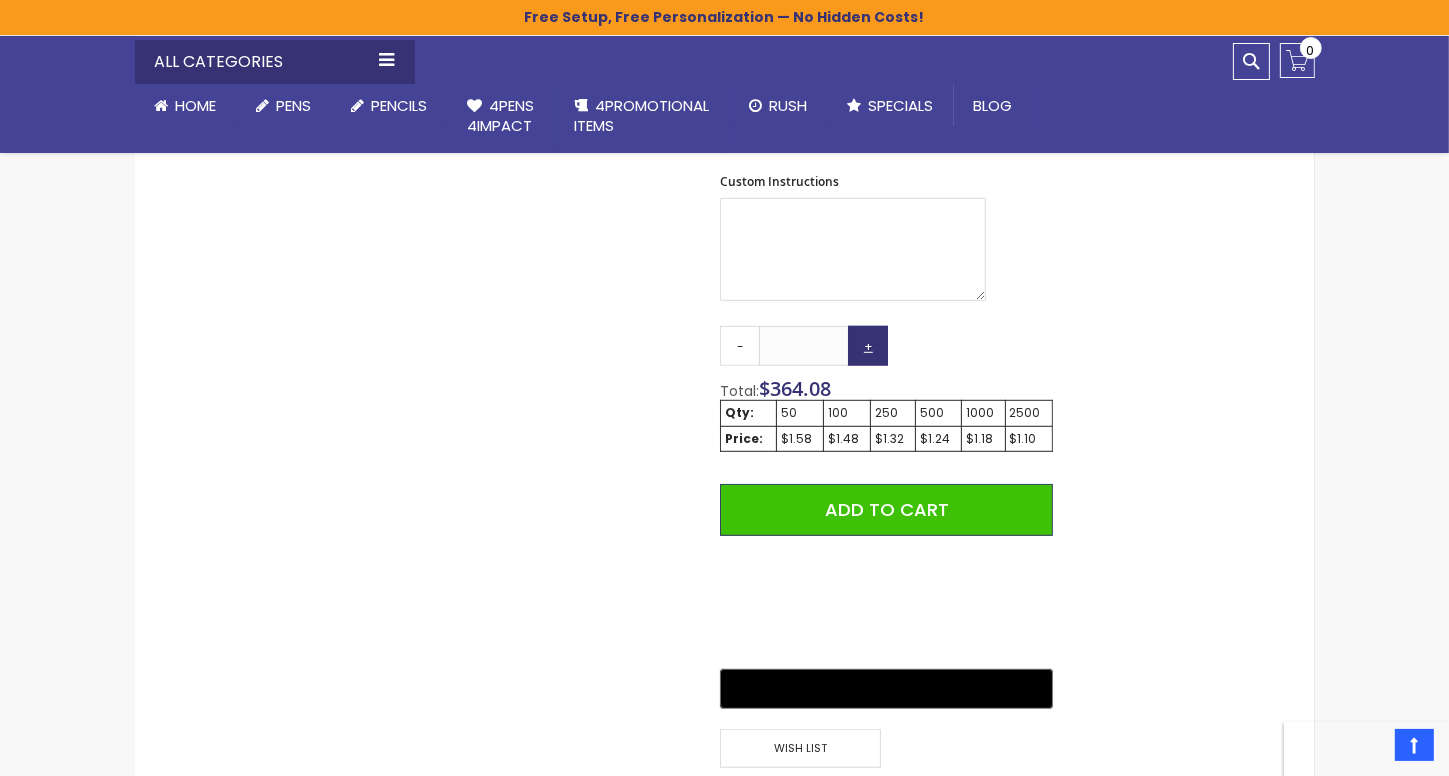 click on "+" at bounding box center [868, 346] 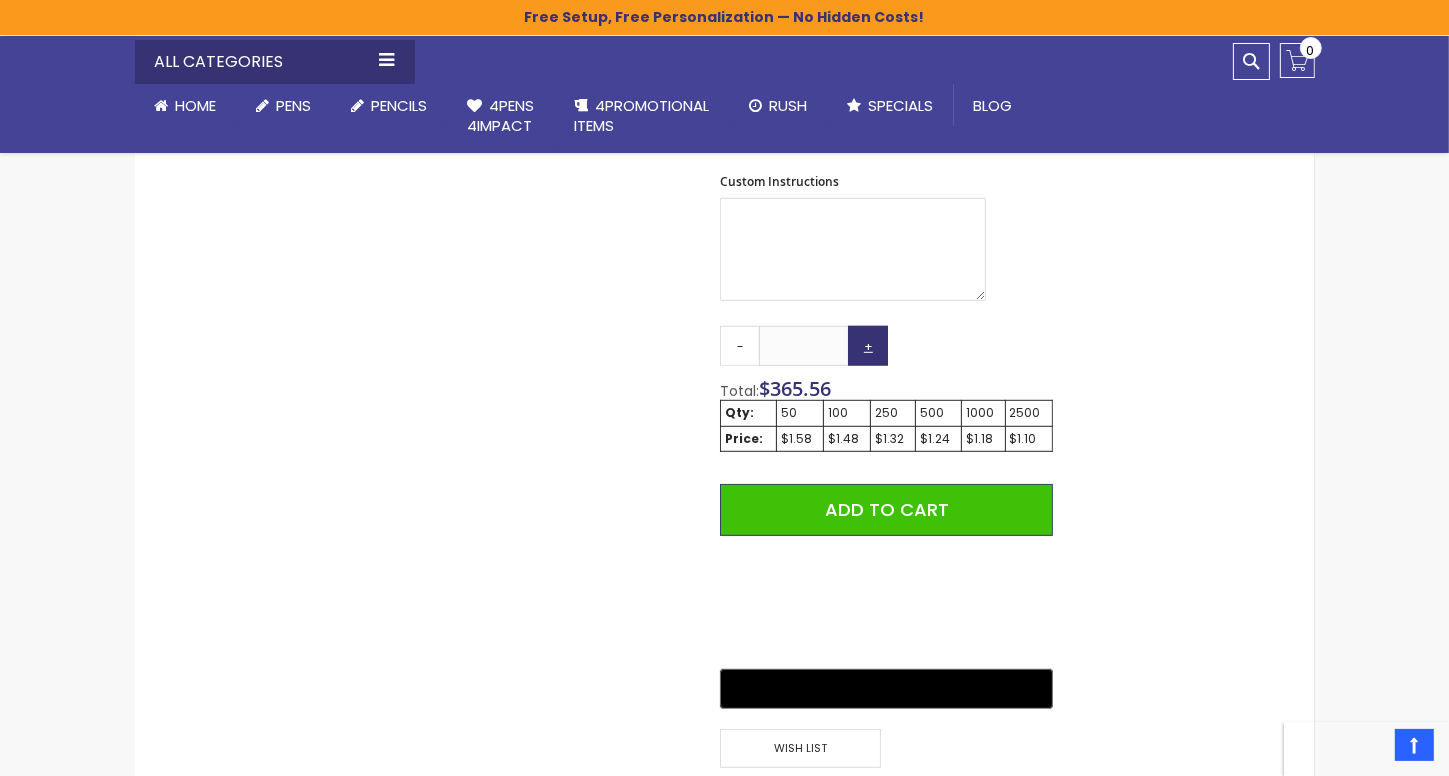 click on "+" at bounding box center [868, 346] 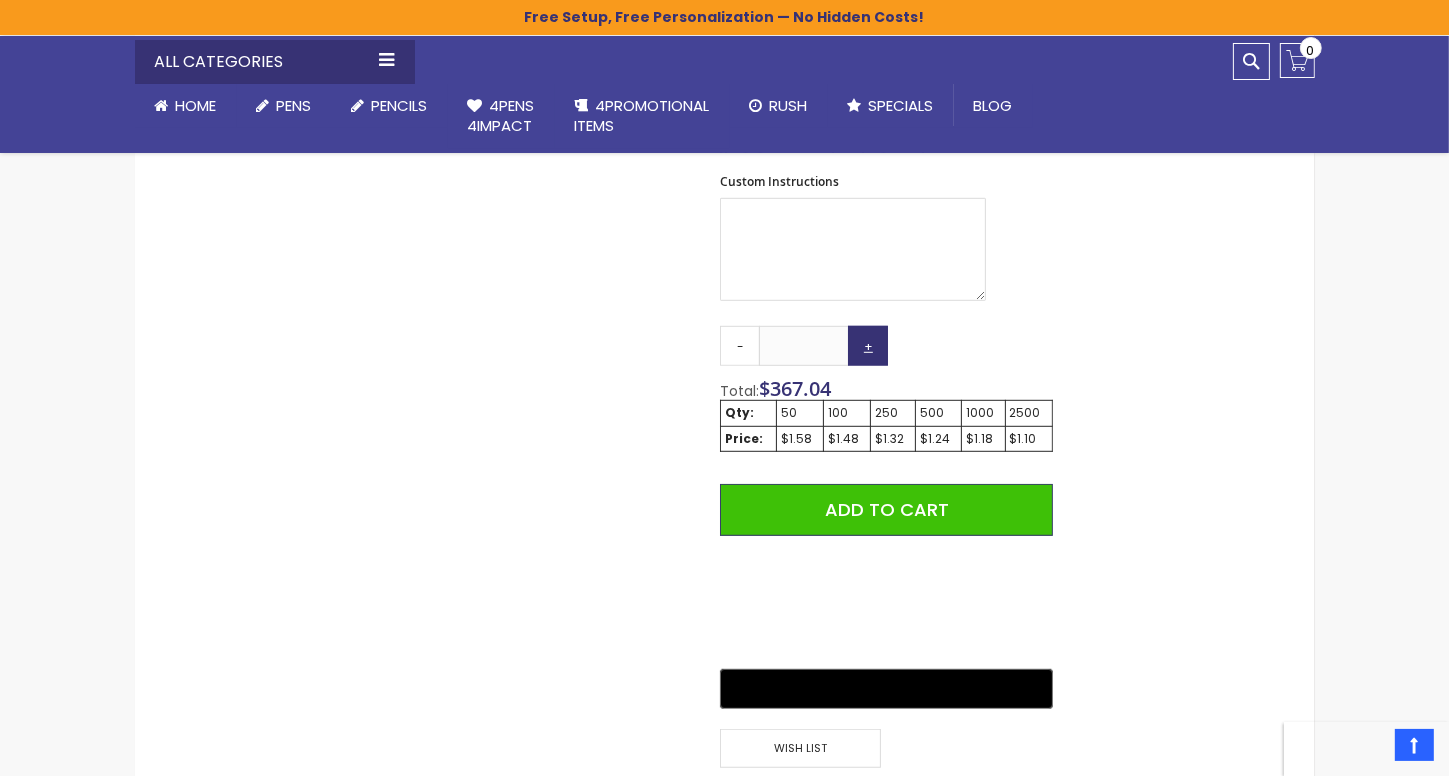 click on "+" at bounding box center [868, 346] 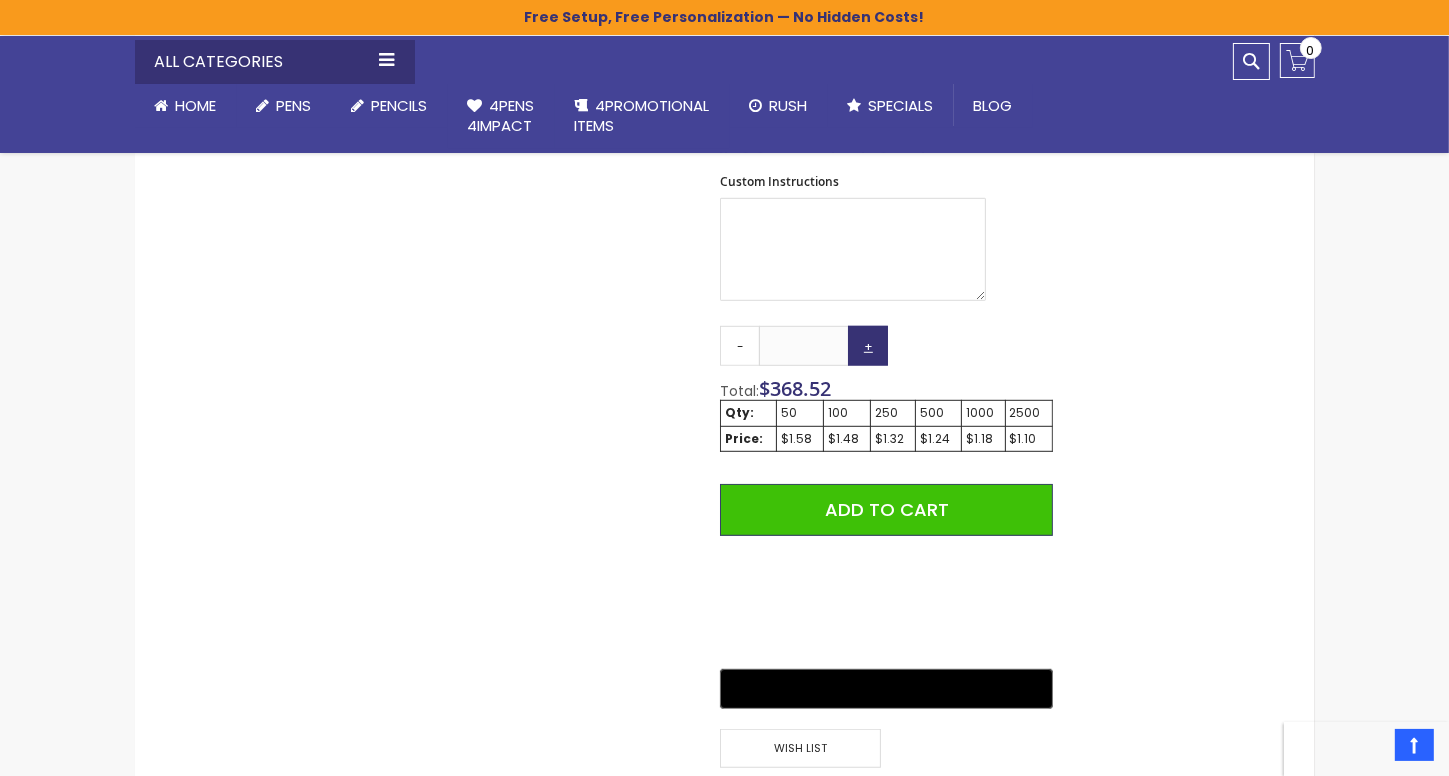 click on "+" at bounding box center (868, 346) 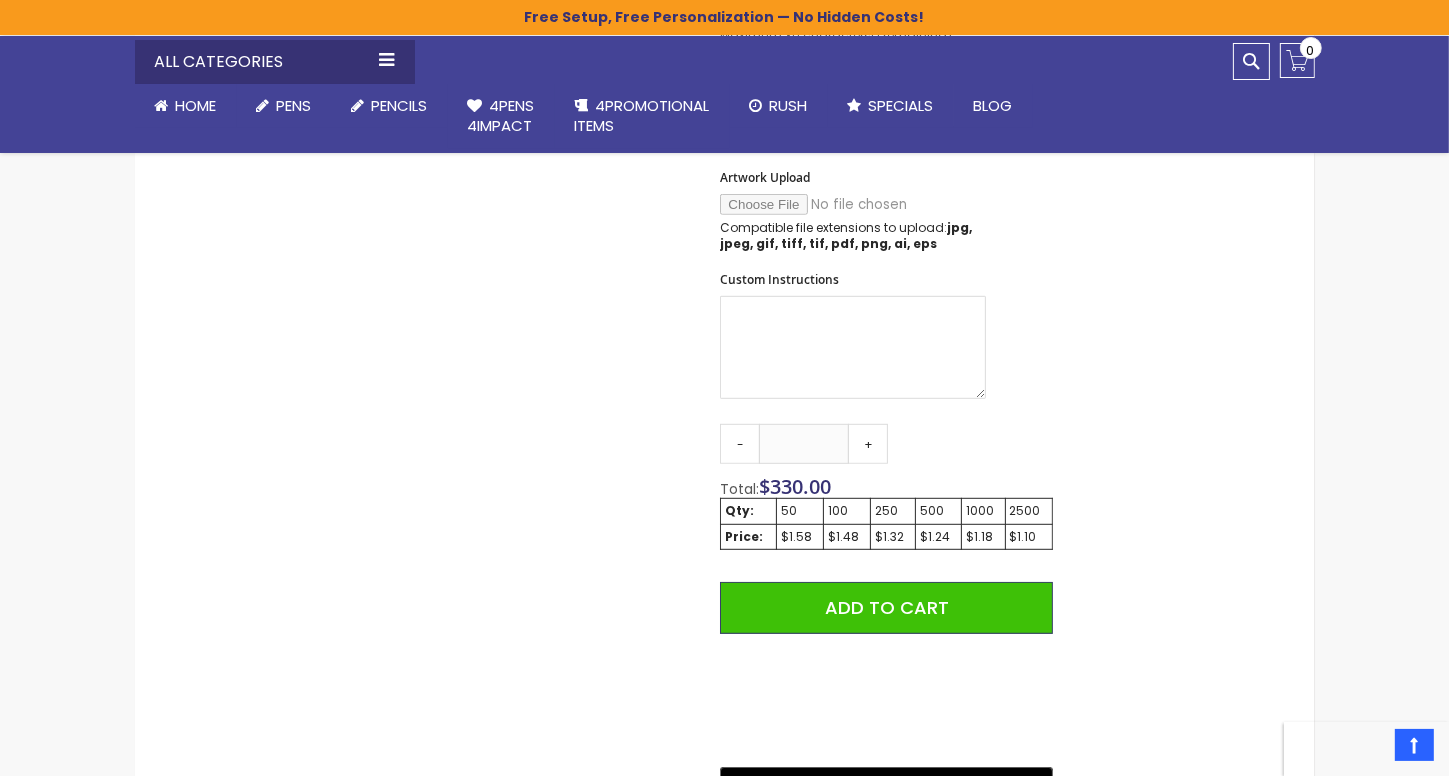 scroll, scrollTop: 914, scrollLeft: 0, axis: vertical 